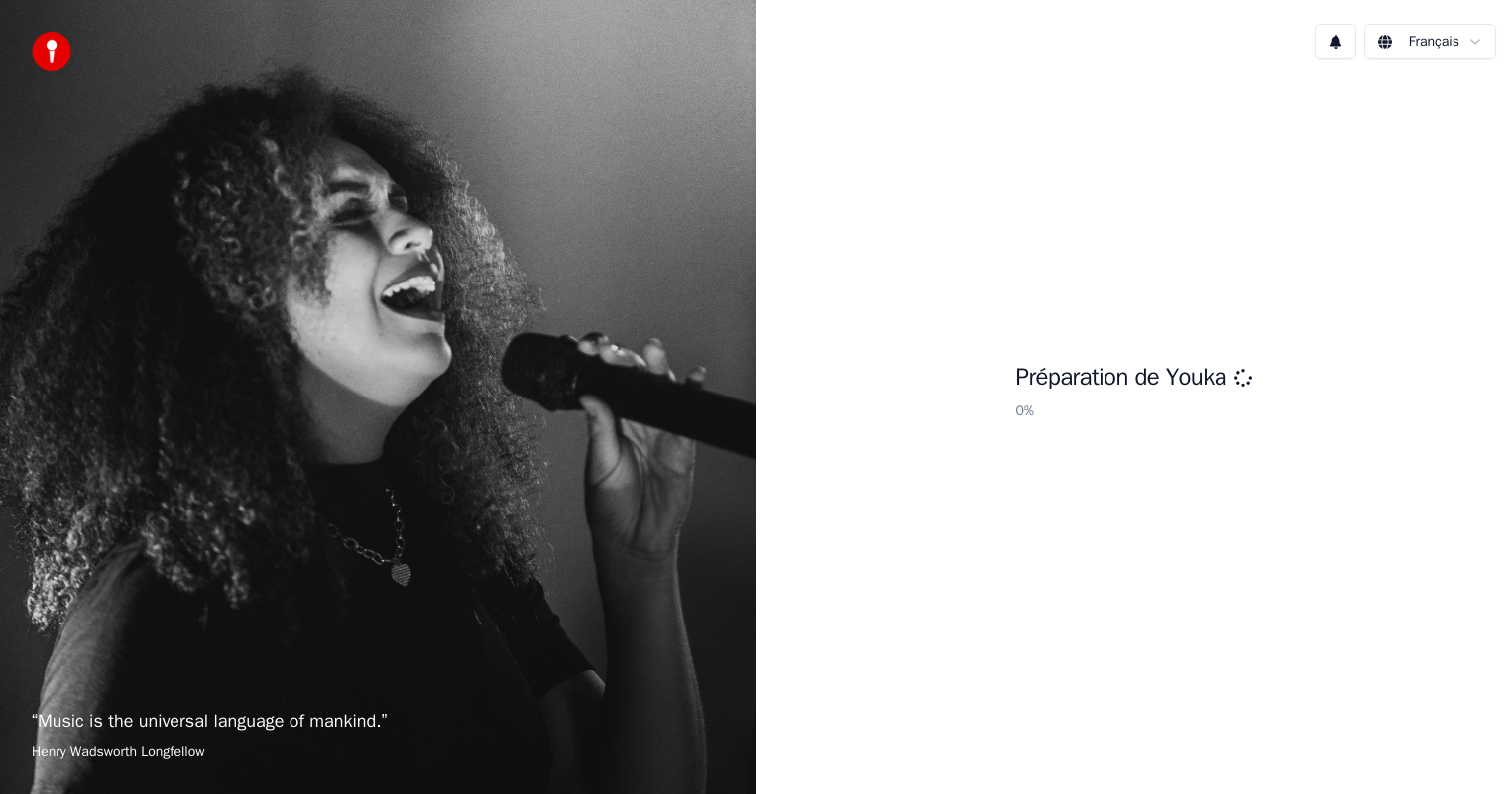 scroll, scrollTop: 0, scrollLeft: 0, axis: both 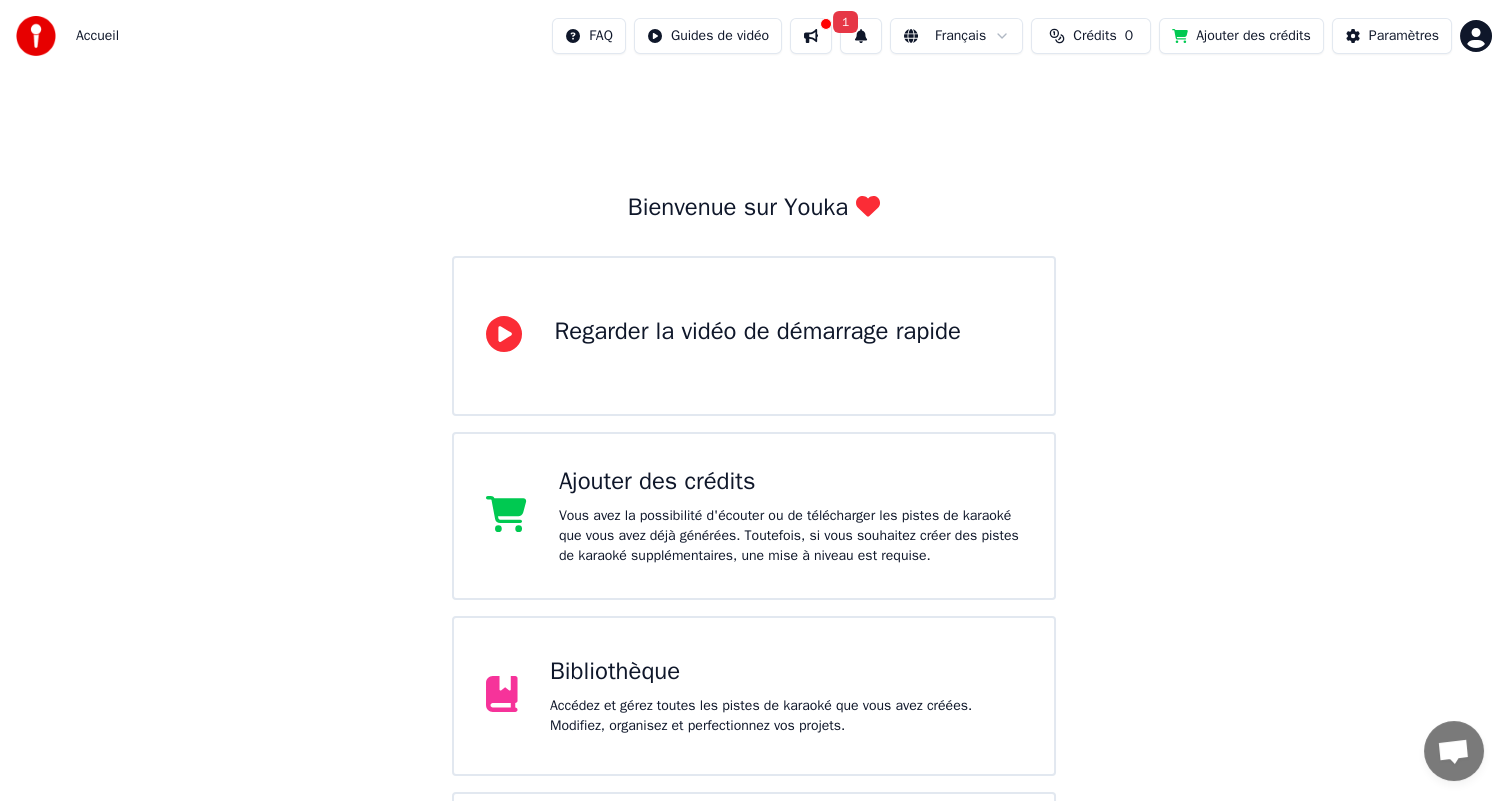 click on "Bibliothèque" at bounding box center (786, 672) 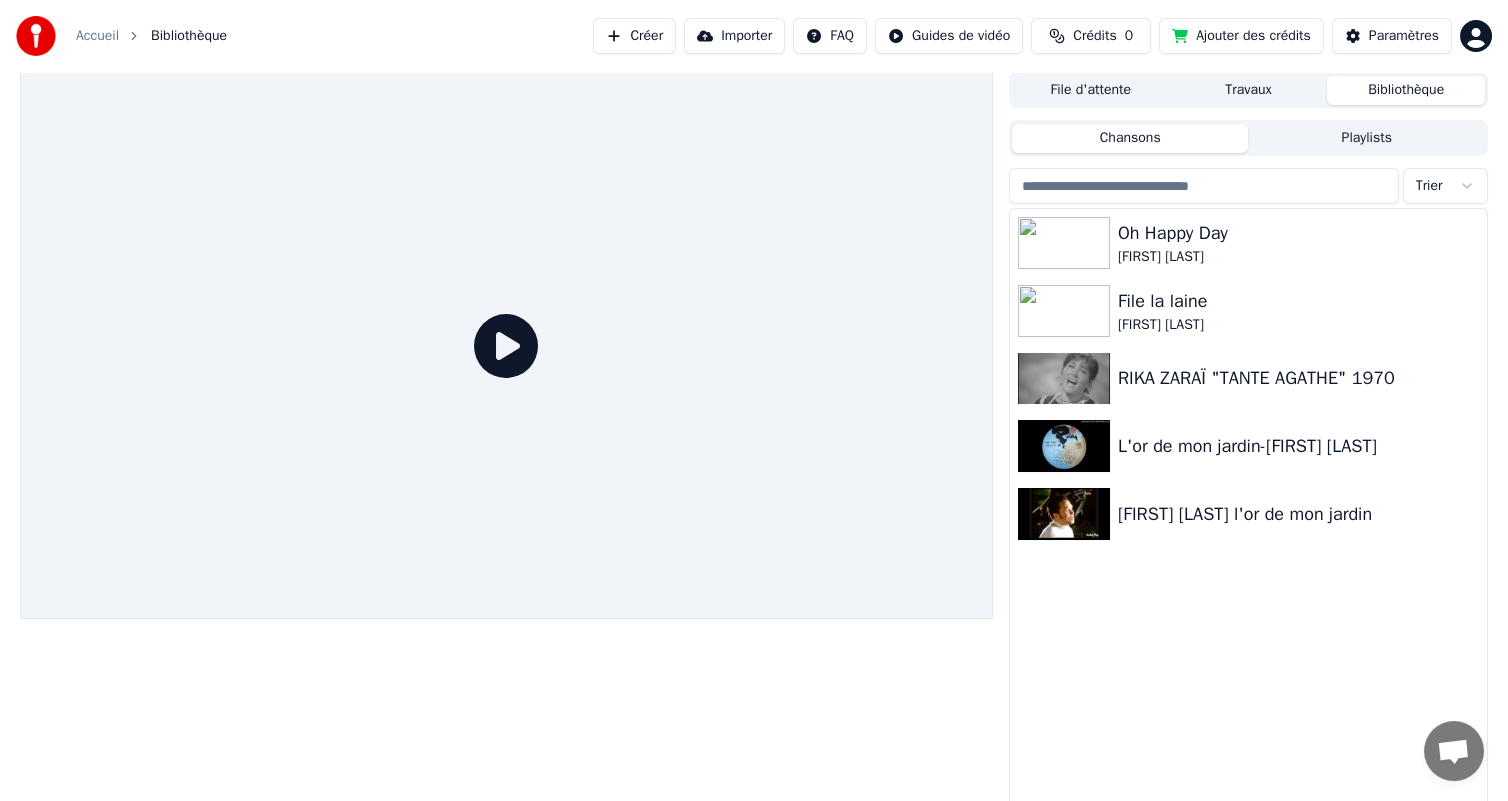 click on "Créer" at bounding box center [634, 36] 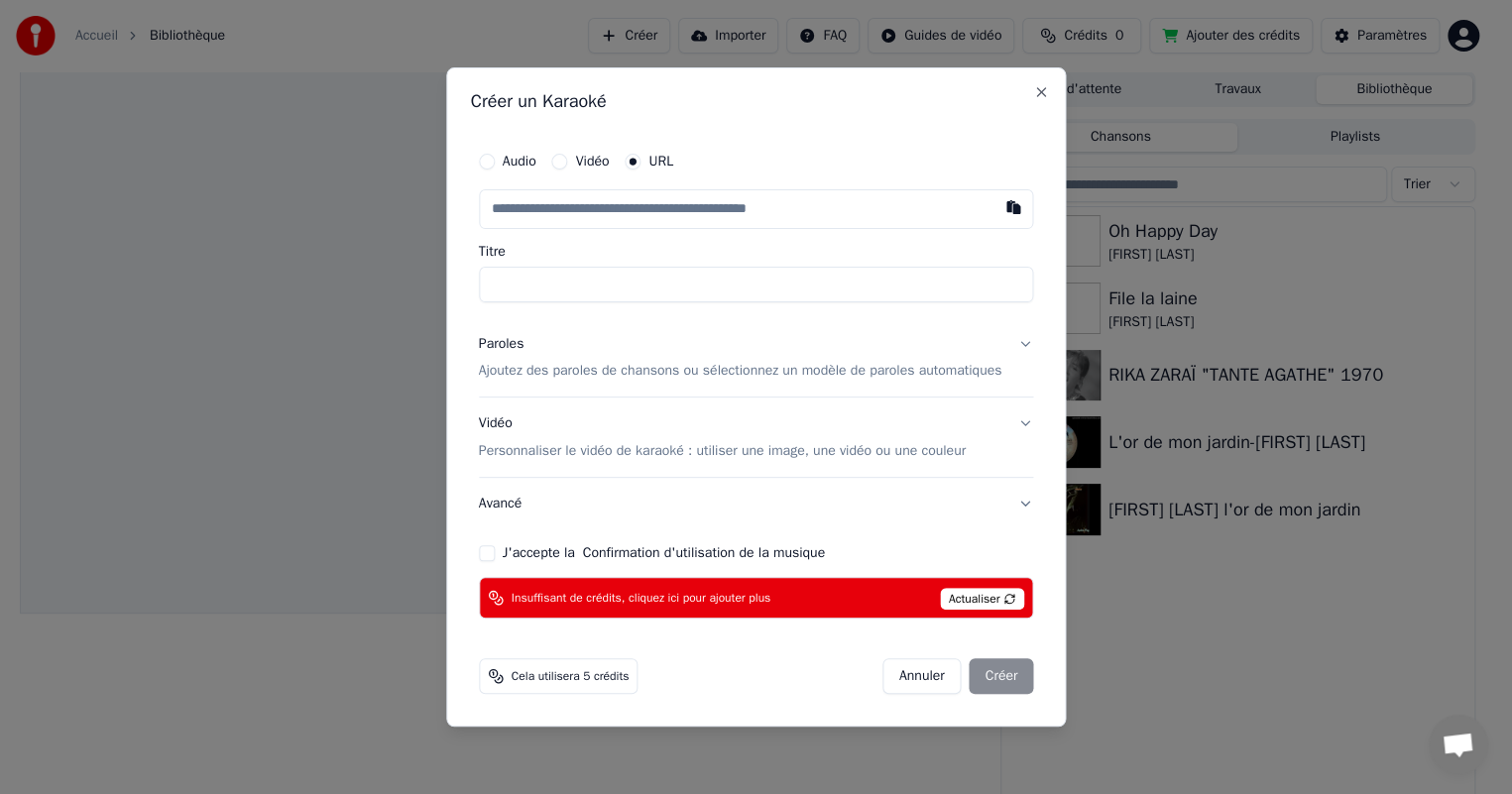 click at bounding box center [756, 209] 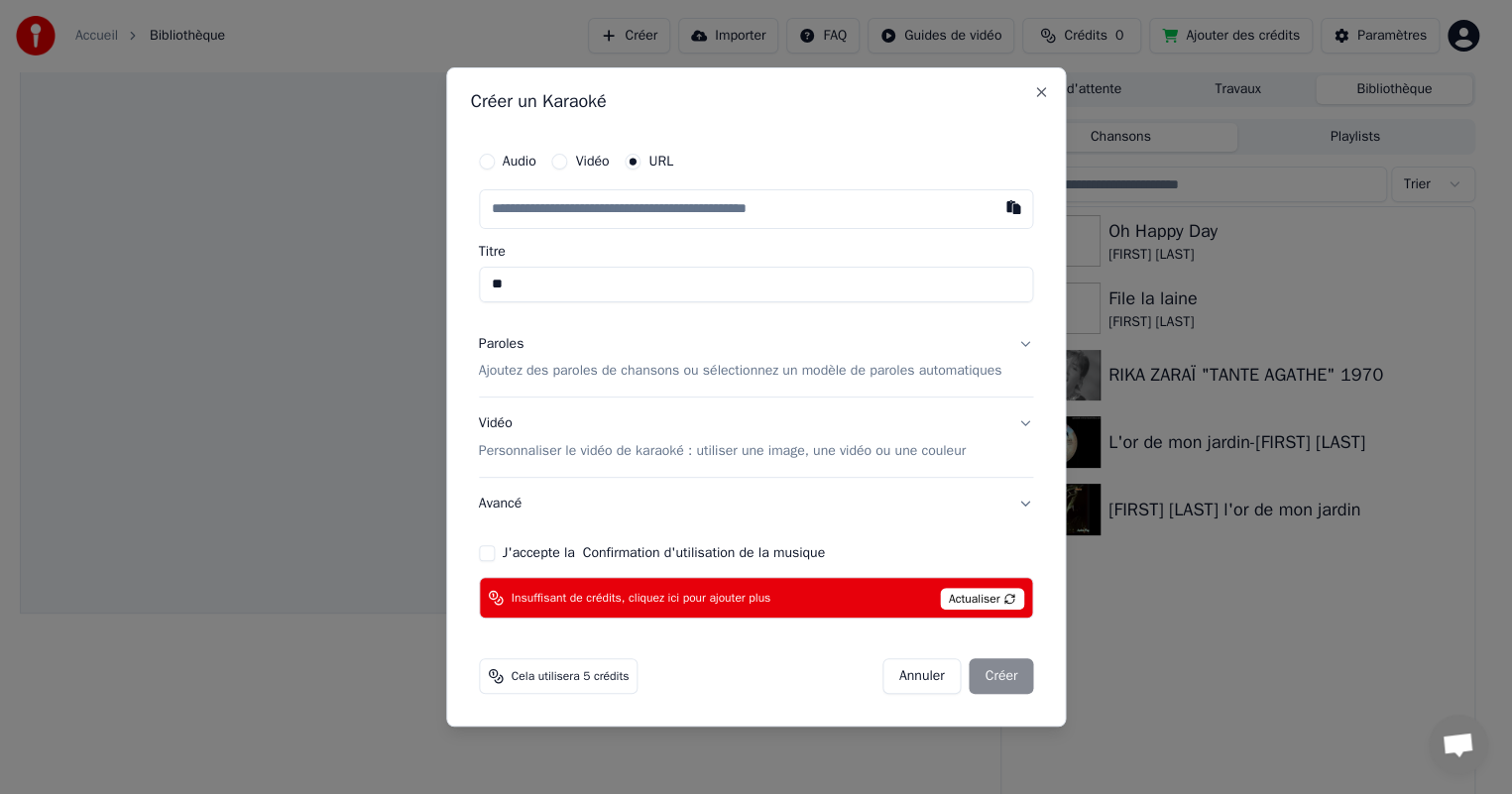 type on "*" 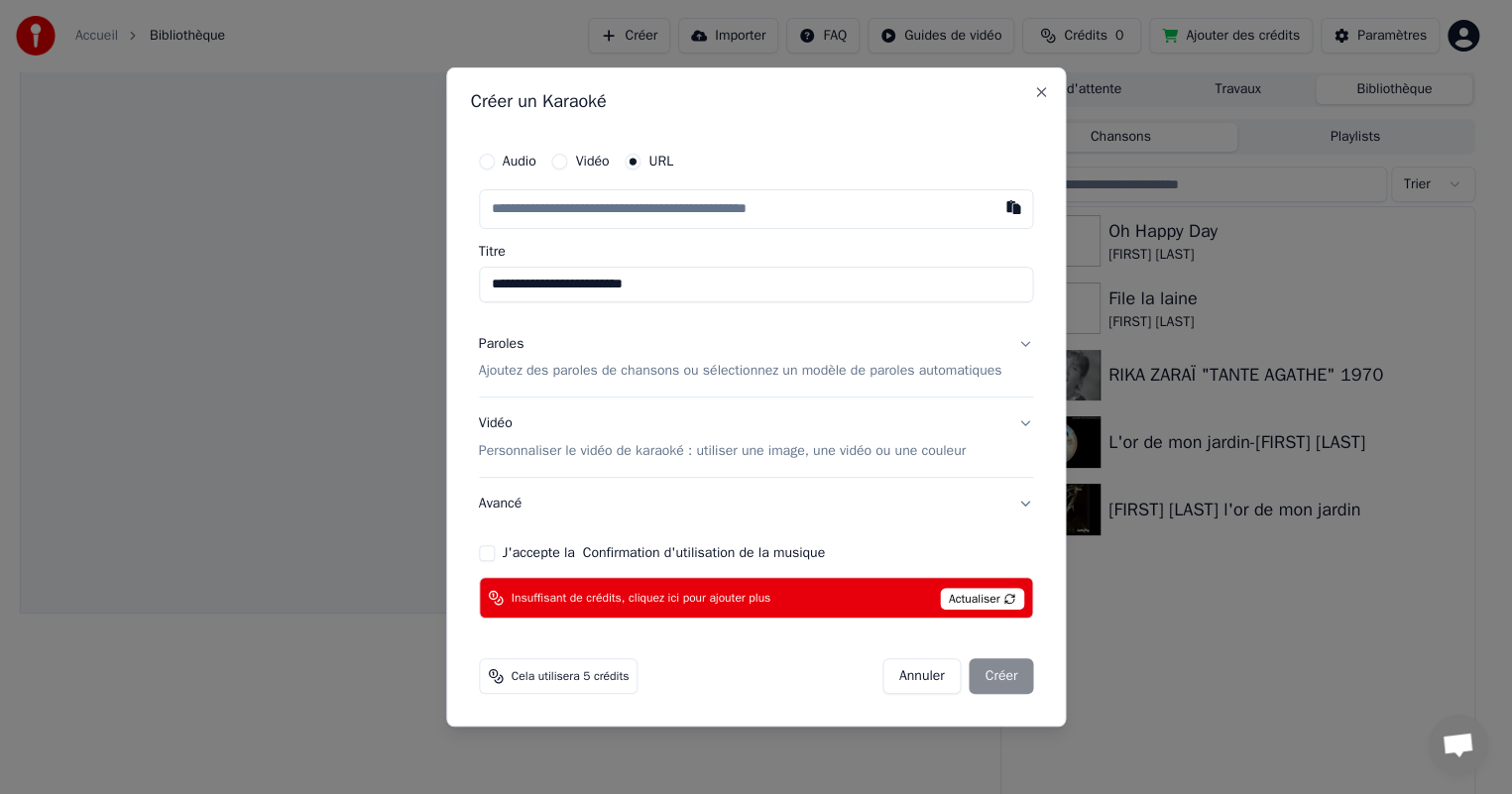 type on "**********" 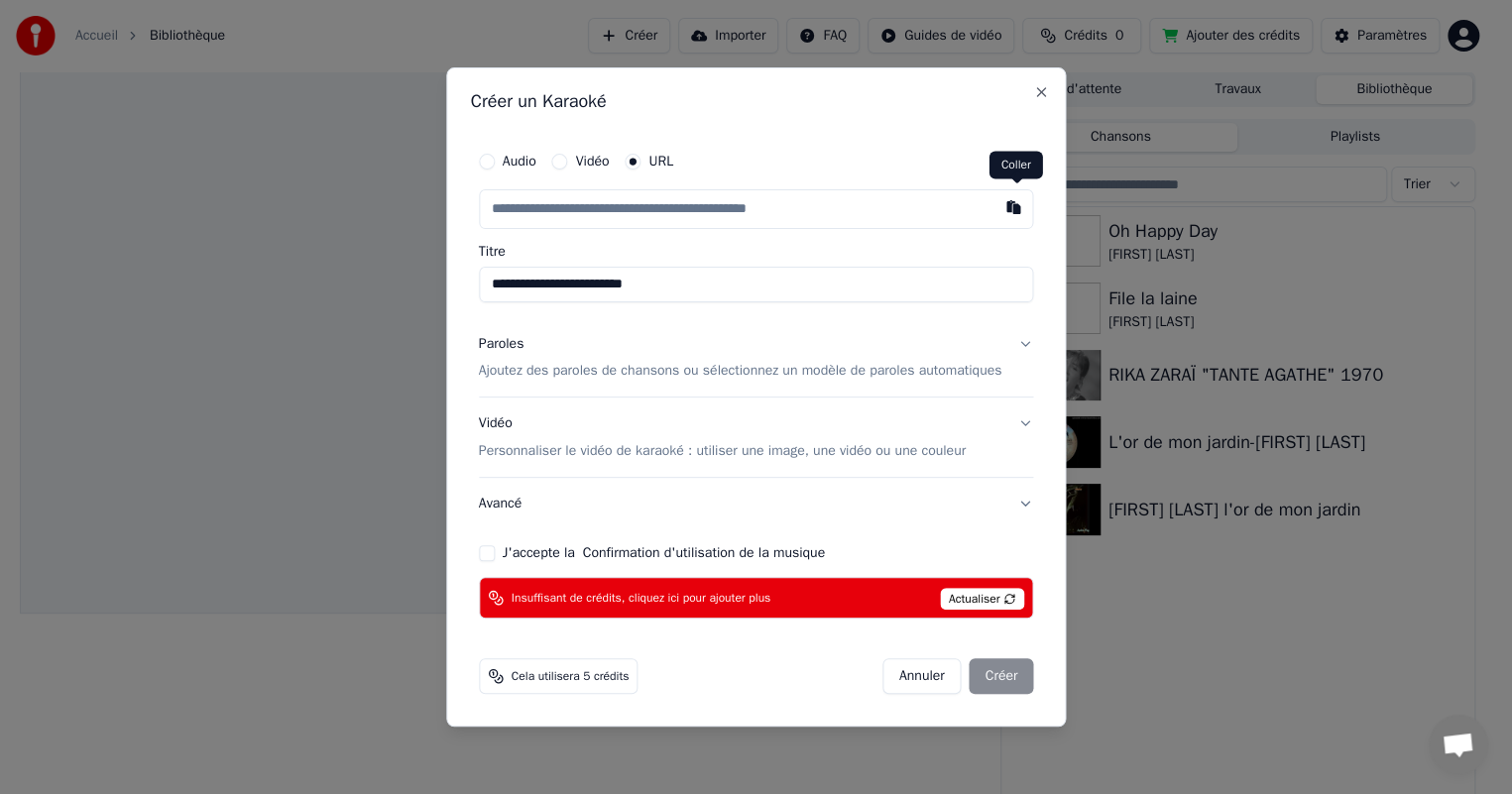click at bounding box center [1013, 207] 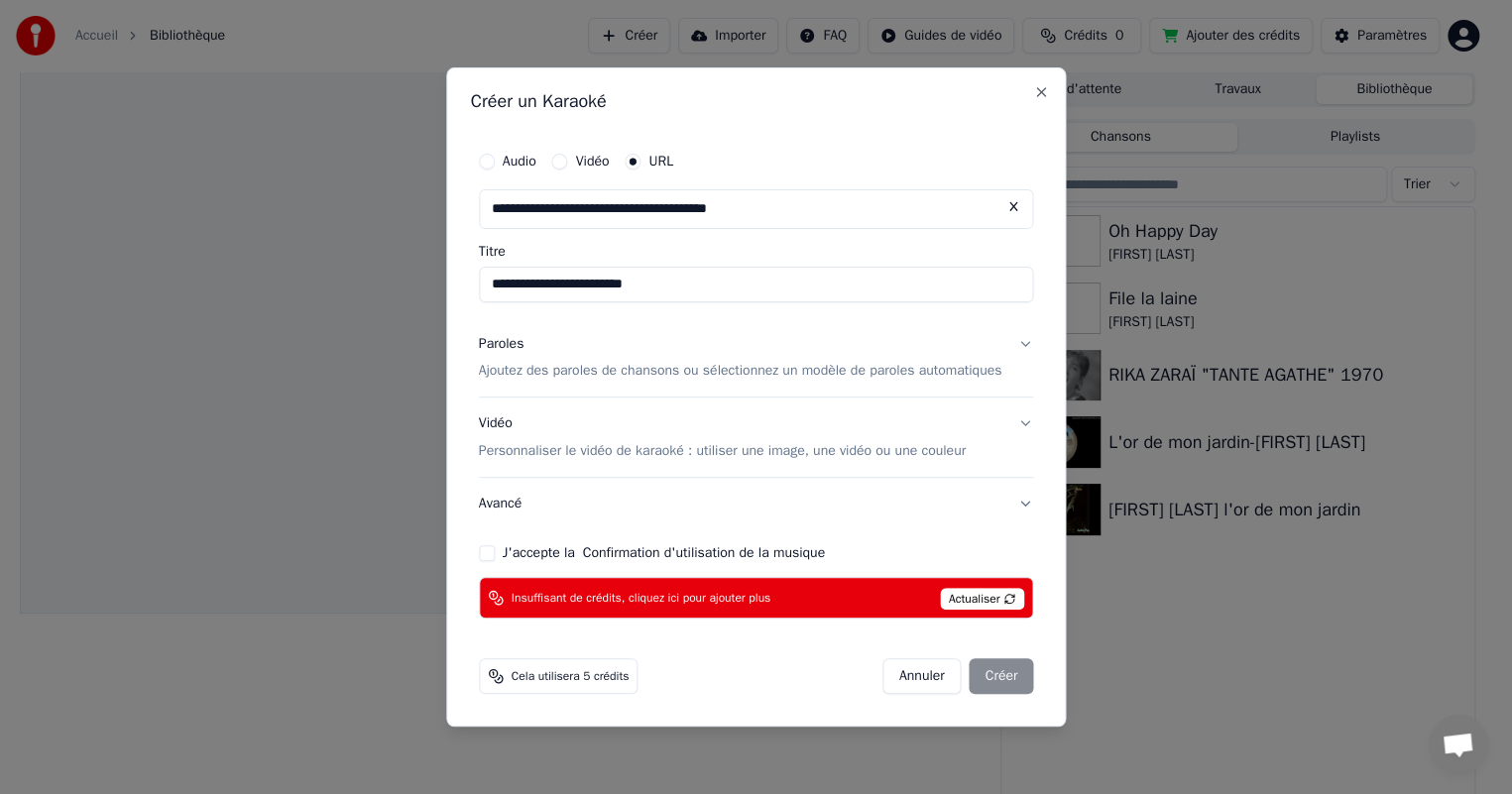 type on "**********" 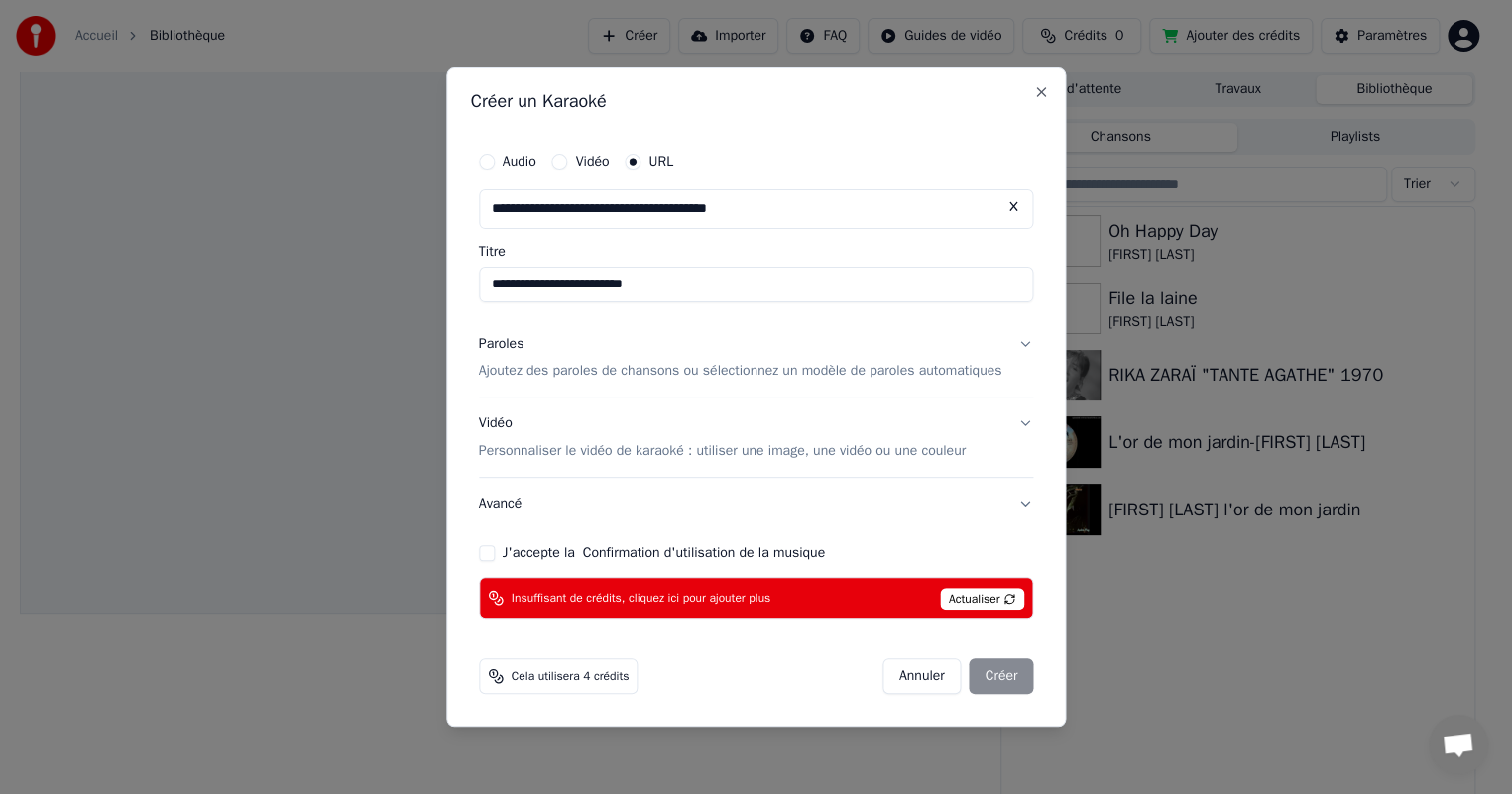 click on "Paroles Ajoutez des paroles de chansons ou sélectionnez un modèle de paroles automatiques" at bounding box center (756, 358) 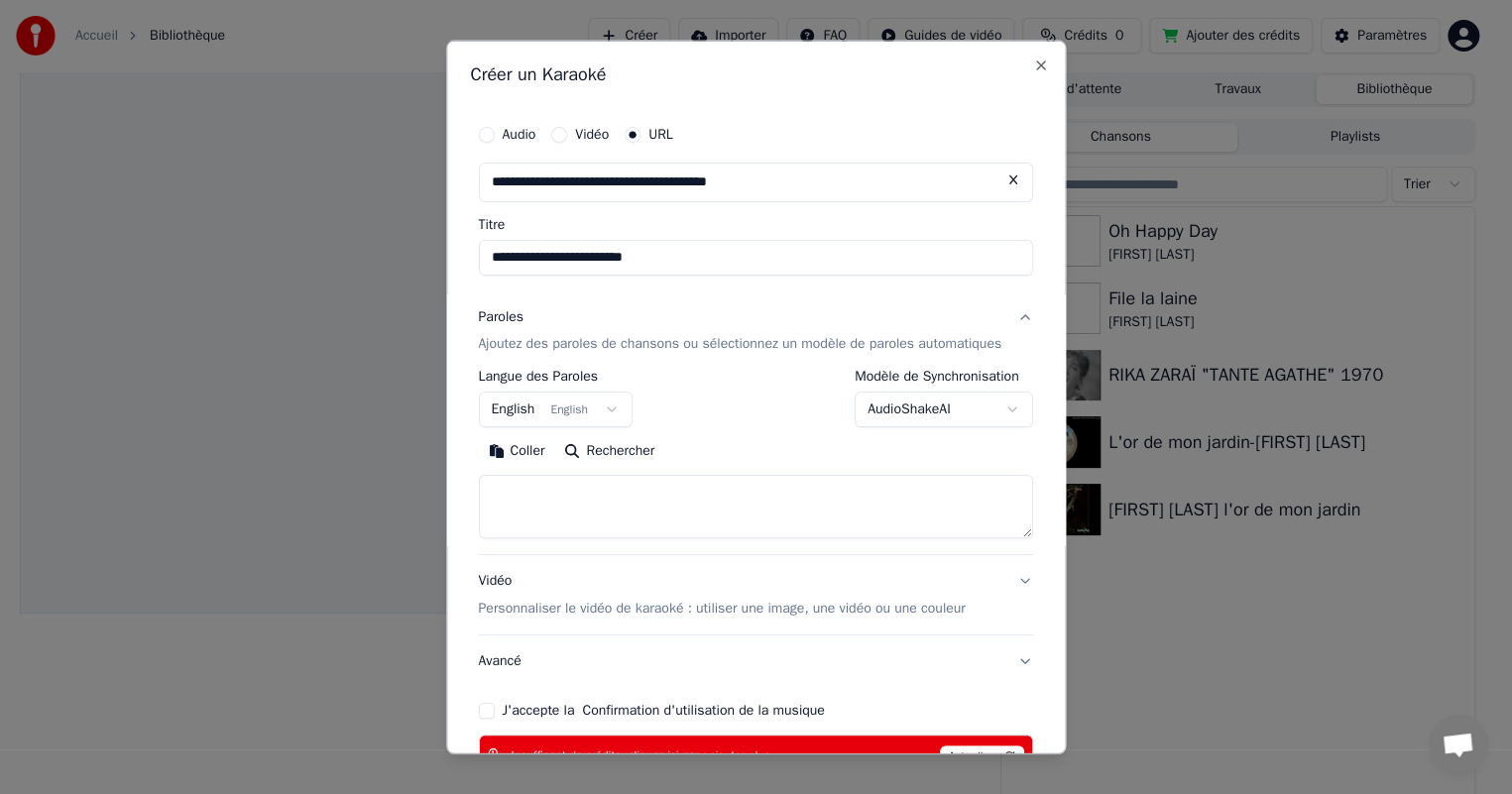 click on "English English" at bounding box center (556, 409) 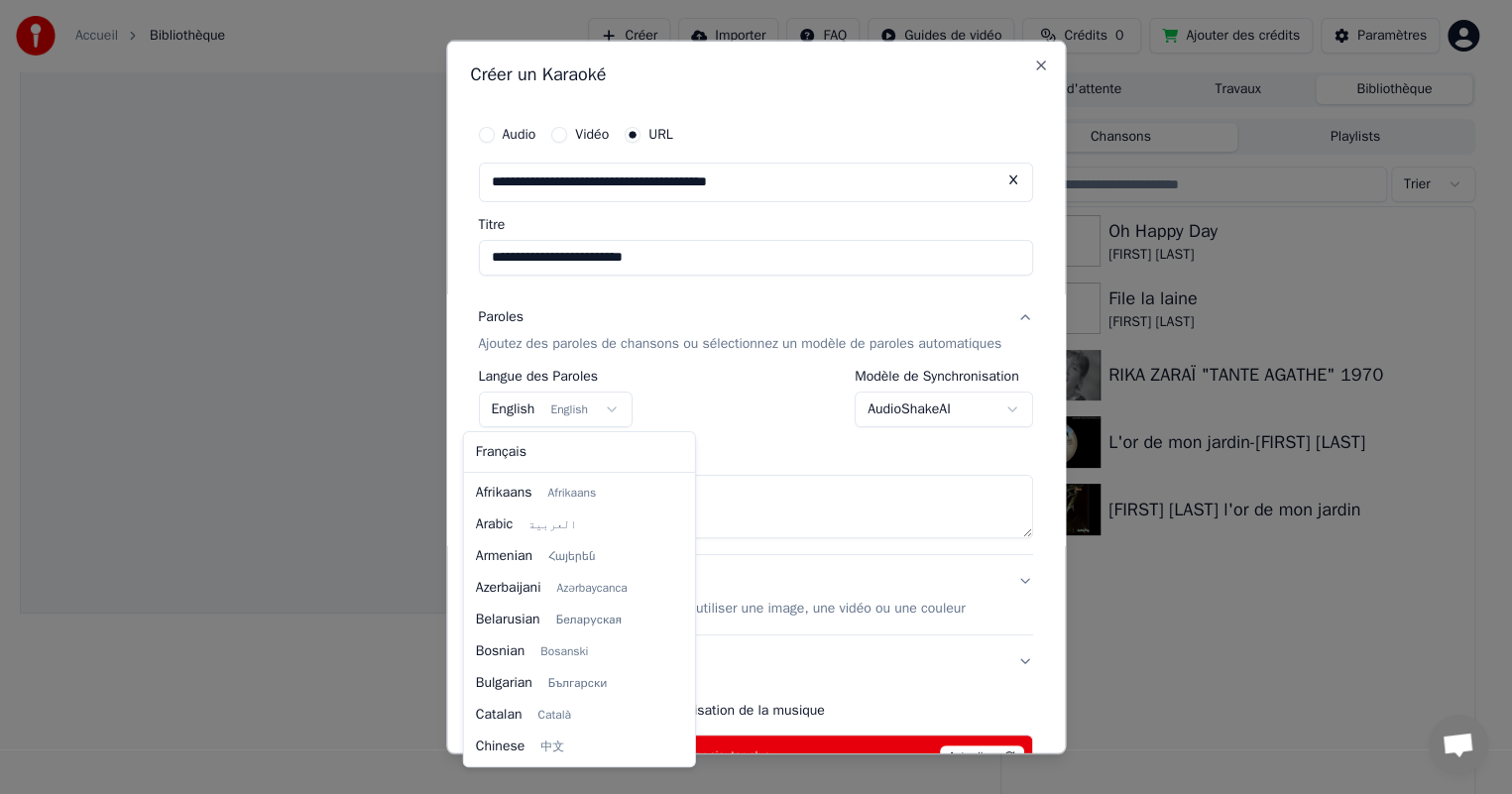 scroll, scrollTop: 158, scrollLeft: 0, axis: vertical 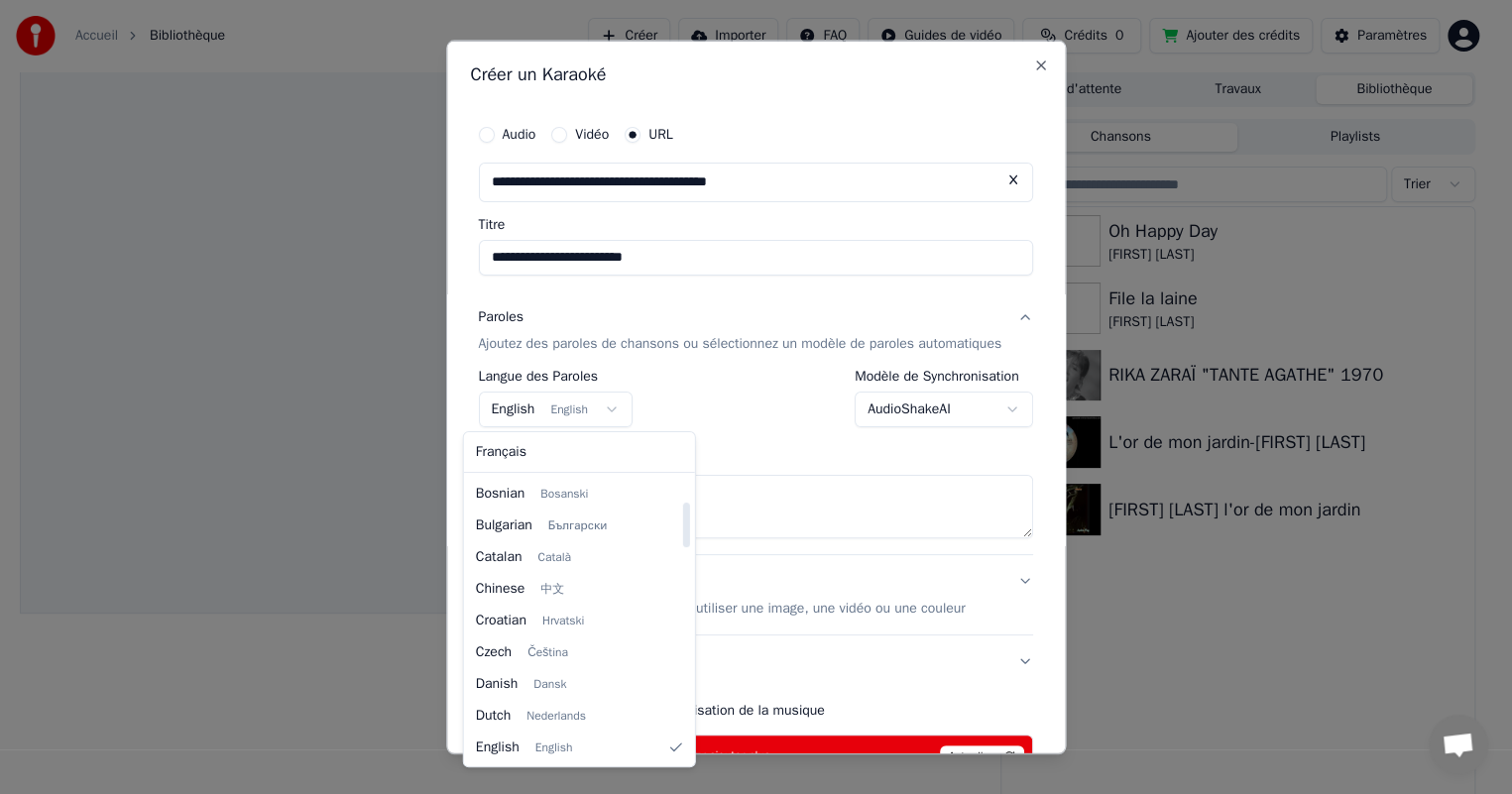 select on "**" 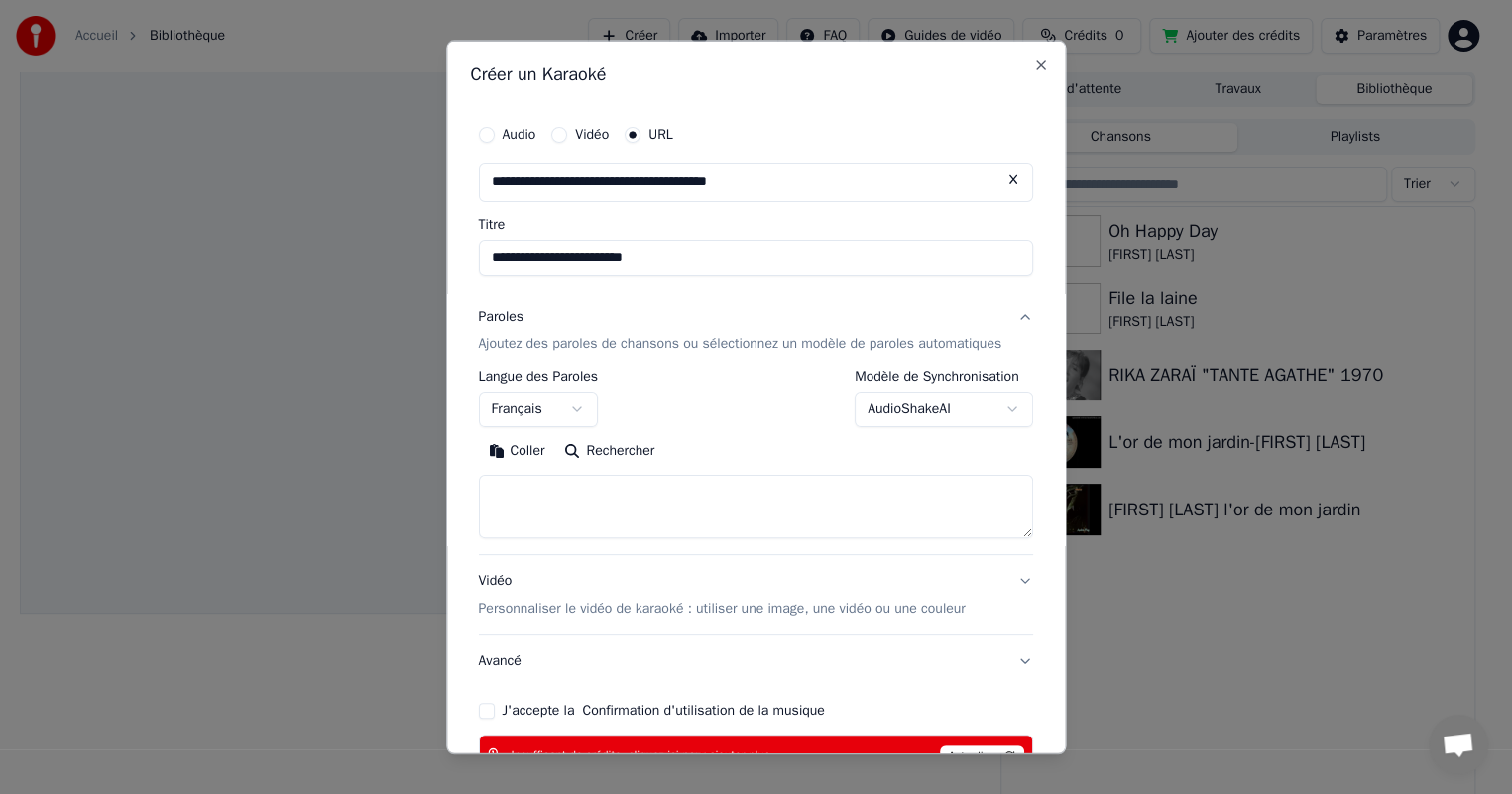 click on "J'accepte la   Confirmation d'utilisation de la musique" at bounding box center [487, 711] 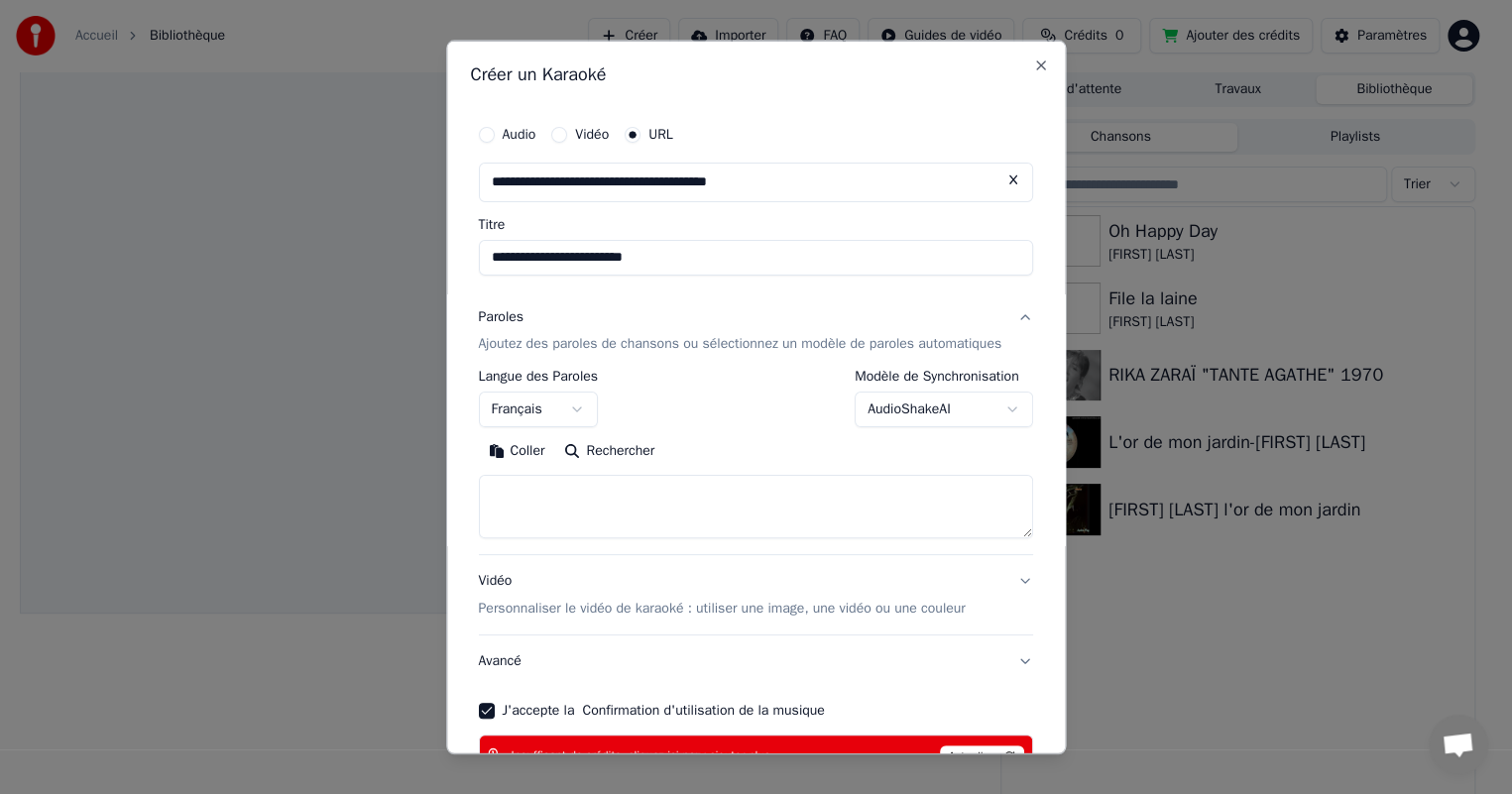 click on "Avancé" at bounding box center [756, 661] 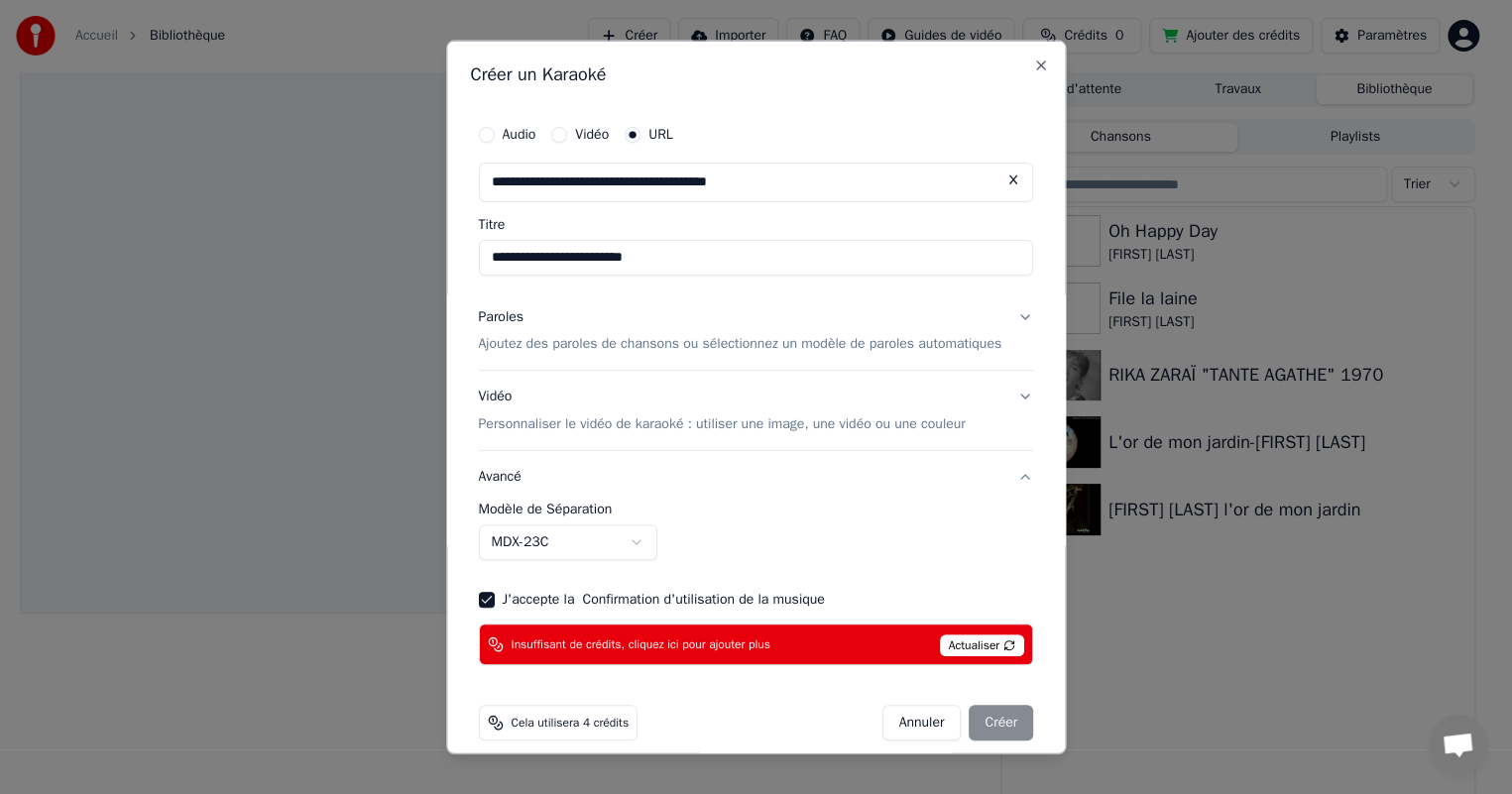 click on "**********" at bounding box center [748, 397] 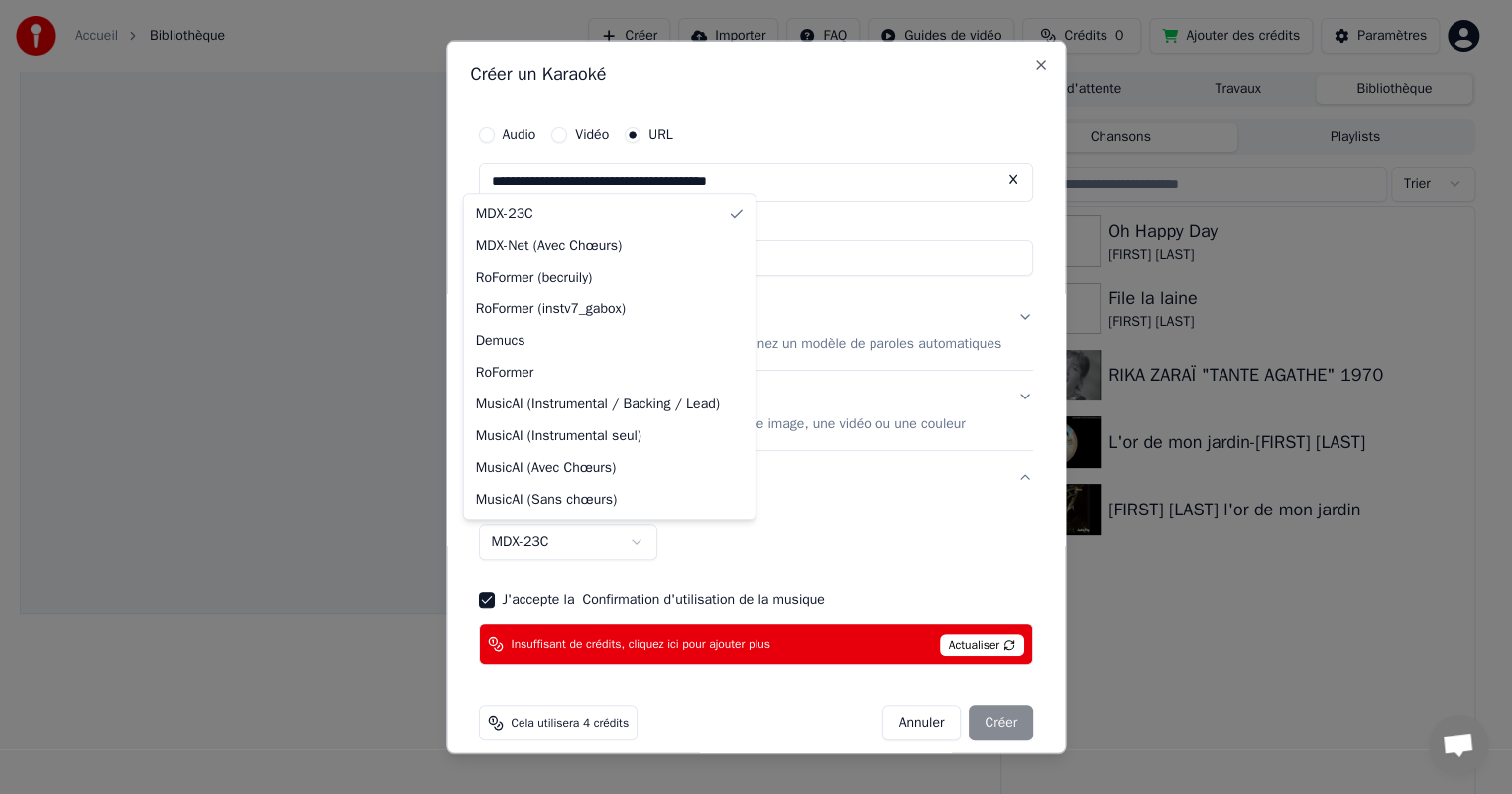 click on "**********" at bounding box center [748, 397] 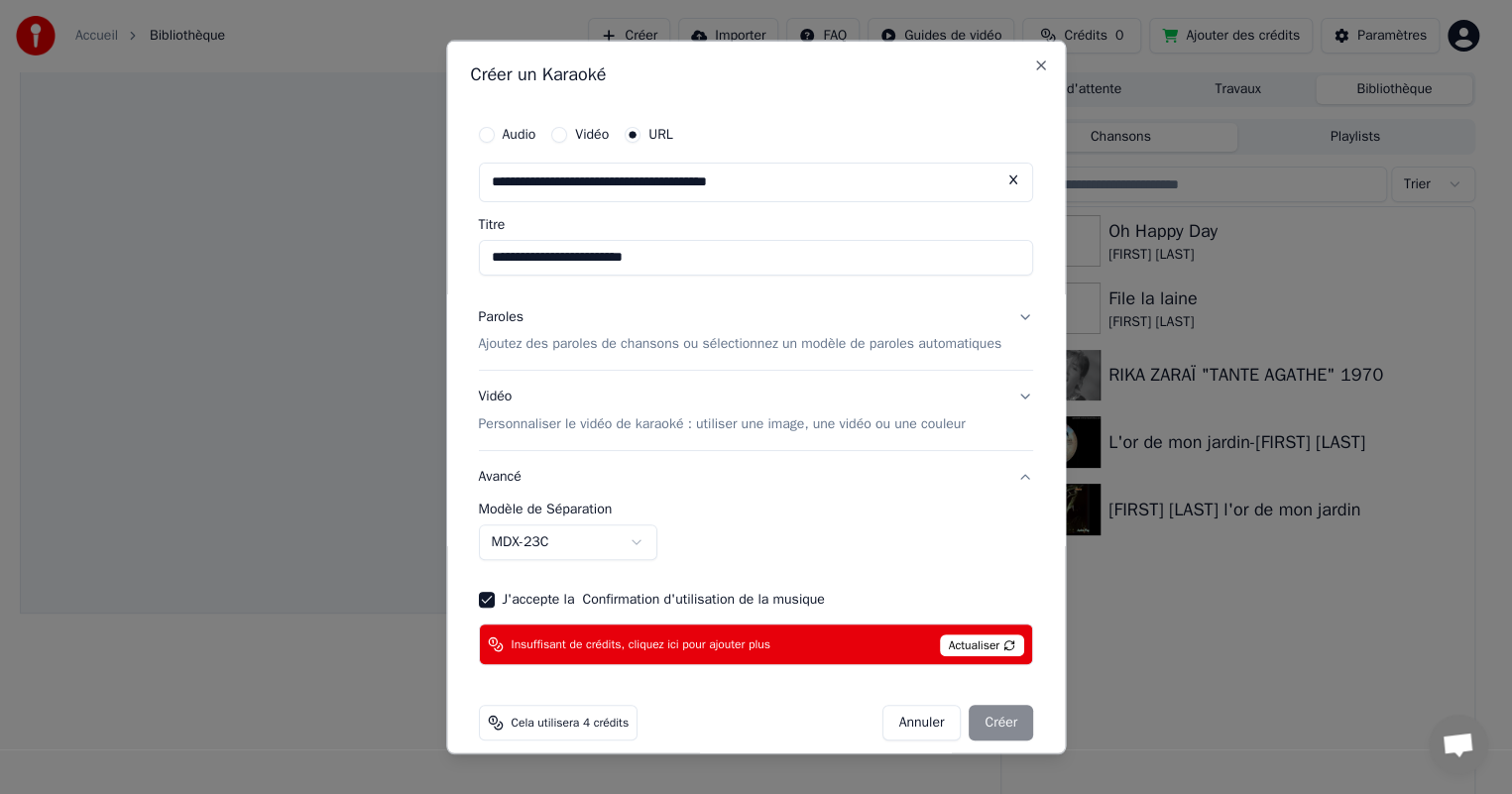 click on "Paroles Ajoutez des paroles de chansons ou sélectionnez un modèle de paroles automatiques" at bounding box center (756, 330) 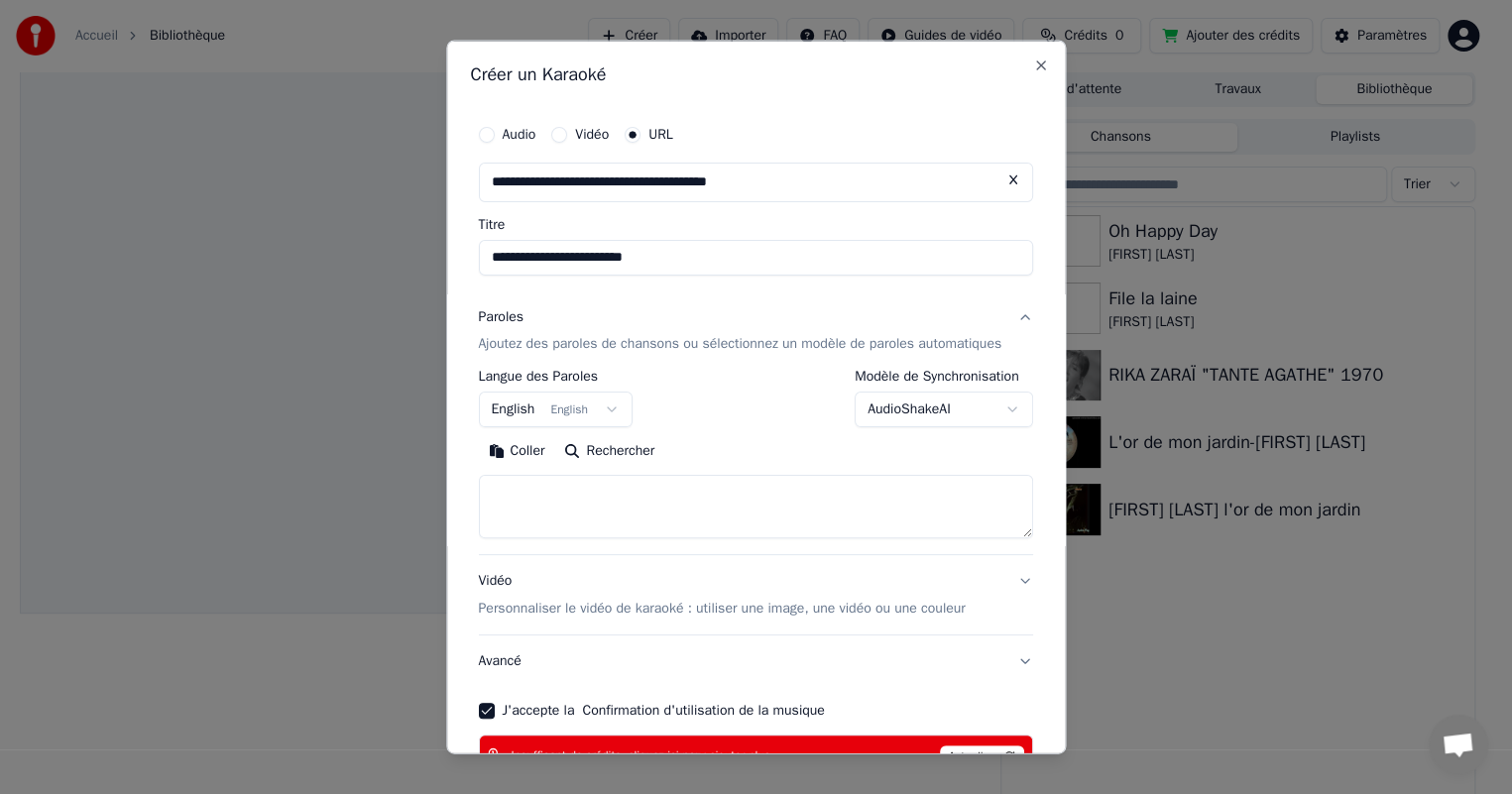 click on "English English" at bounding box center [556, 409] 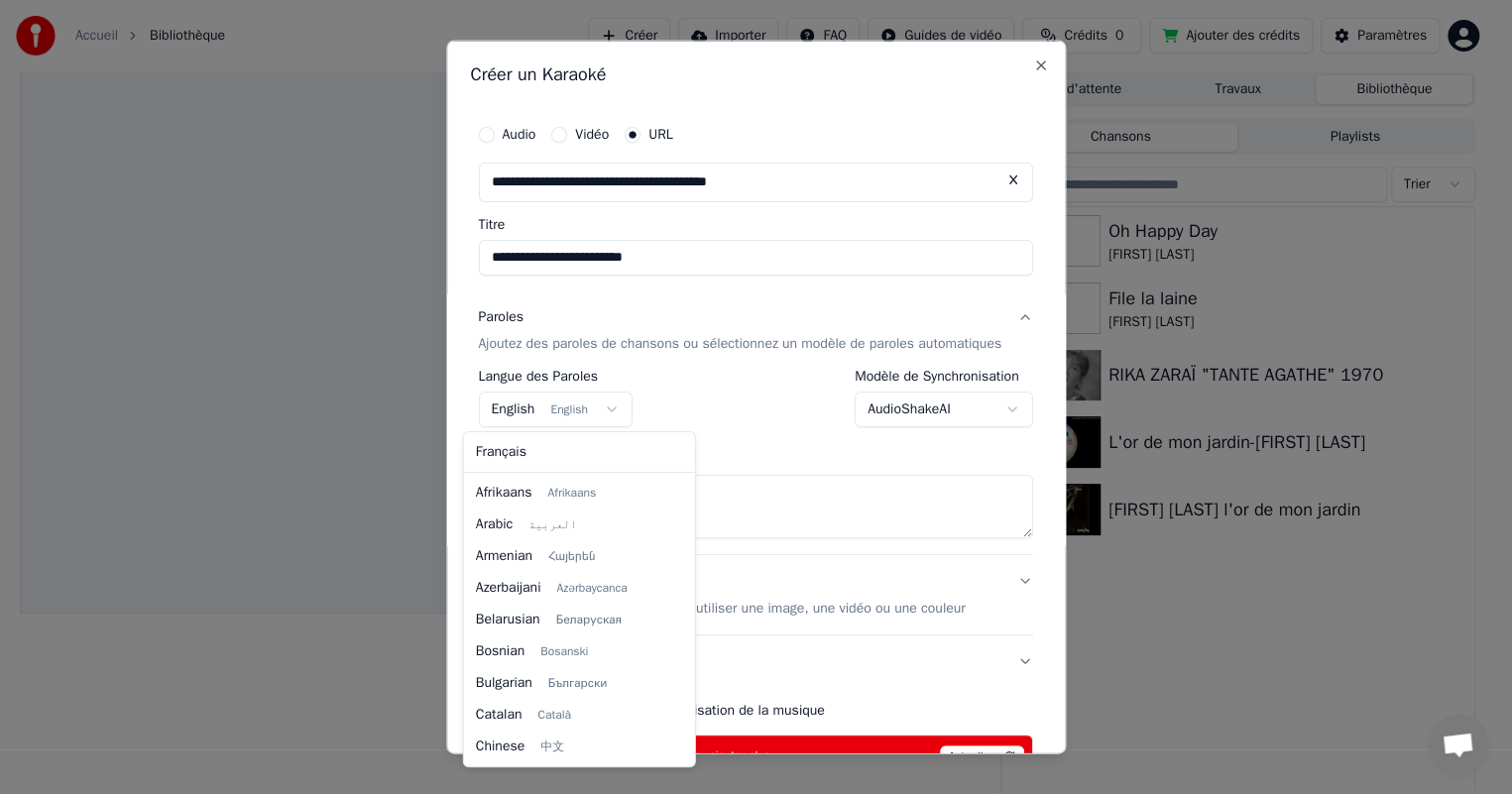 scroll, scrollTop: 158, scrollLeft: 0, axis: vertical 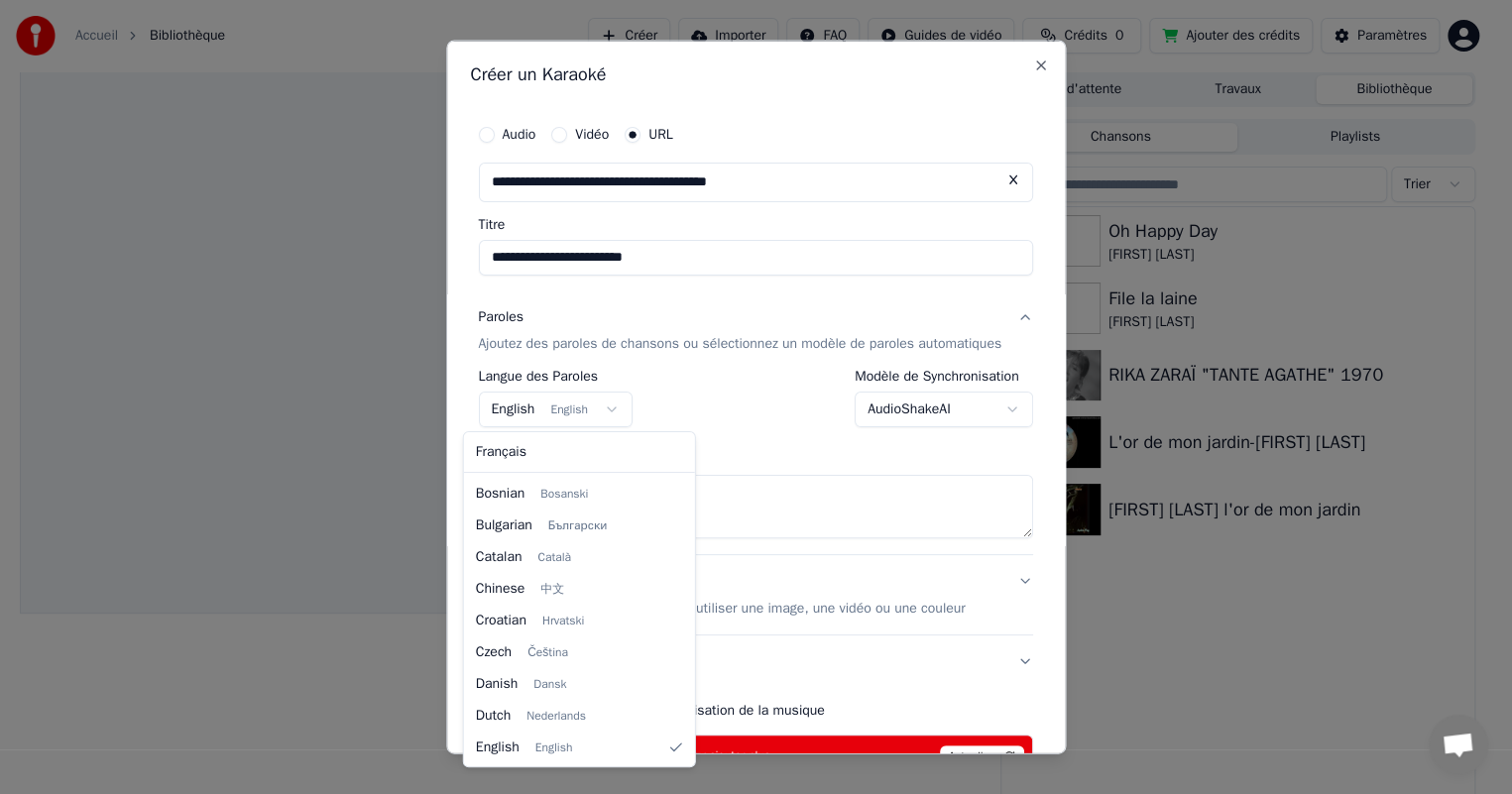 select on "**" 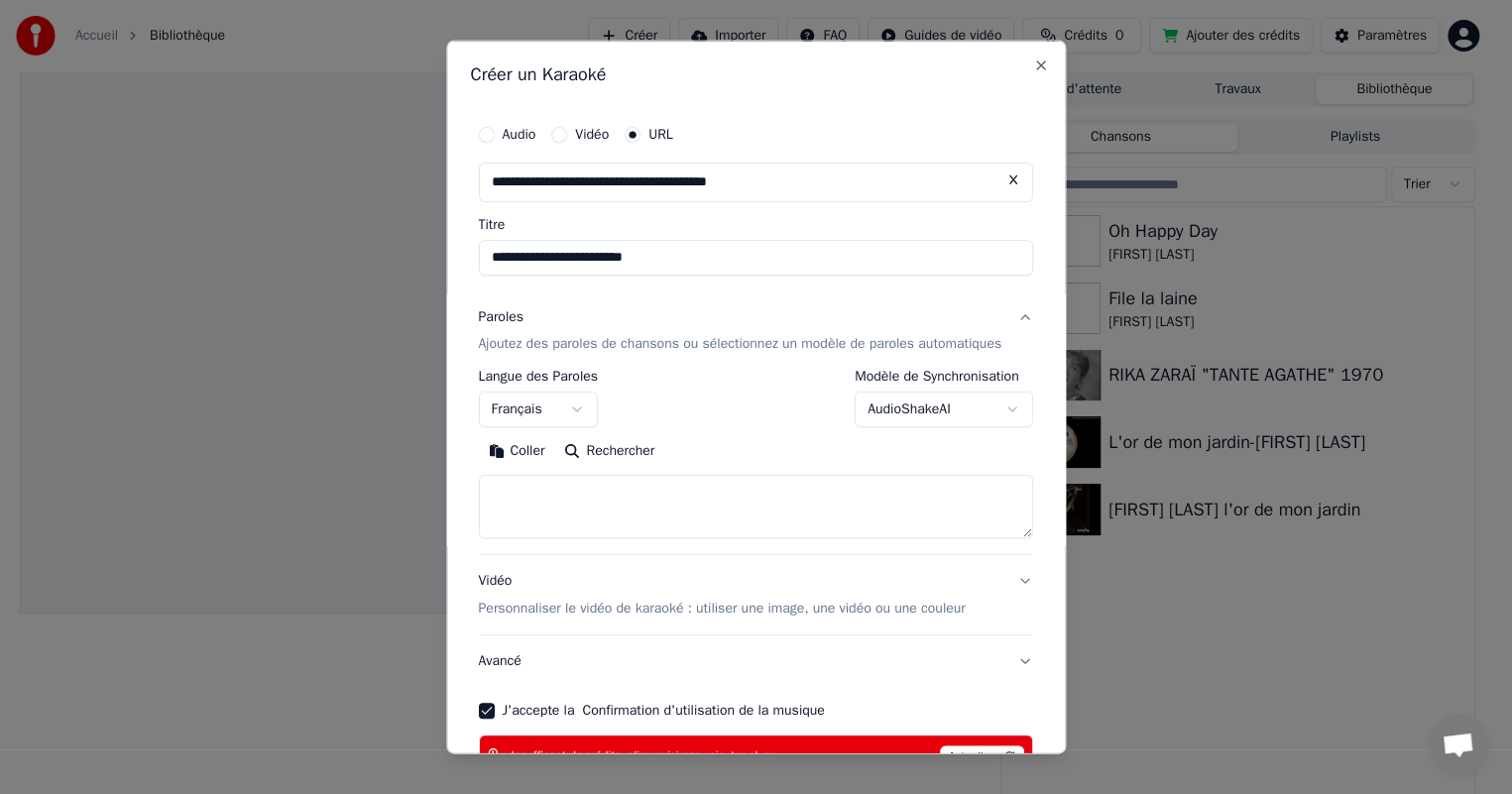 scroll, scrollTop: 129, scrollLeft: 0, axis: vertical 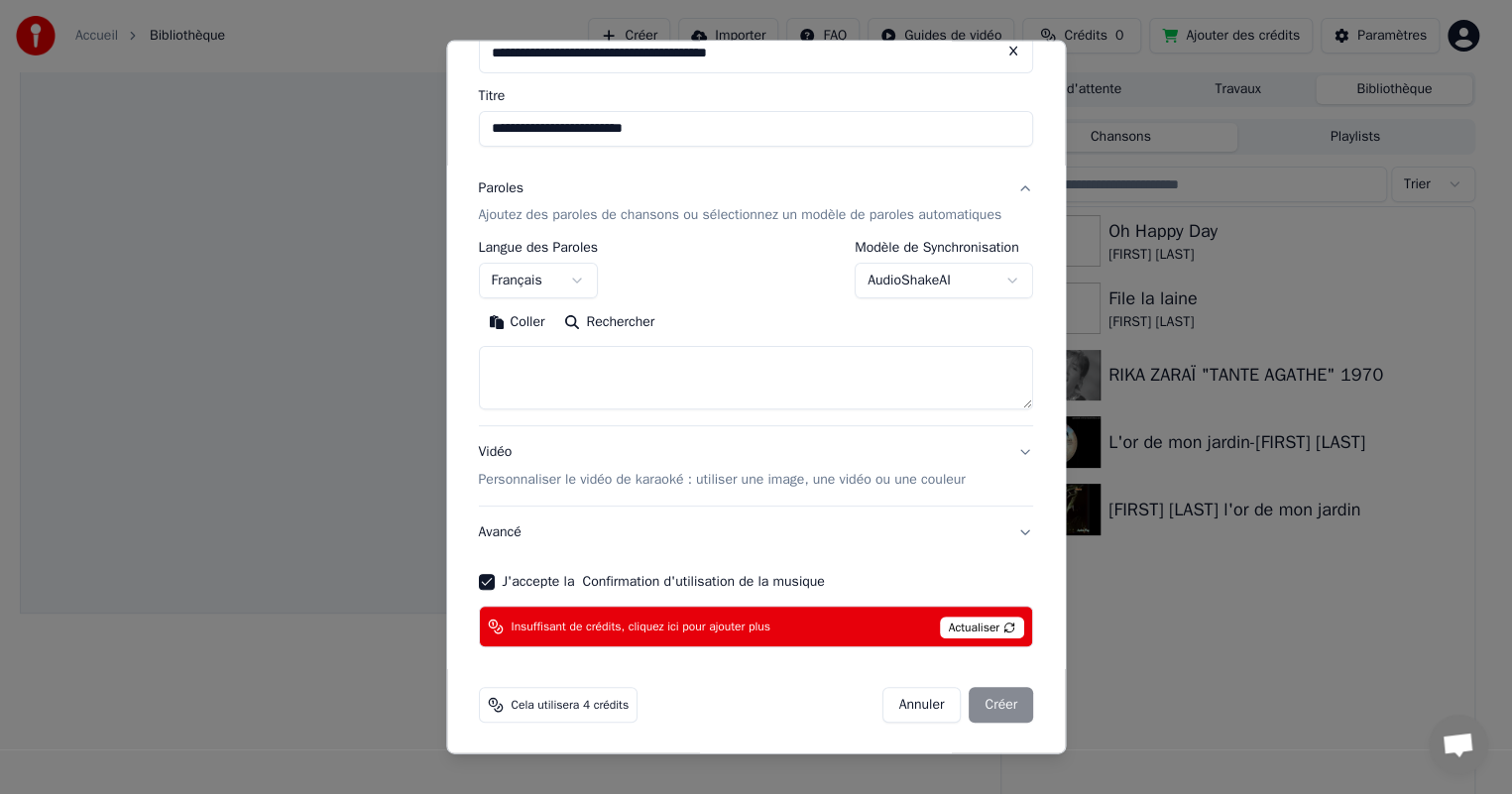 click on "Annuler Créer" at bounding box center [958, 705] 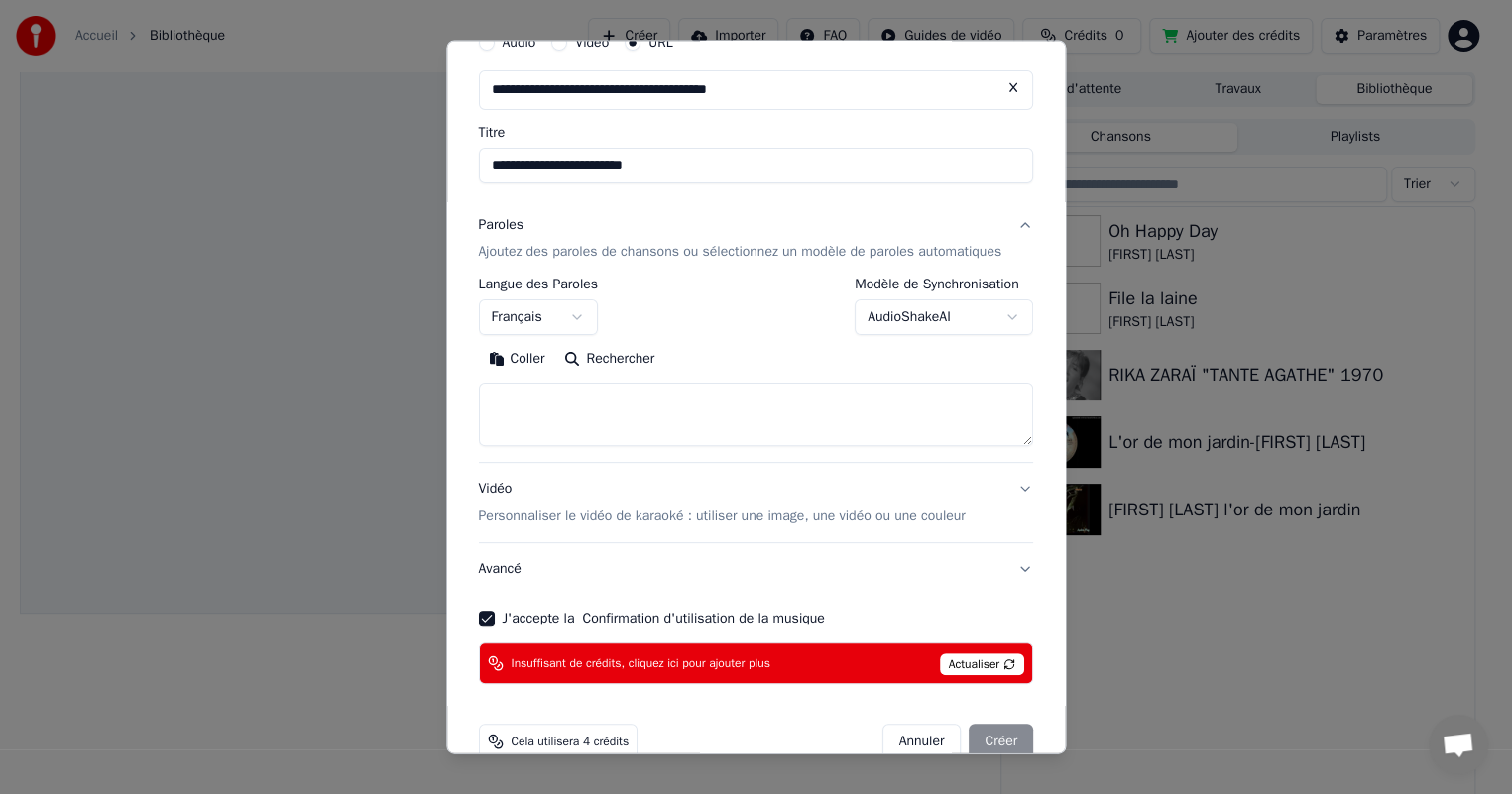 scroll, scrollTop: 129, scrollLeft: 0, axis: vertical 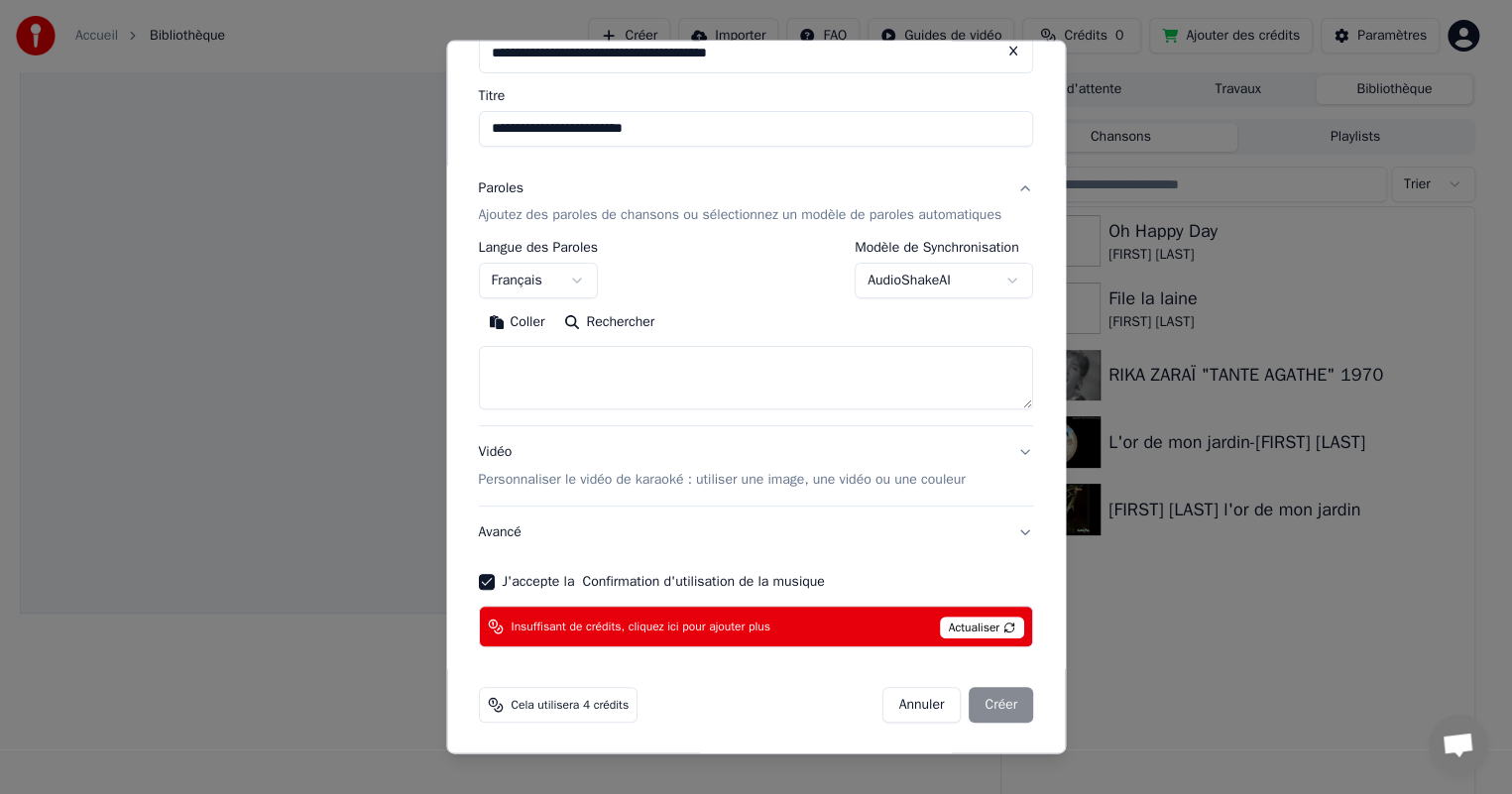 click on "Actualiser" at bounding box center (983, 627) 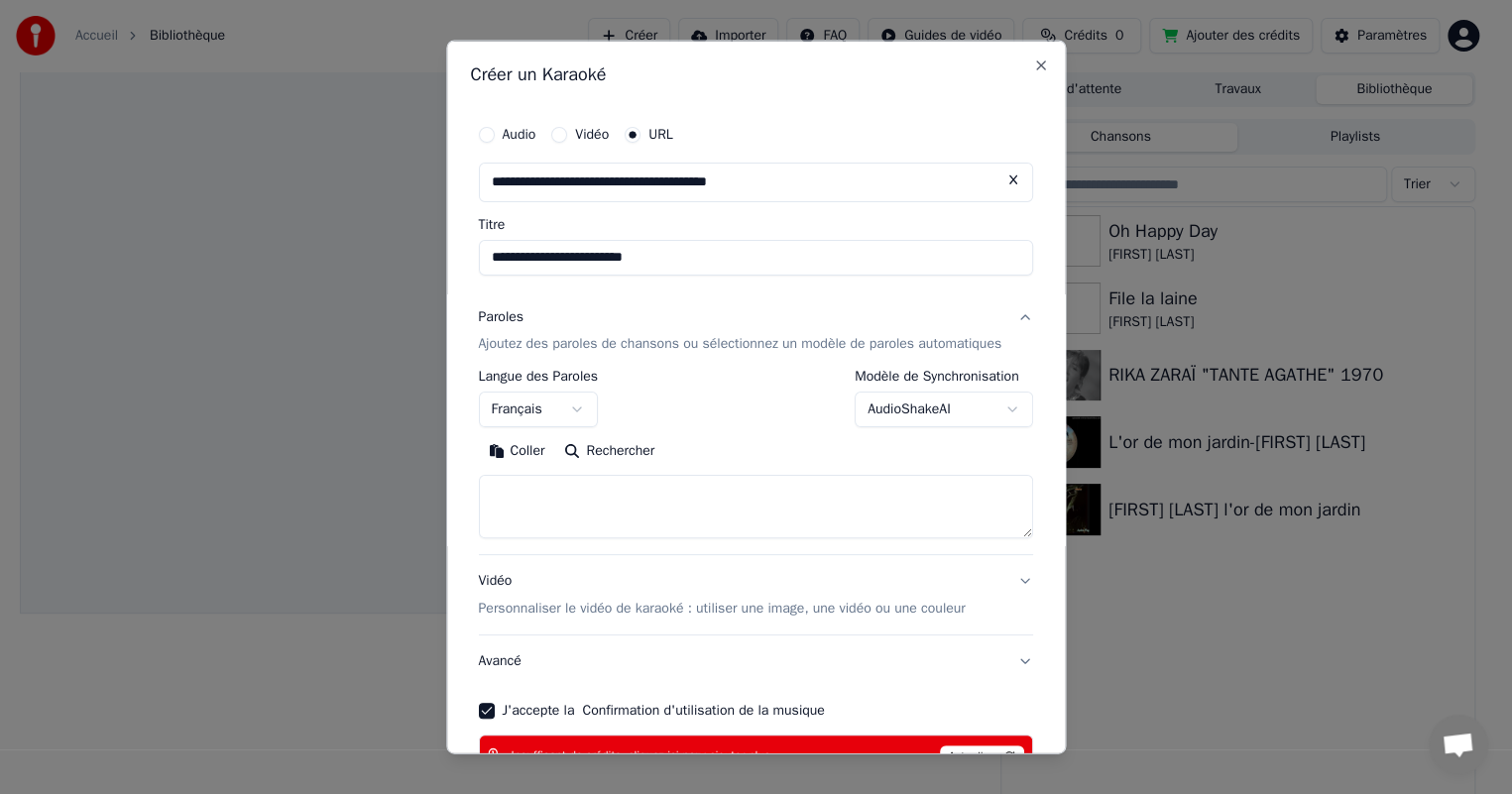 drag, startPoint x: 825, startPoint y: 94, endPoint x: 644, endPoint y: 112, distance: 181.89283 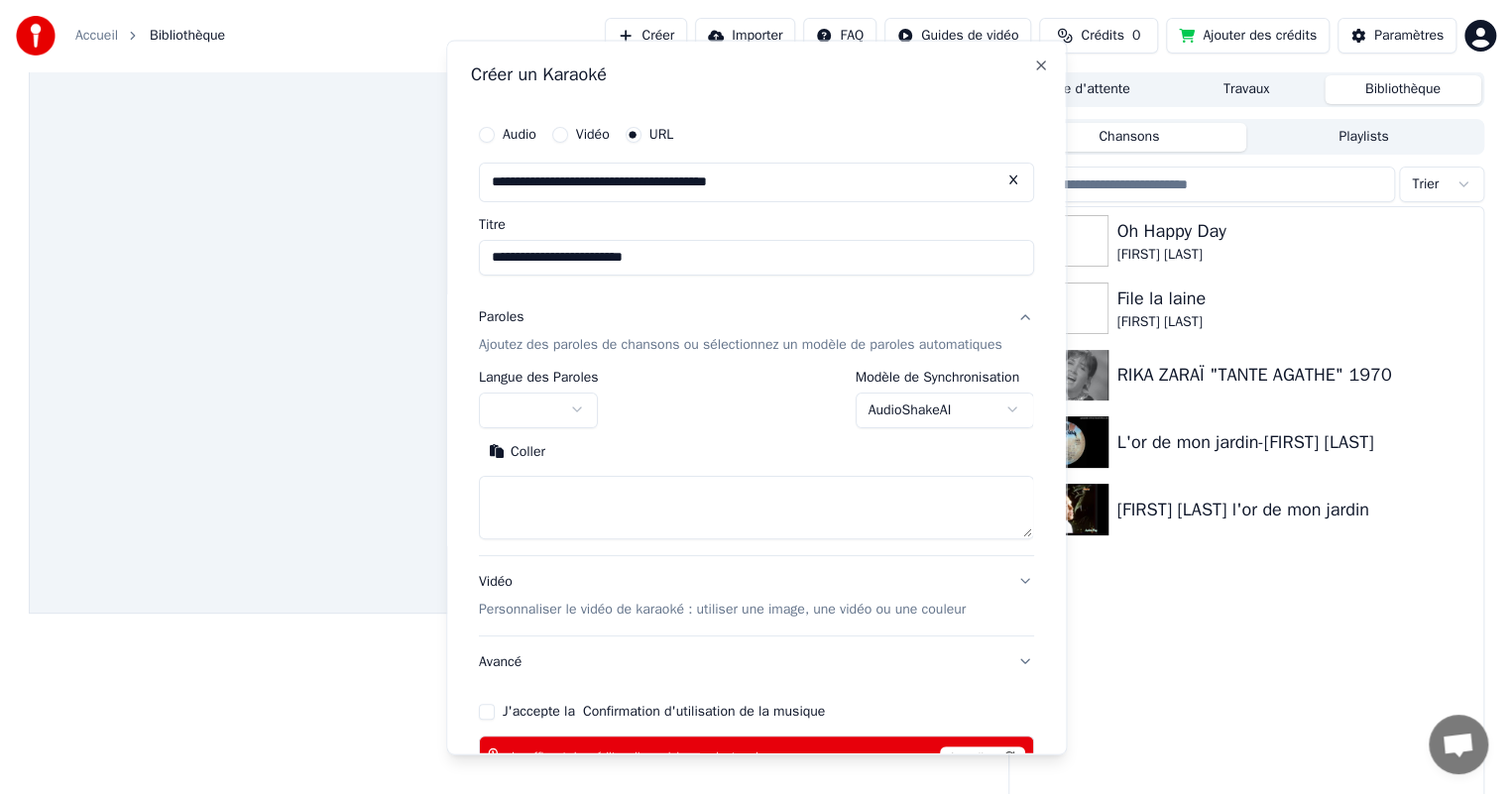 type 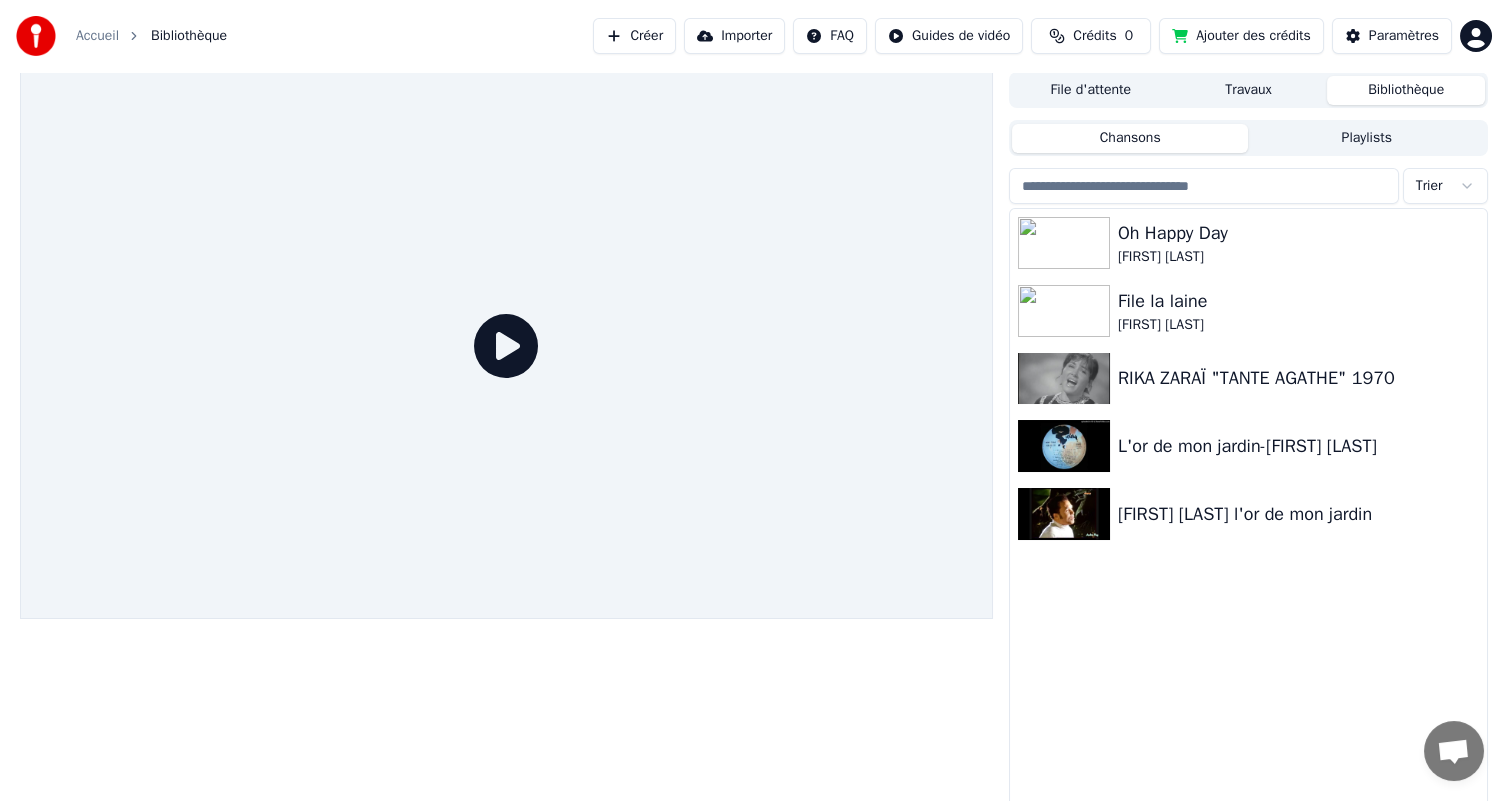 click on "Crédits 0" at bounding box center (1091, 36) 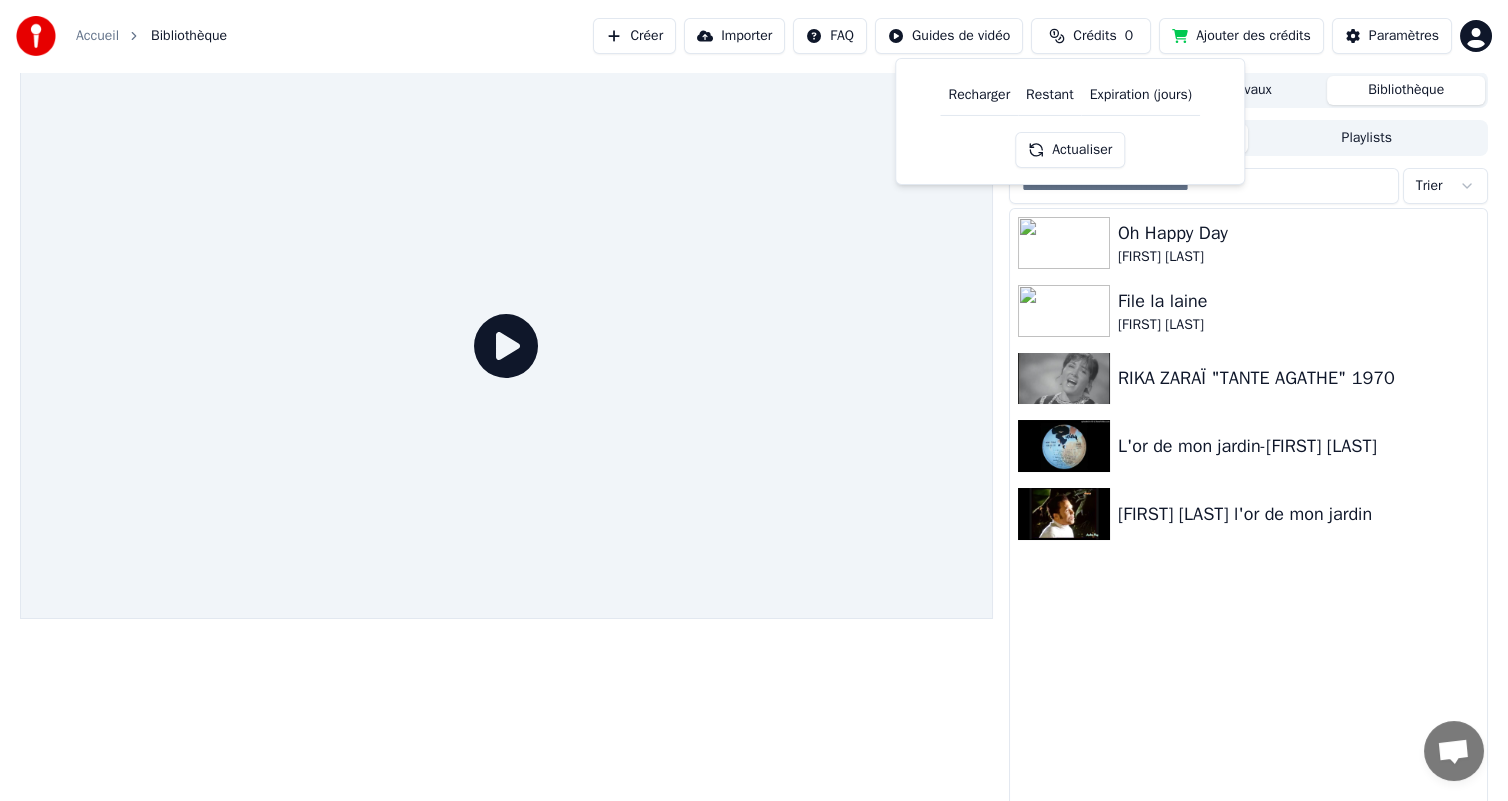 click on "Recharger" at bounding box center (980, 95) 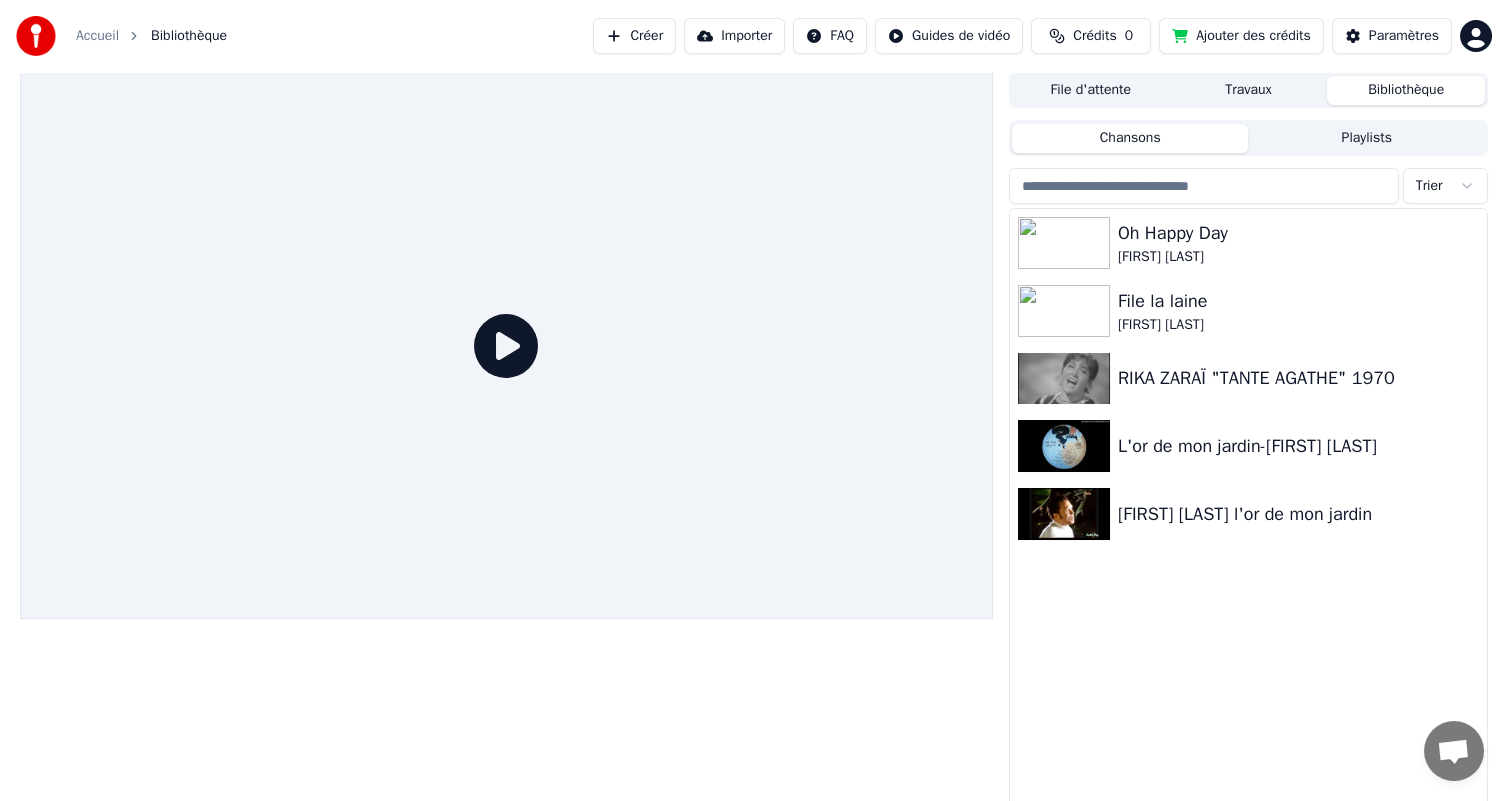 click on "Ajouter des crédits" at bounding box center (1241, 36) 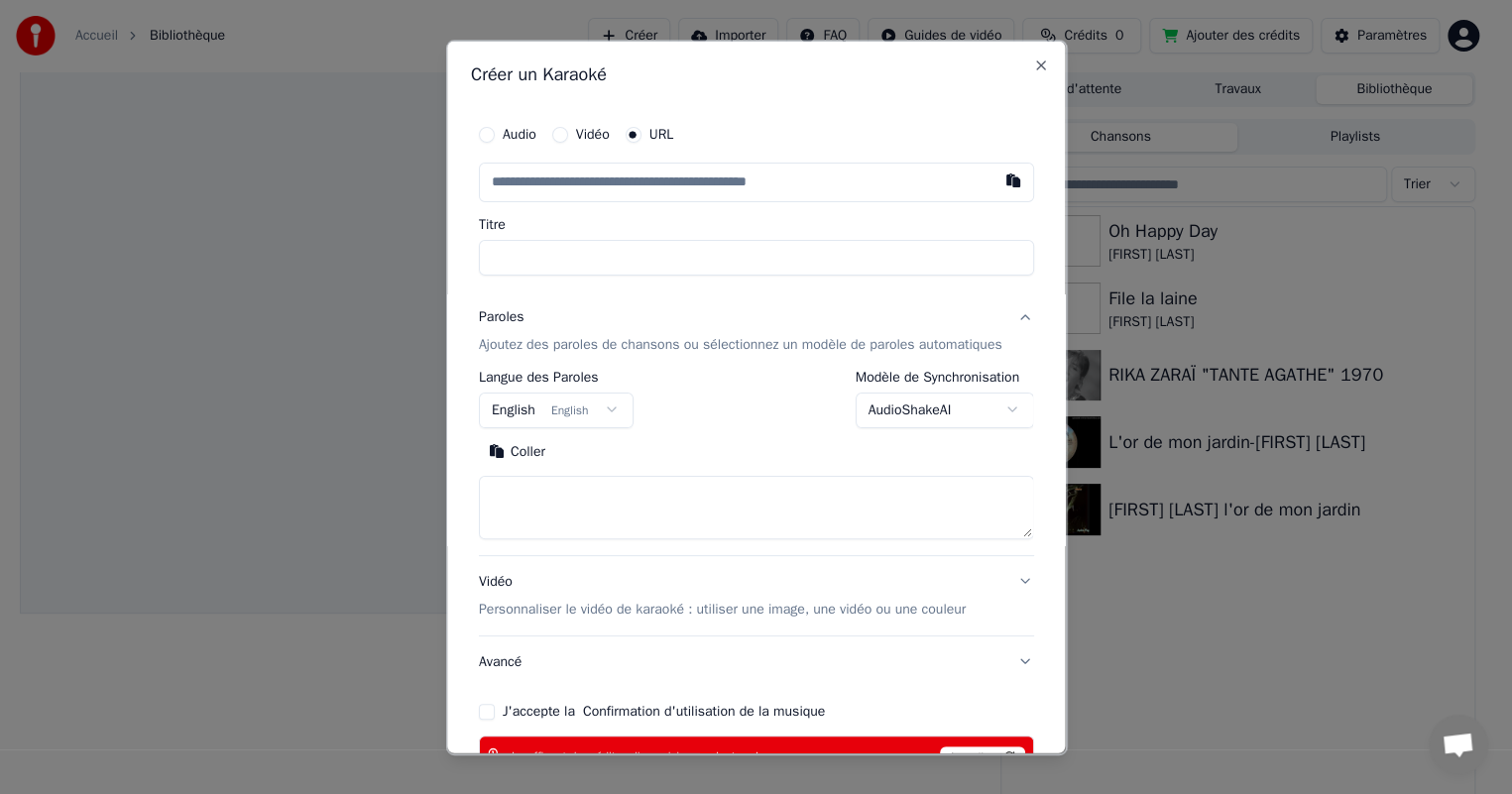 click at bounding box center (756, 181) 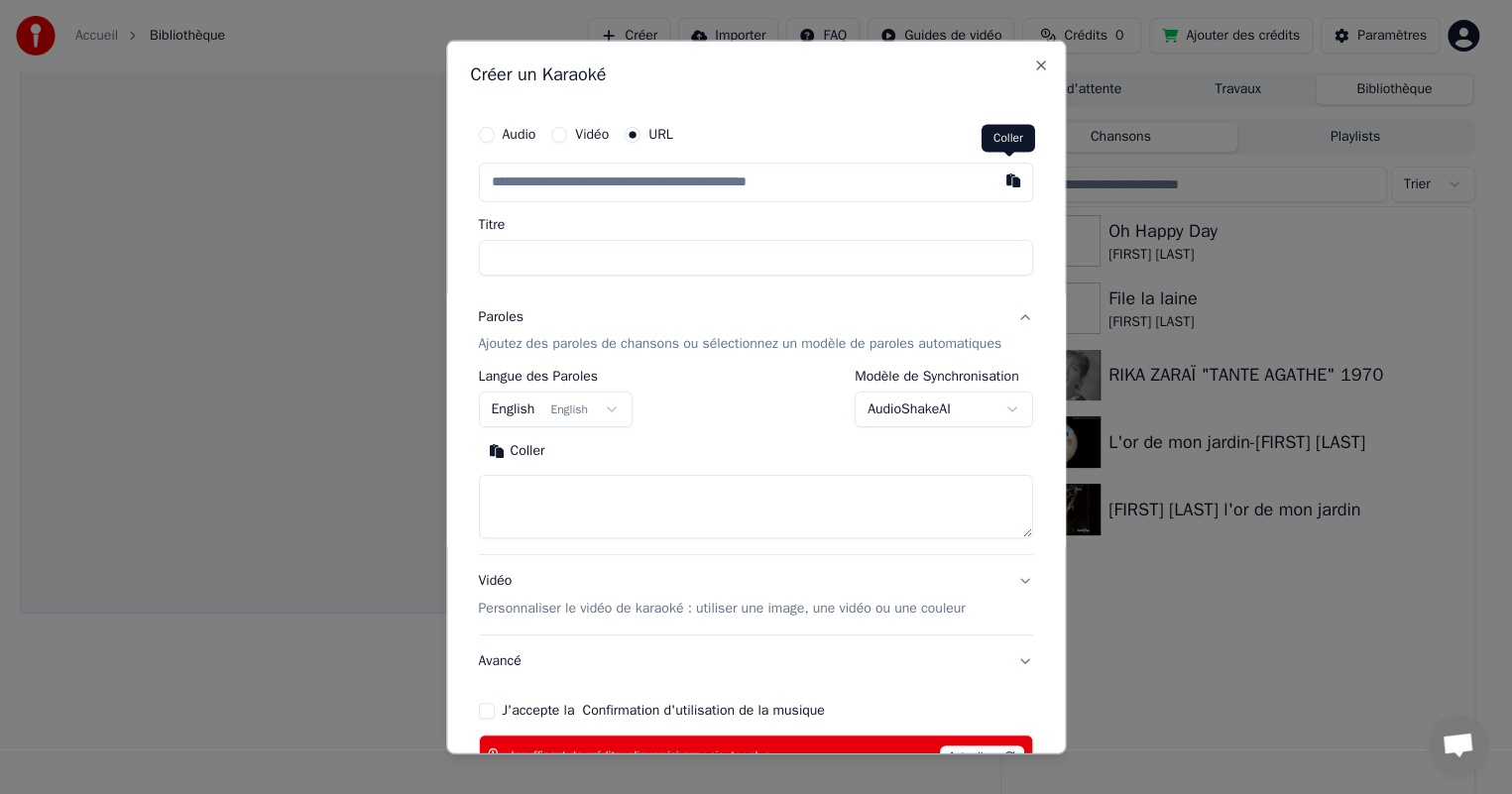 click at bounding box center (1013, 179) 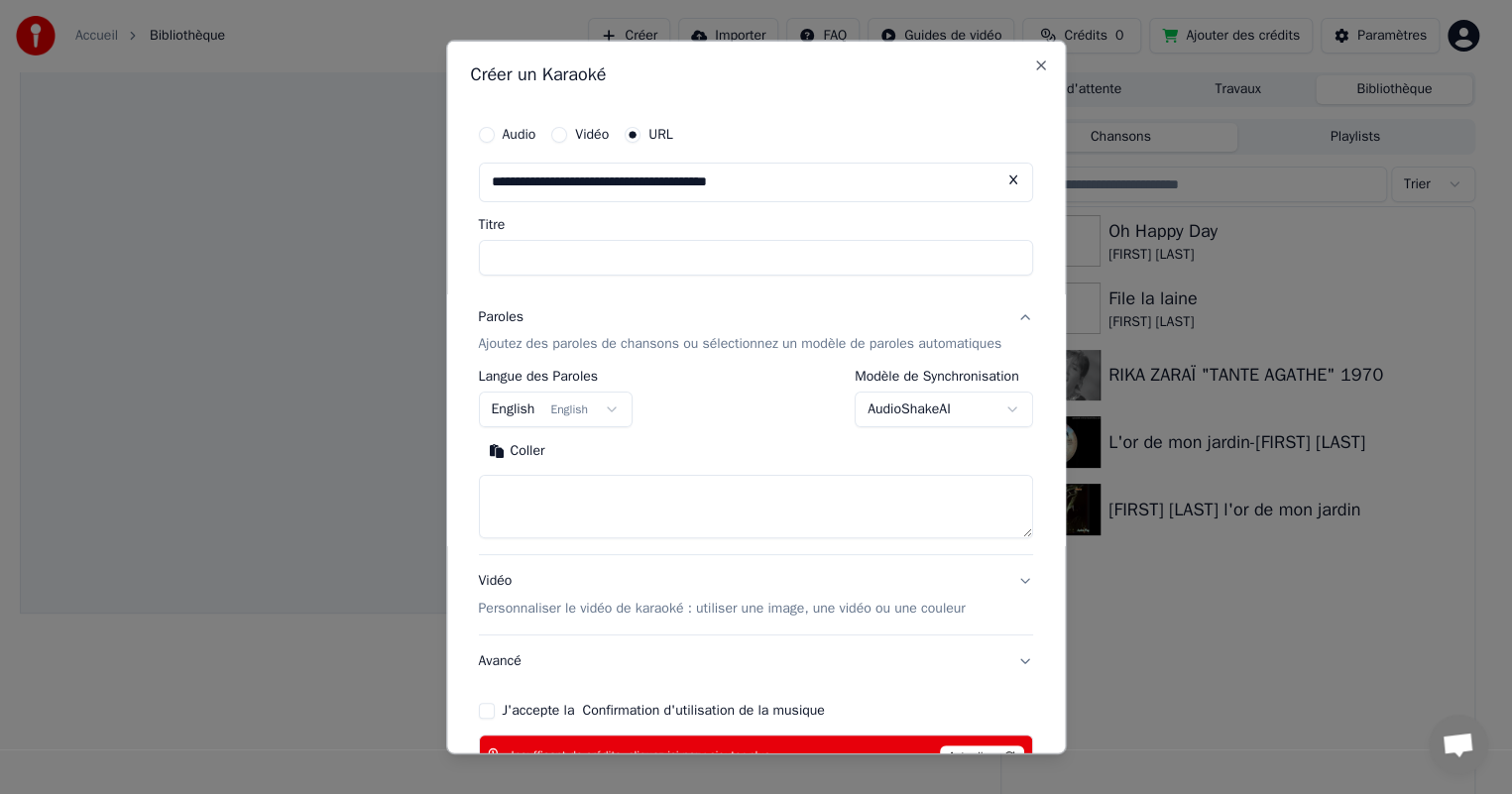 type on "**********" 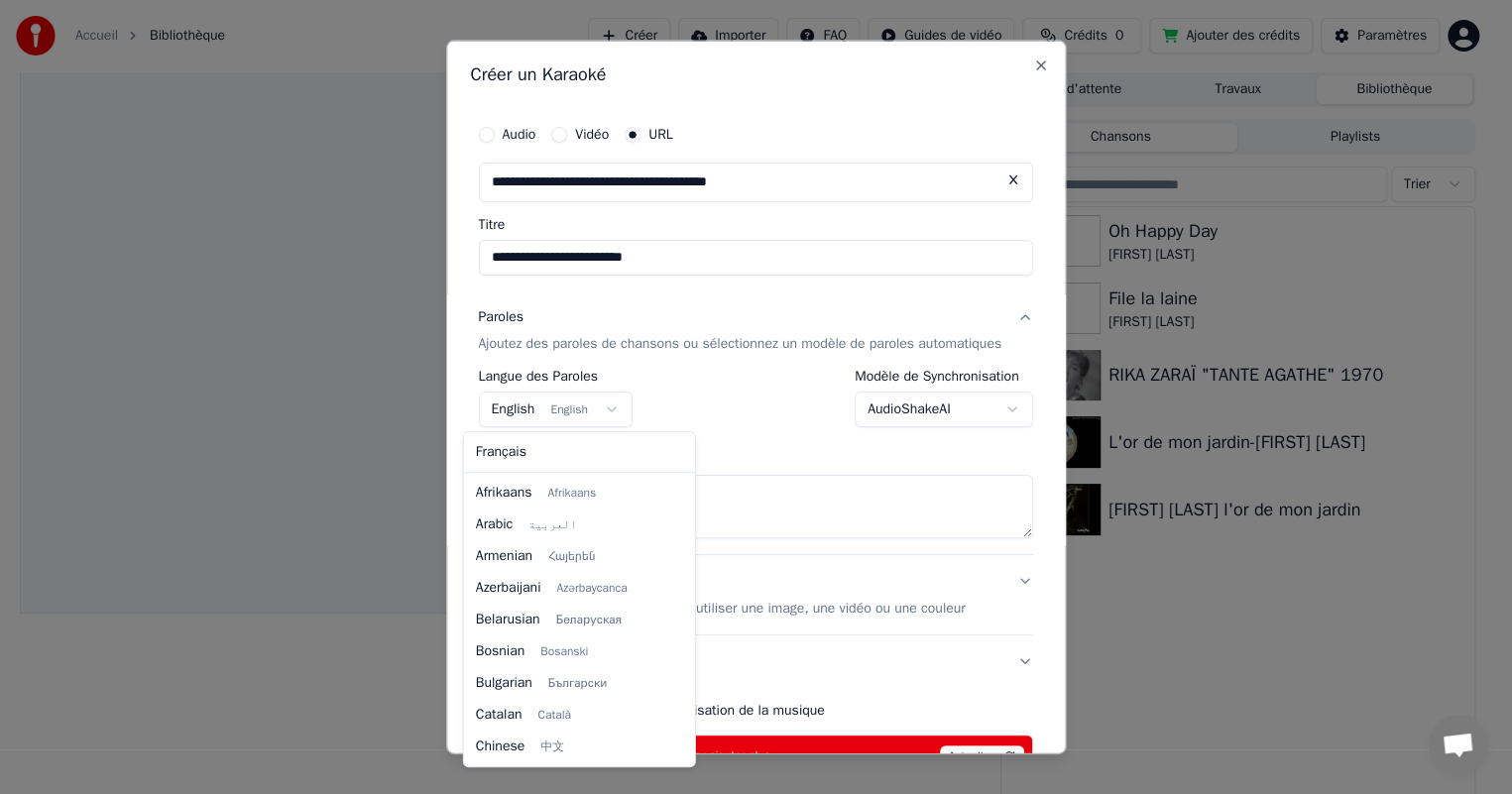 click on "**********" at bounding box center [748, 397] 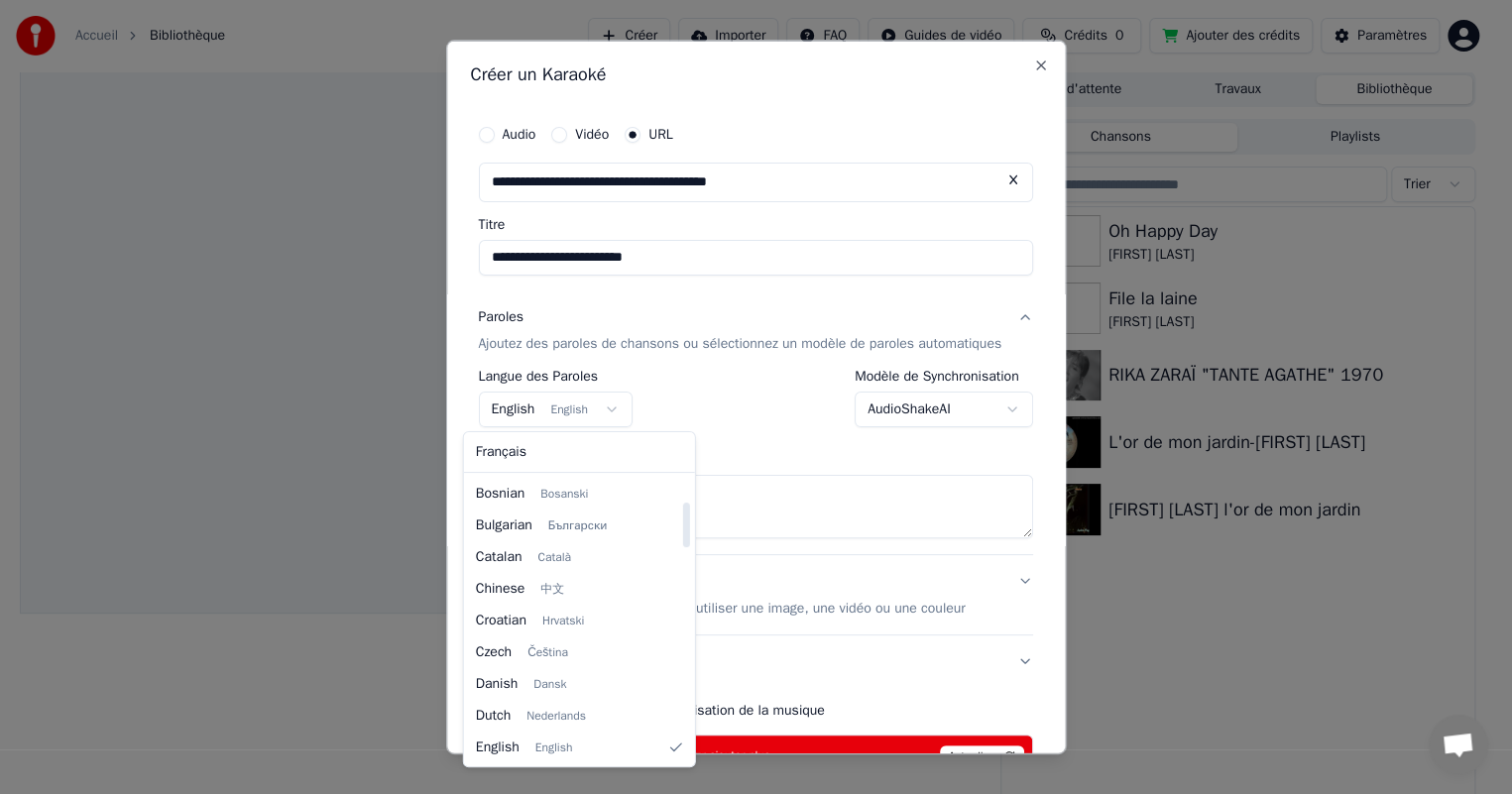select on "**" 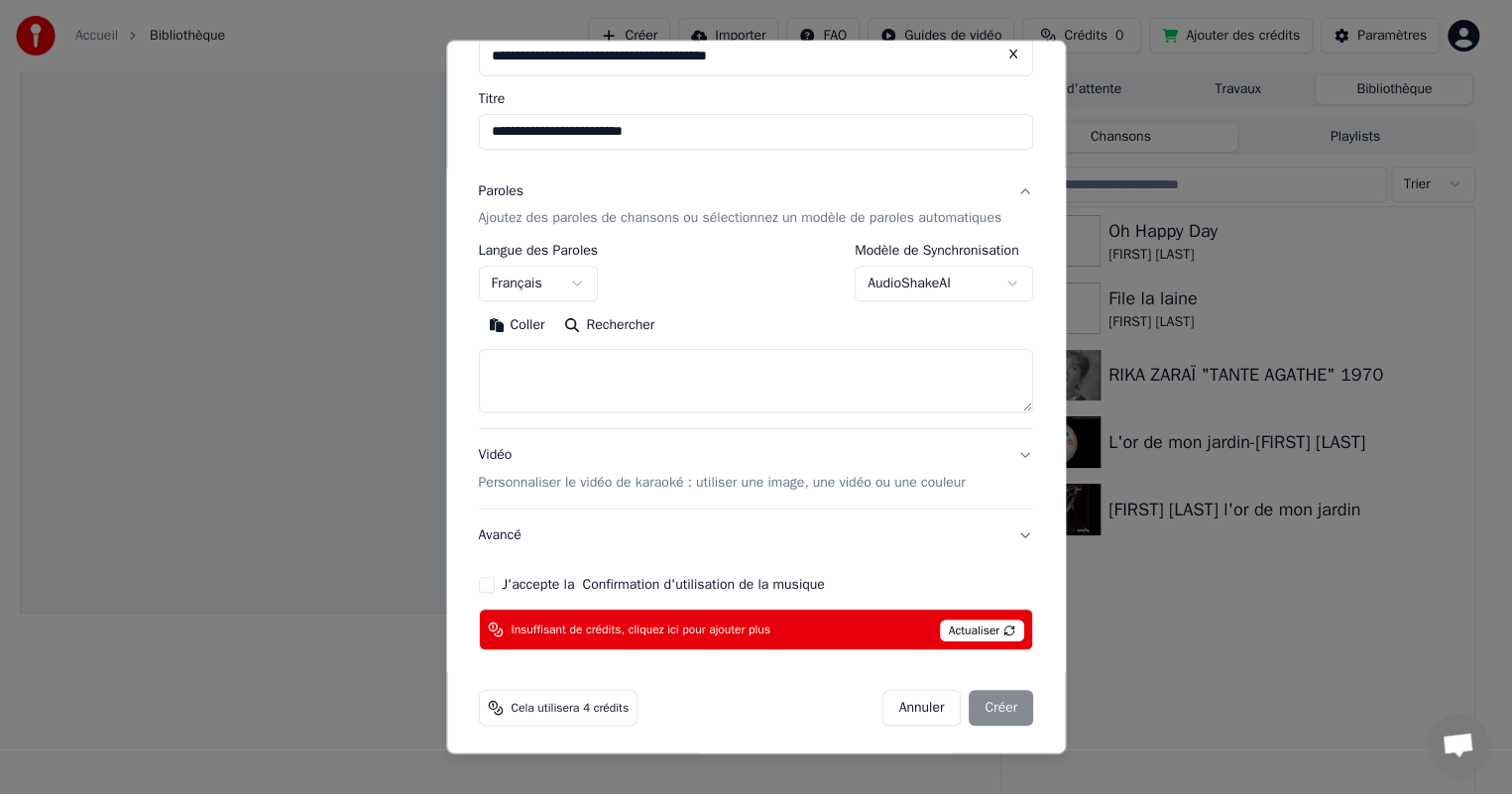 scroll, scrollTop: 129, scrollLeft: 0, axis: vertical 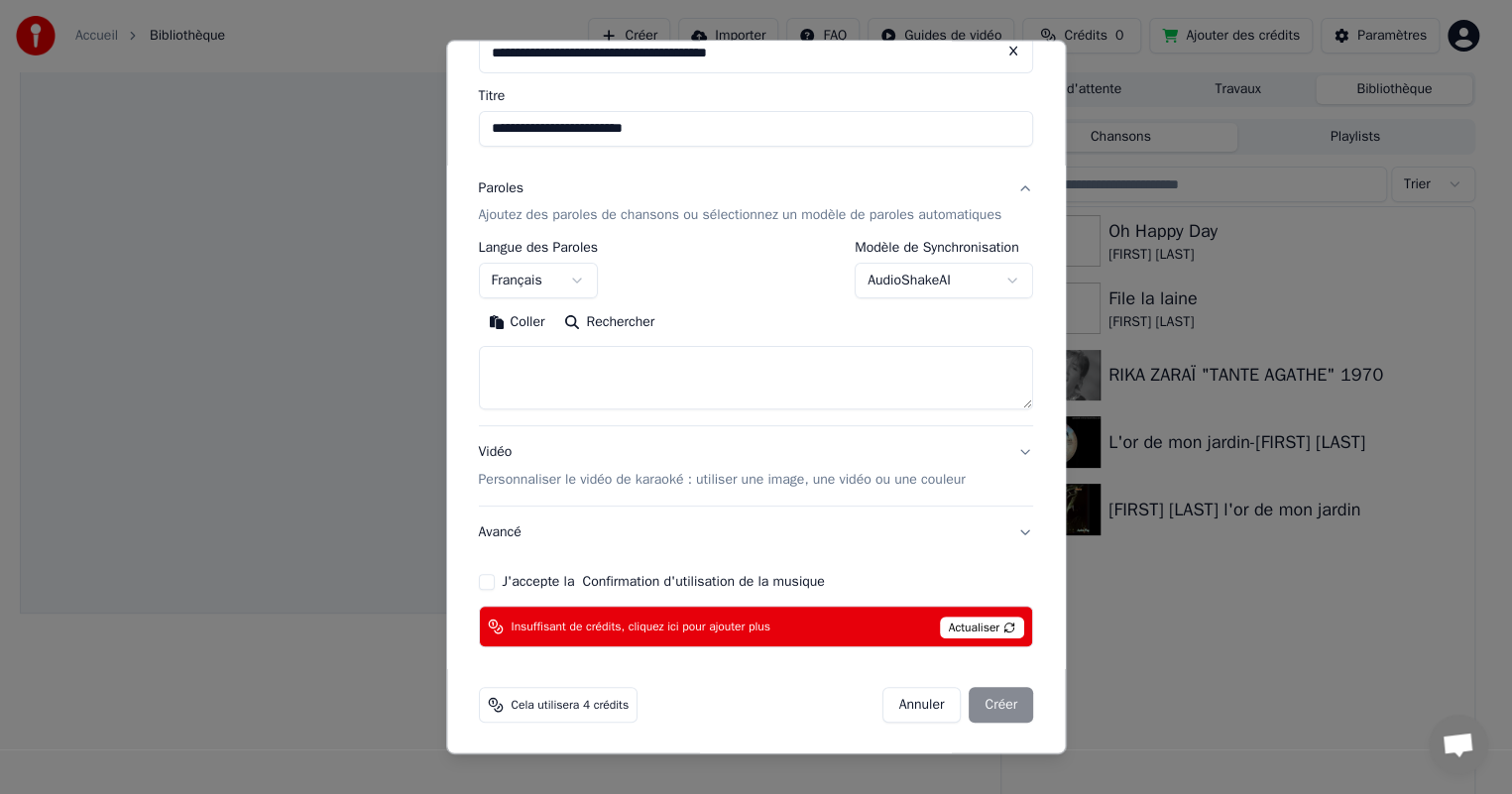 click on "Vidéo Personnaliser le vidéo de karaoké : utiliser une image, une vidéo ou une couleur" at bounding box center (756, 466) 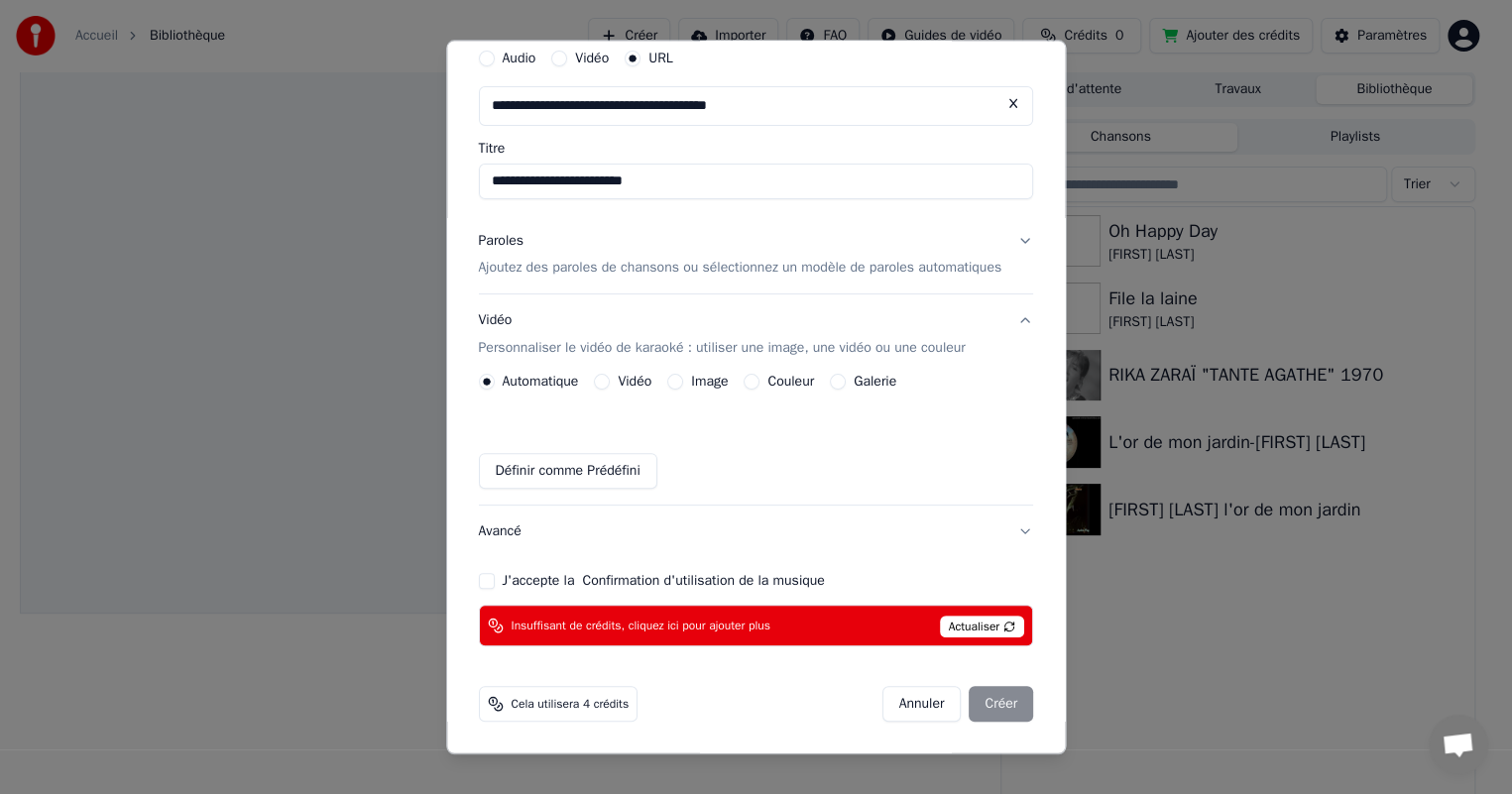 scroll, scrollTop: 75, scrollLeft: 0, axis: vertical 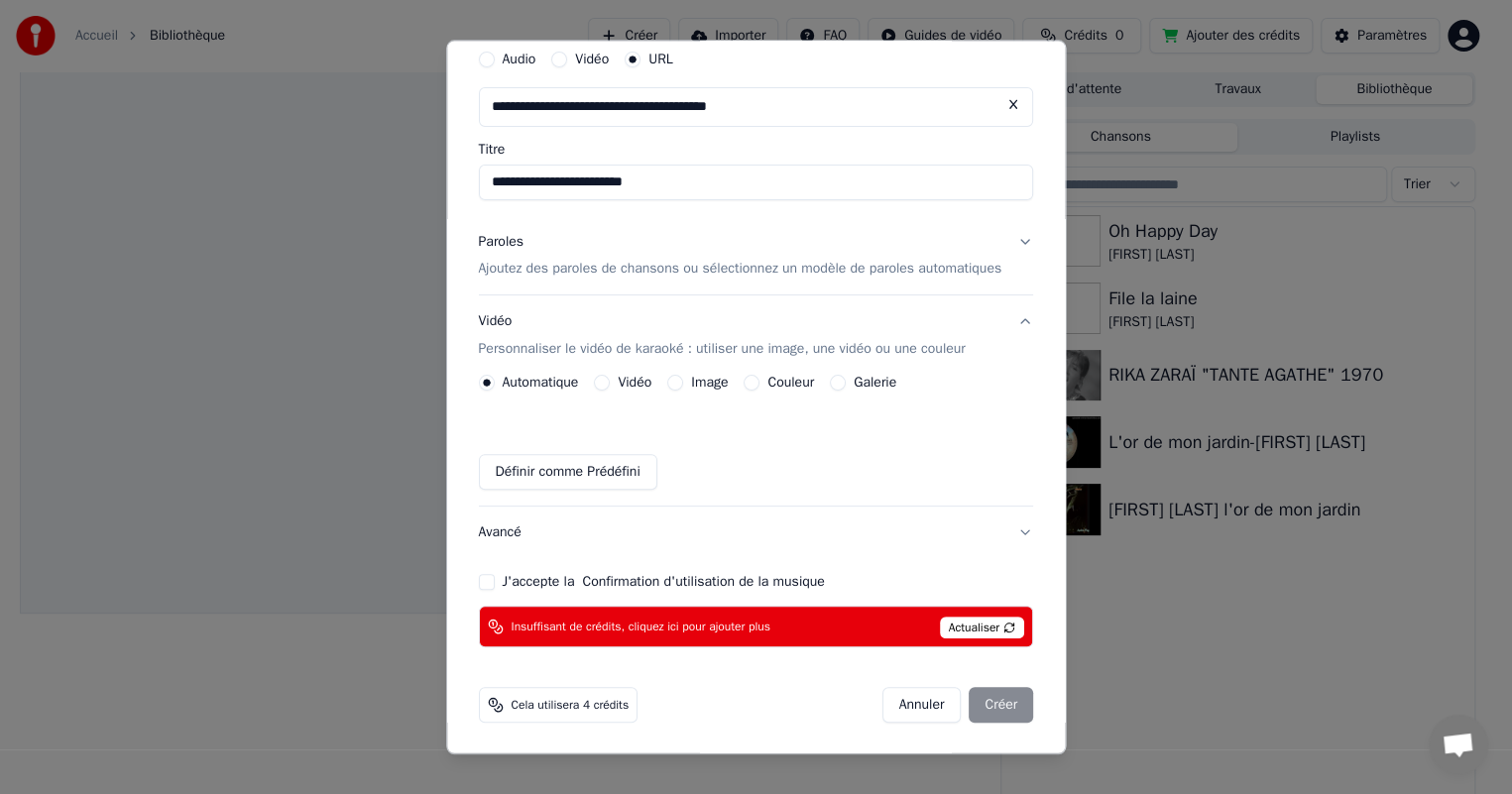 click on "J'accepte la   Confirmation d'utilisation de la musique" at bounding box center [663, 582] 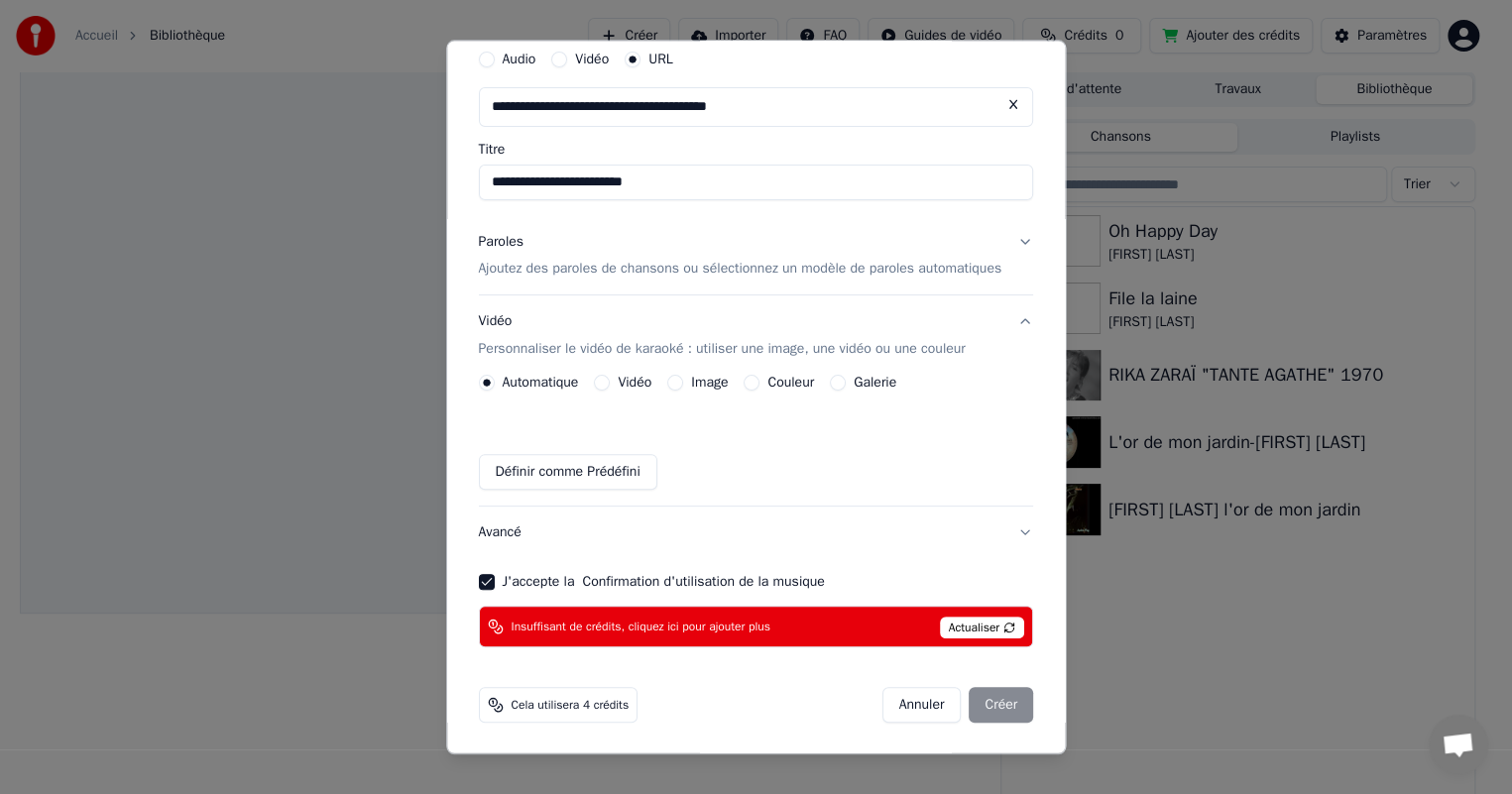 click on "Couleur" at bounding box center [791, 383] 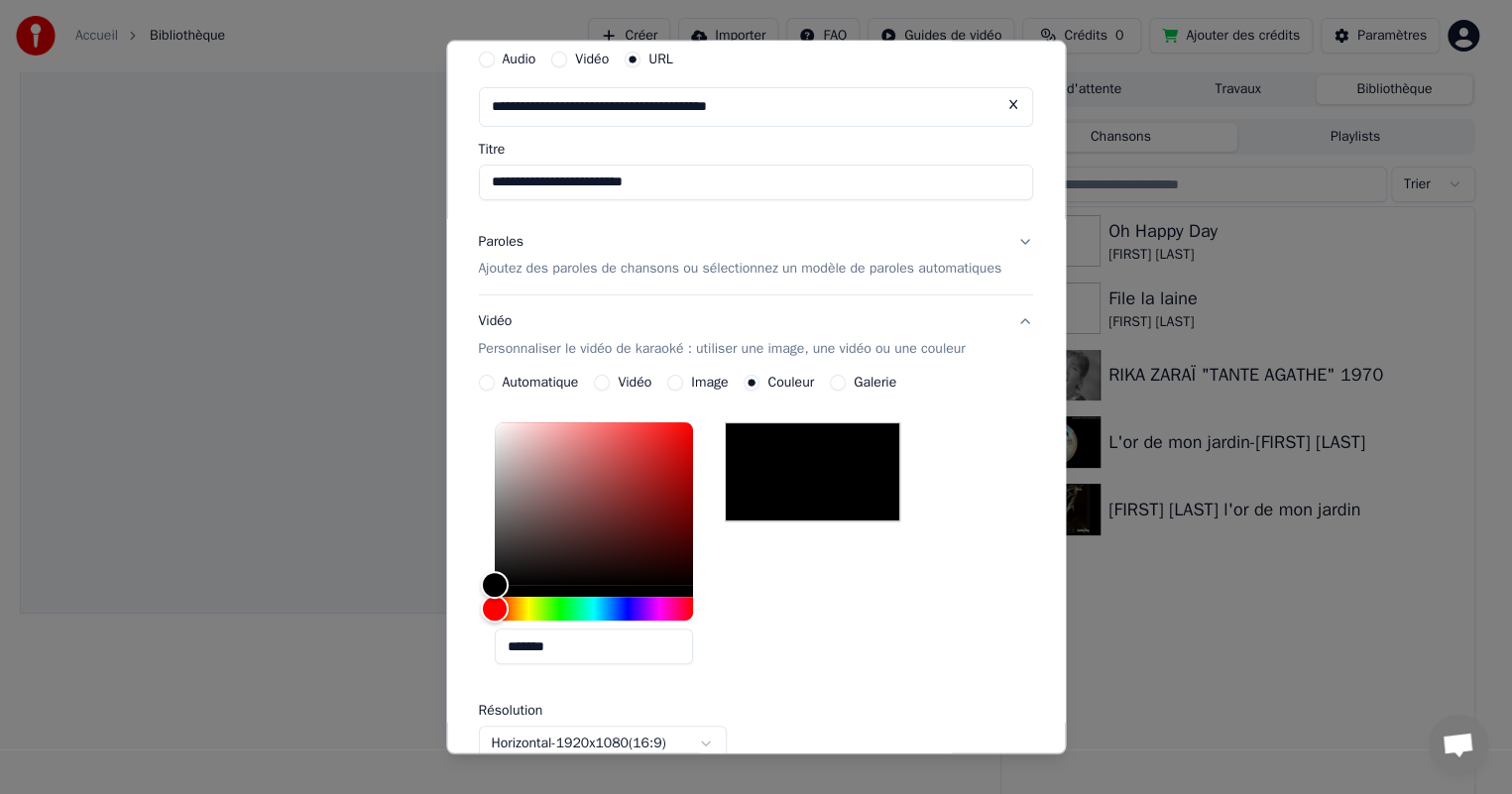 click on "Image" at bounding box center [709, 383] 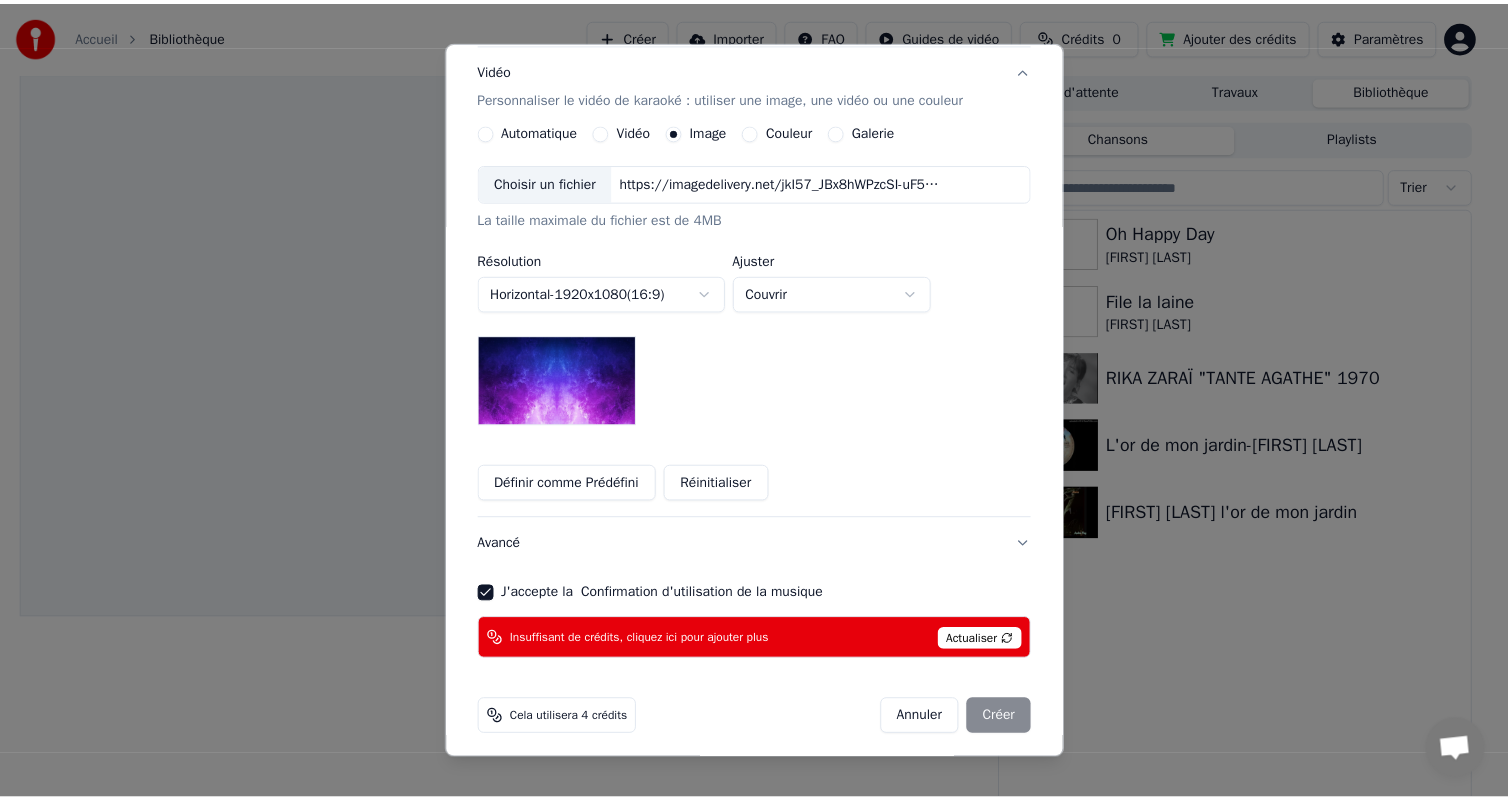 scroll, scrollTop: 338, scrollLeft: 0, axis: vertical 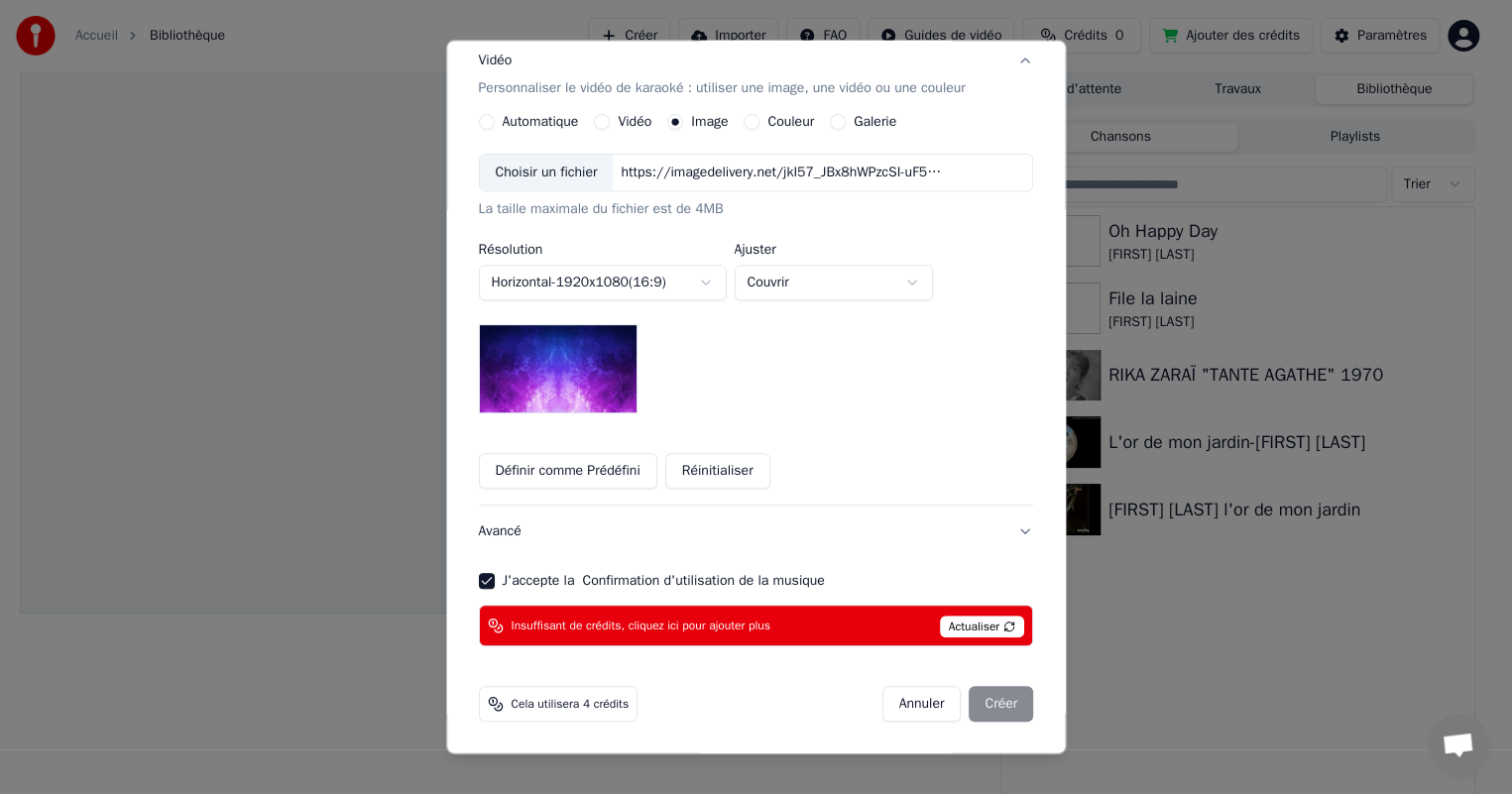 click on "Annuler Créer" at bounding box center [958, 705] 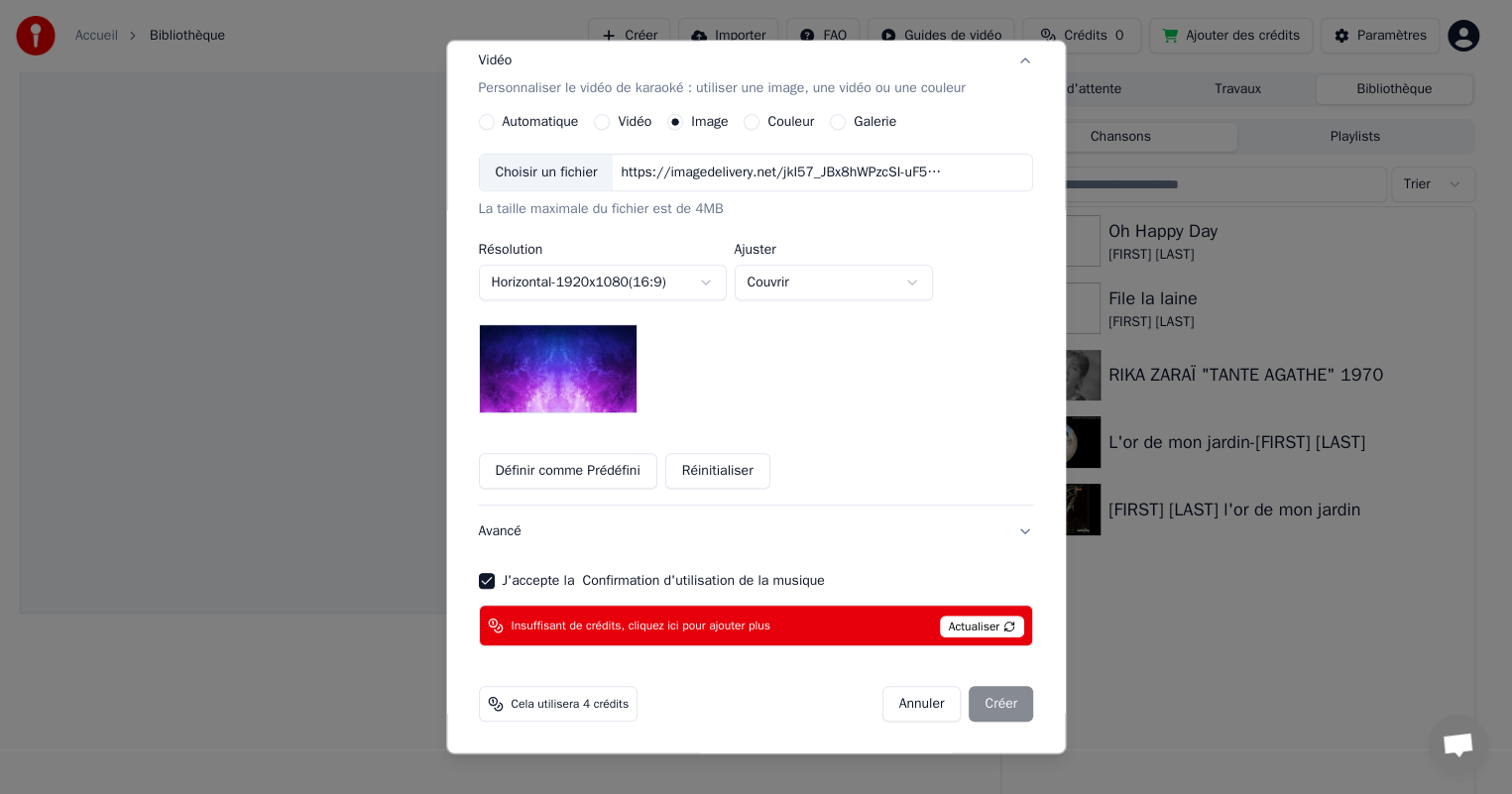 click on "Cela utilisera 4 crédits" at bounding box center [570, 705] 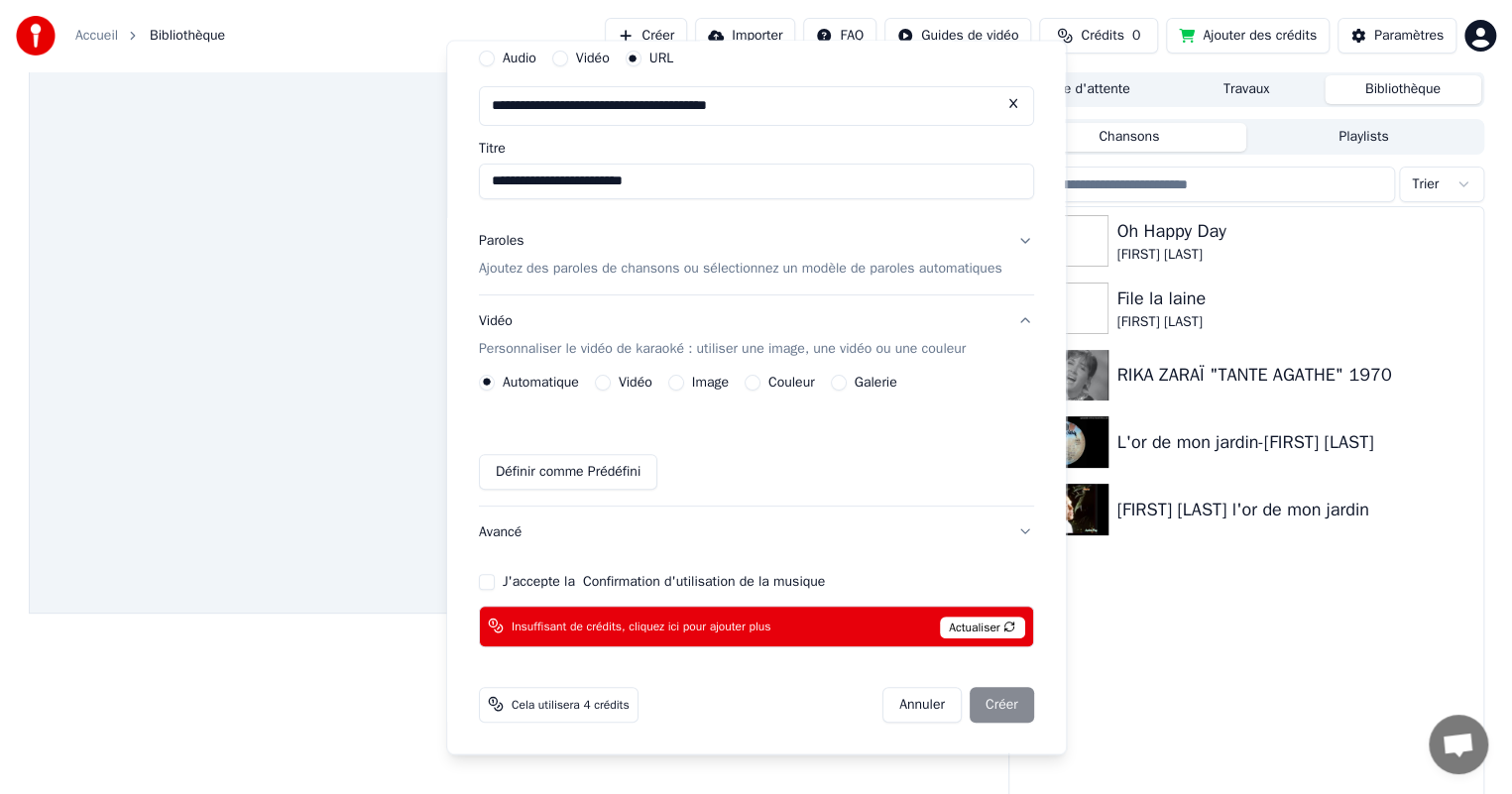 type 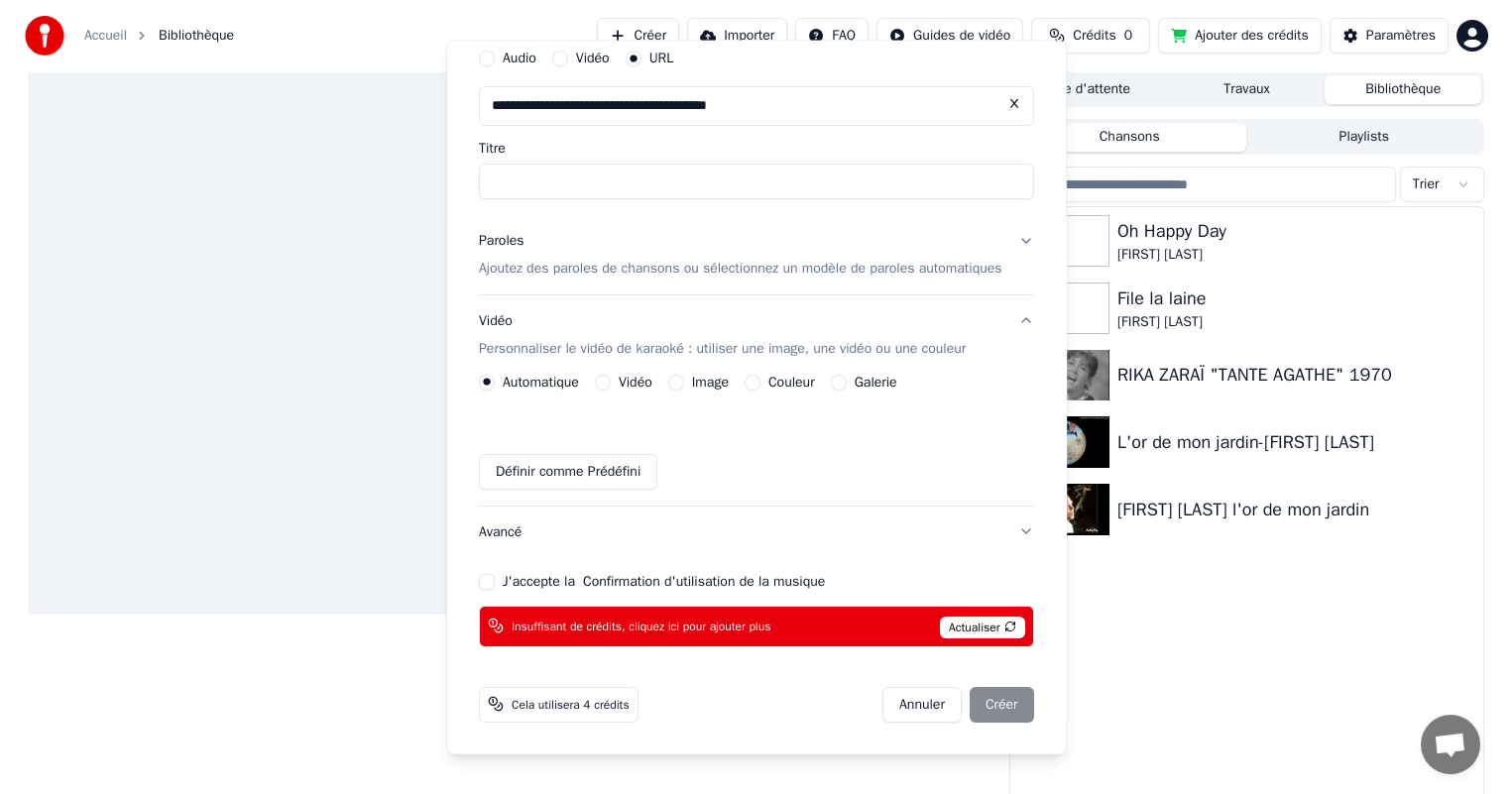 scroll, scrollTop: 75, scrollLeft: 0, axis: vertical 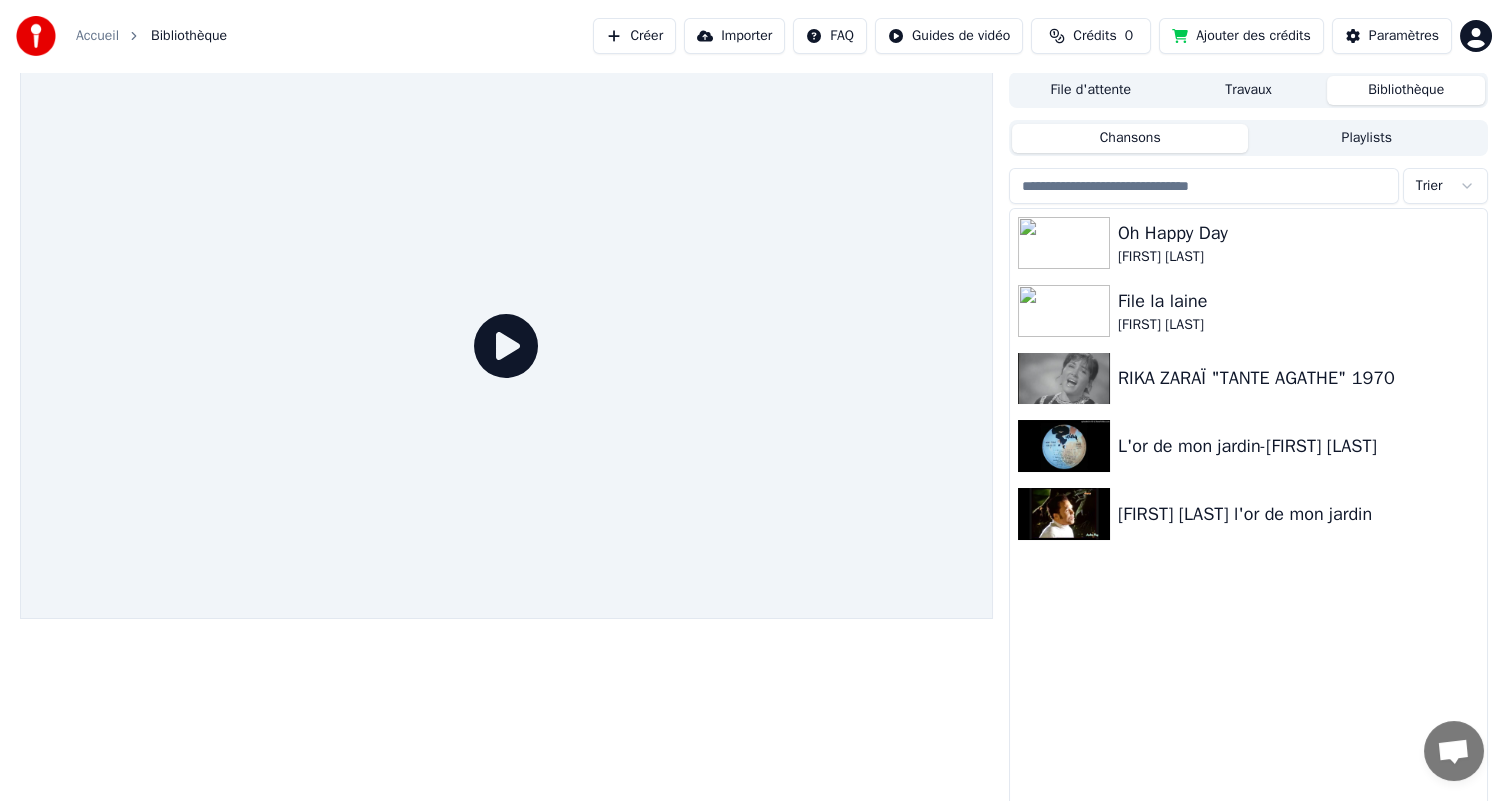 click on "Crédits" at bounding box center (1094, 36) 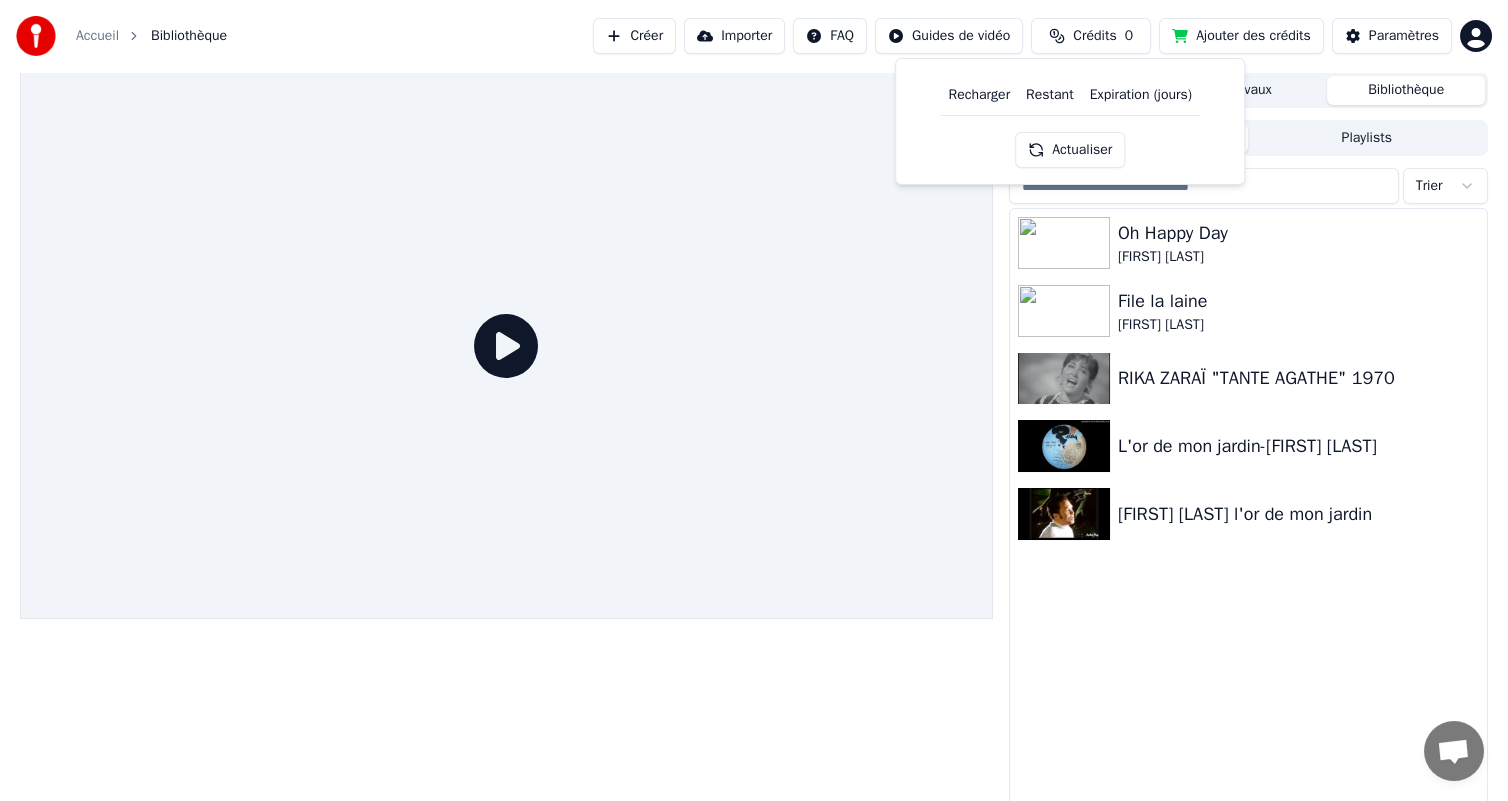 click on "Recharger" at bounding box center (980, 95) 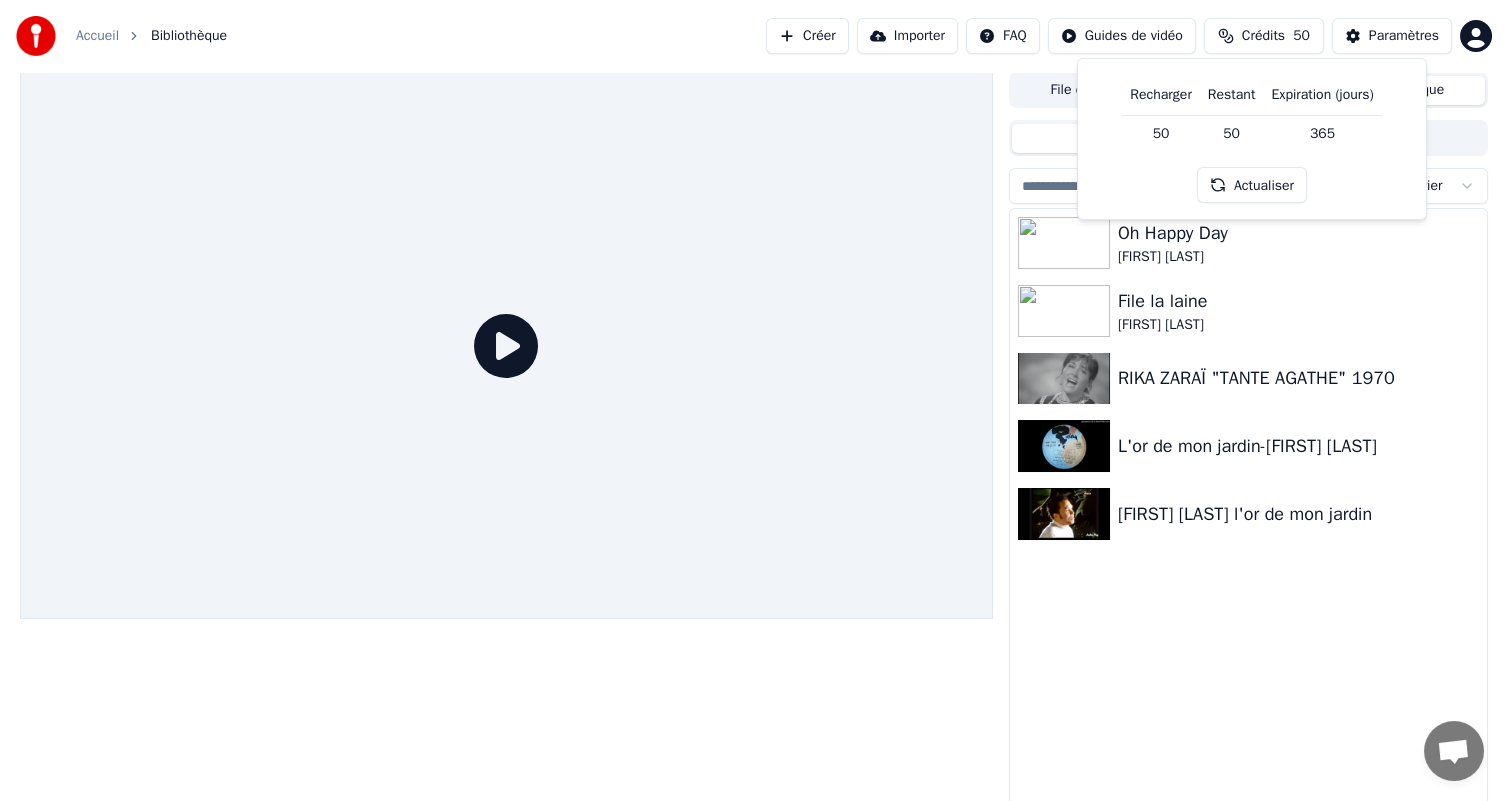 click on "Créer" at bounding box center (807, 36) 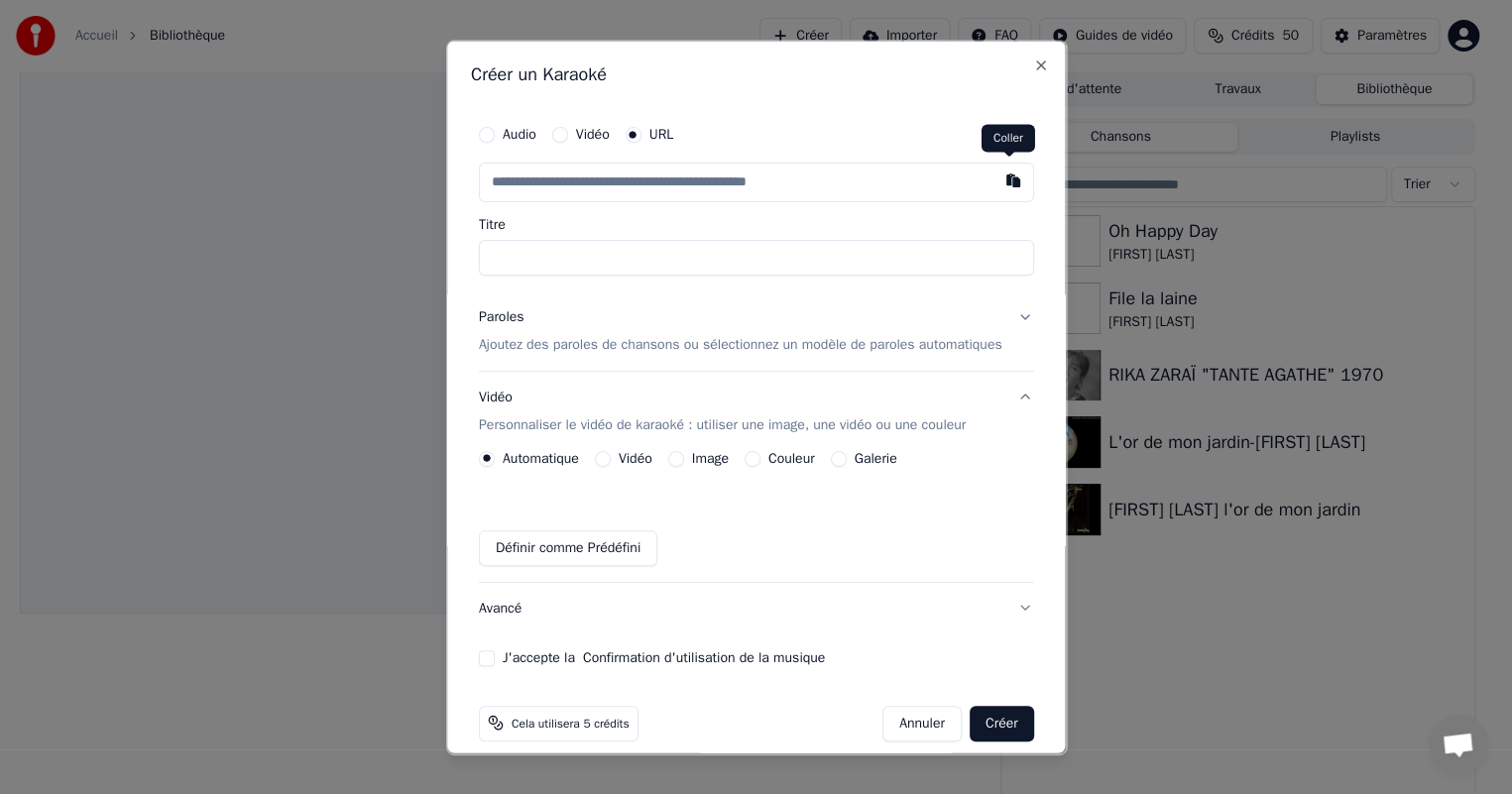 click at bounding box center [1013, 179] 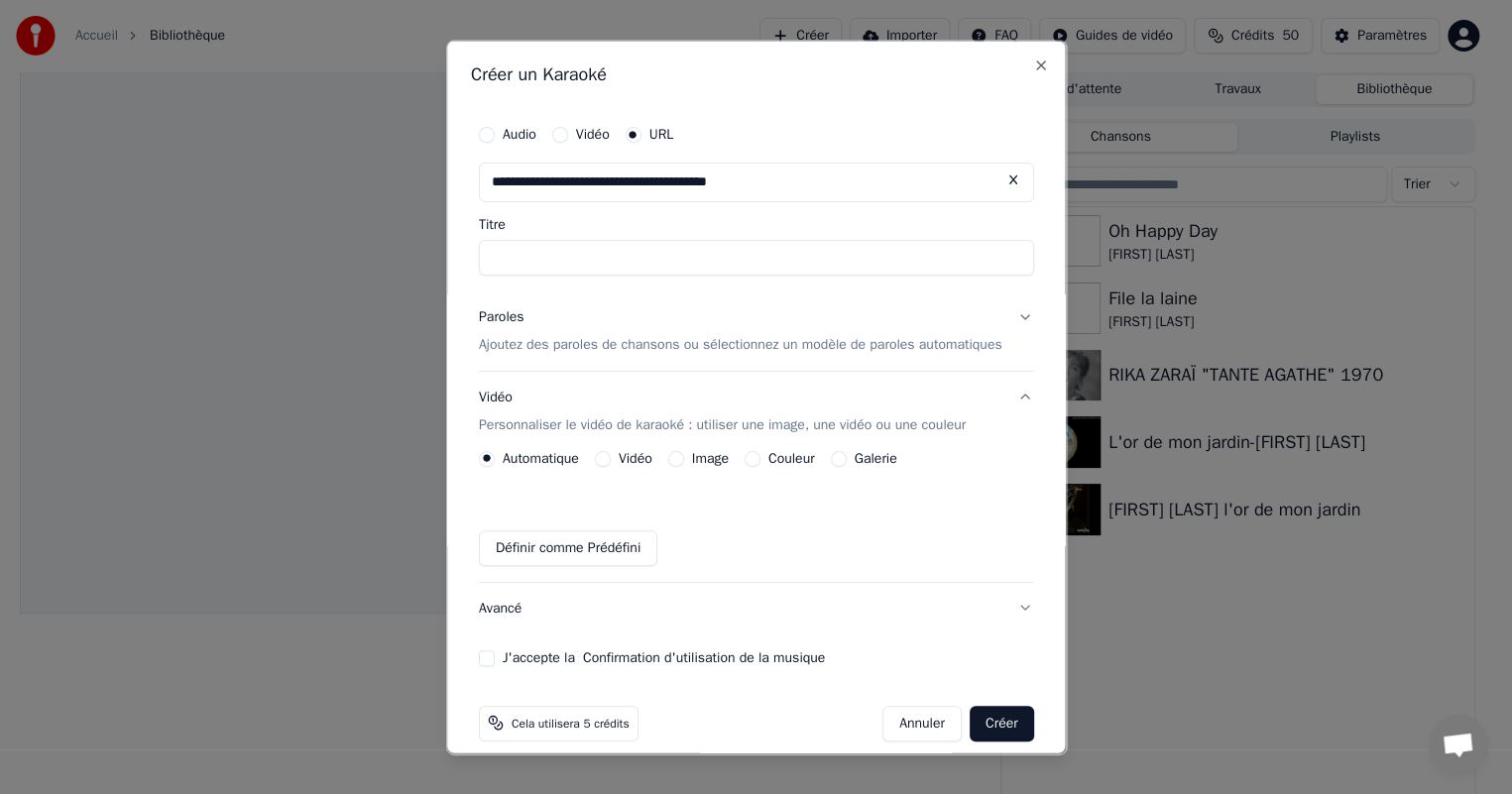 type on "**********" 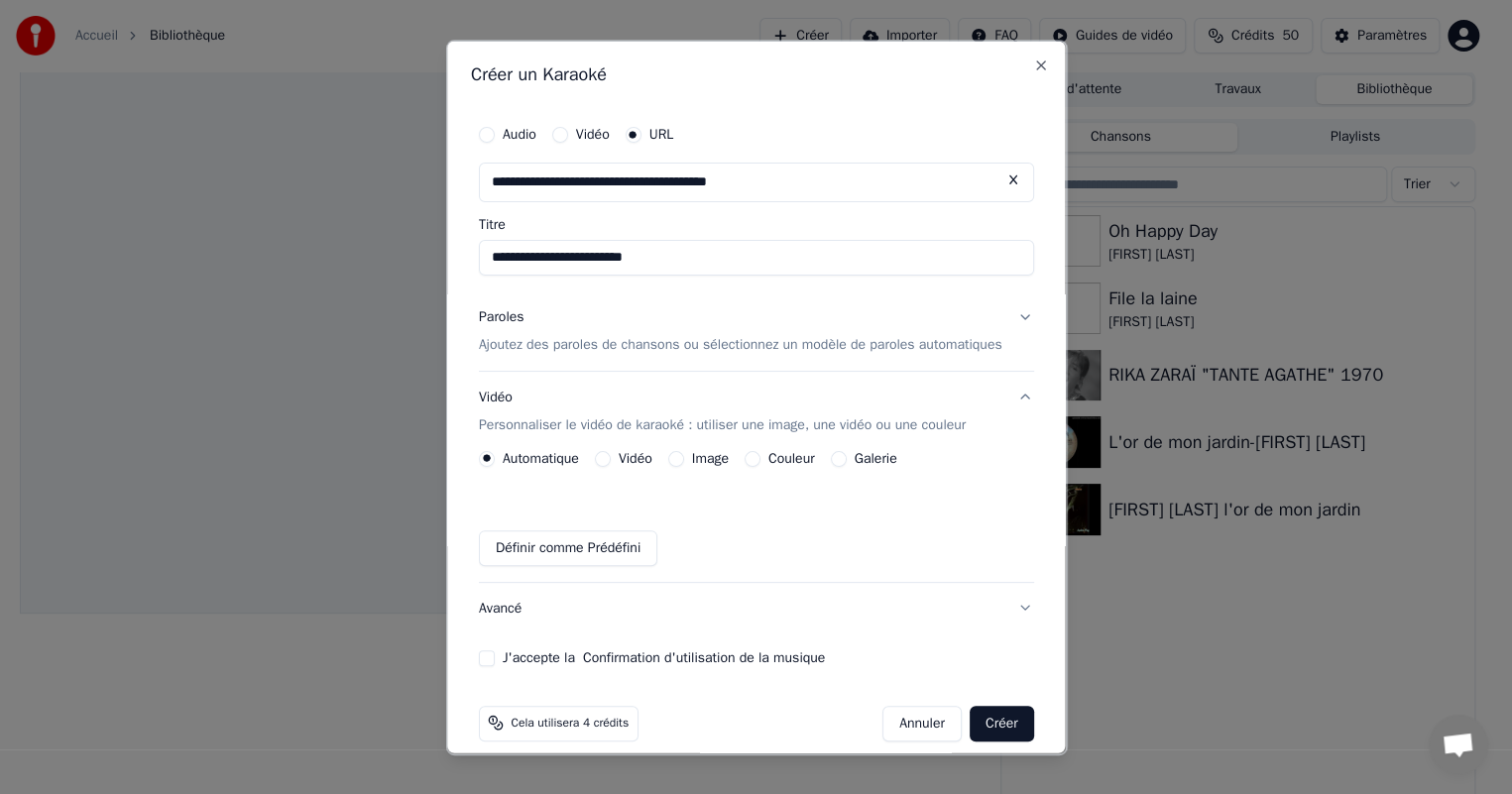 click on "**********" at bounding box center [756, 257] 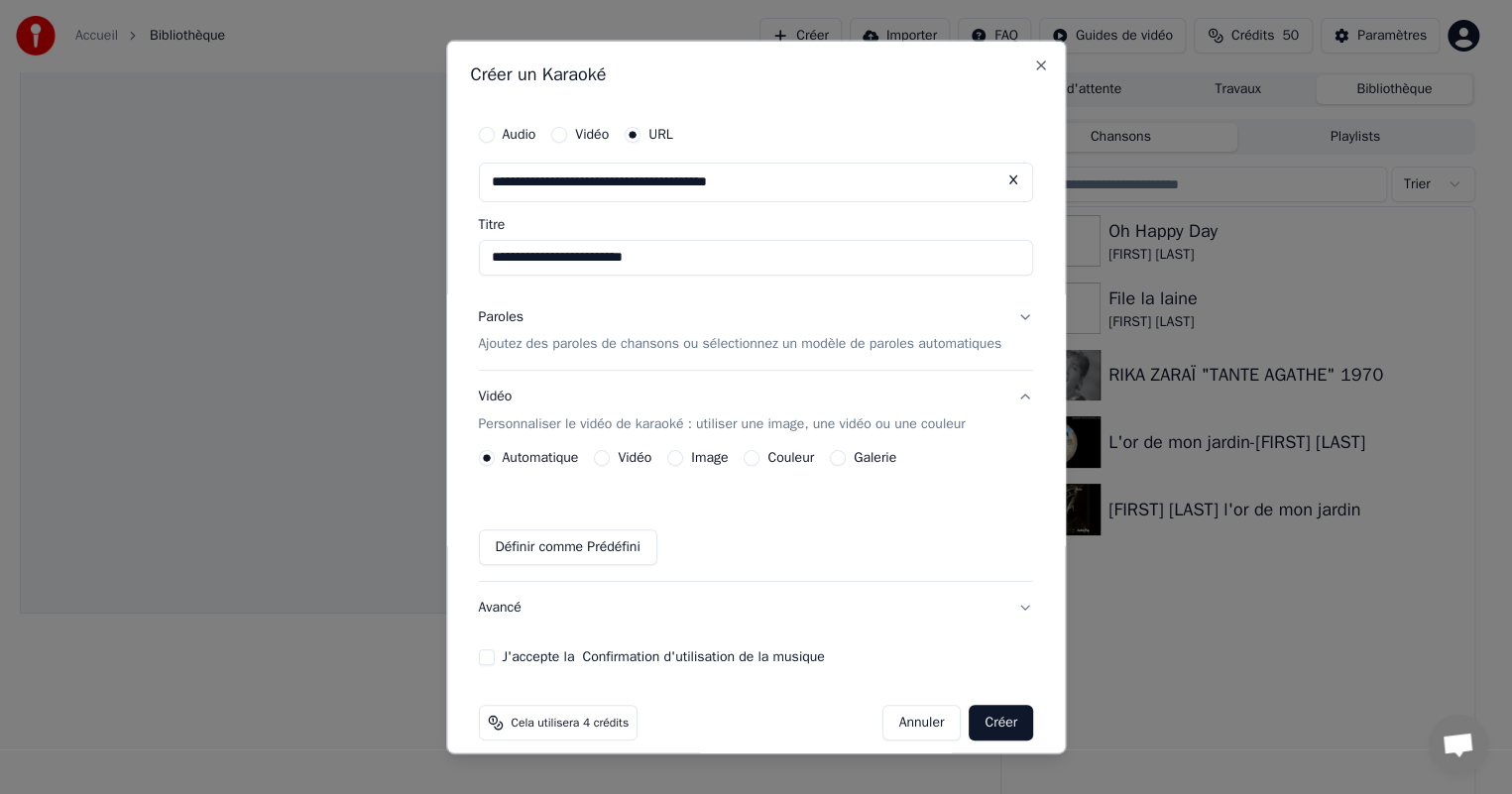 click on "Ajoutez des paroles de chansons ou sélectionnez un modèle de paroles automatiques" at bounding box center (741, 344) 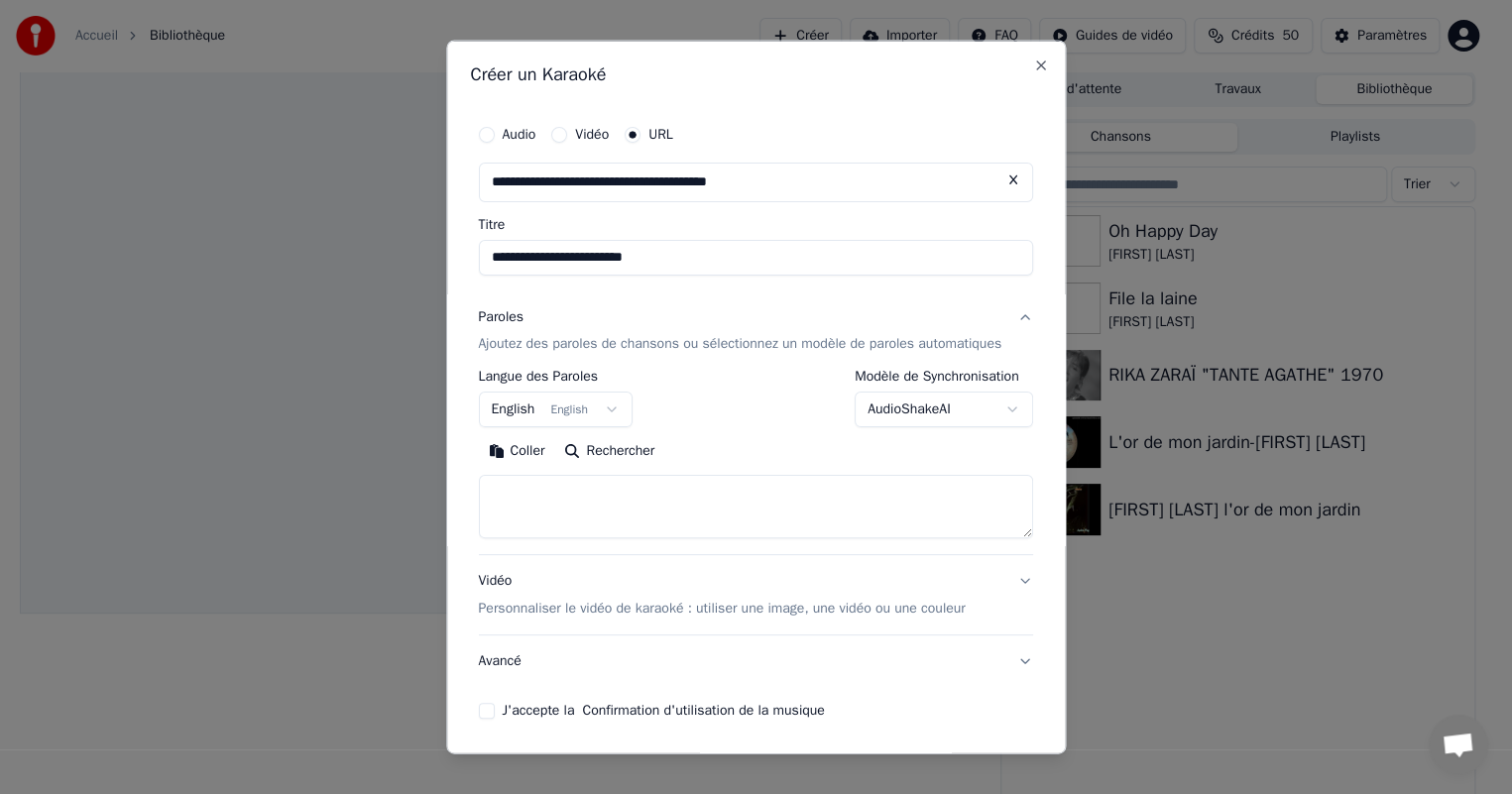 click on "**********" at bounding box center (748, 397) 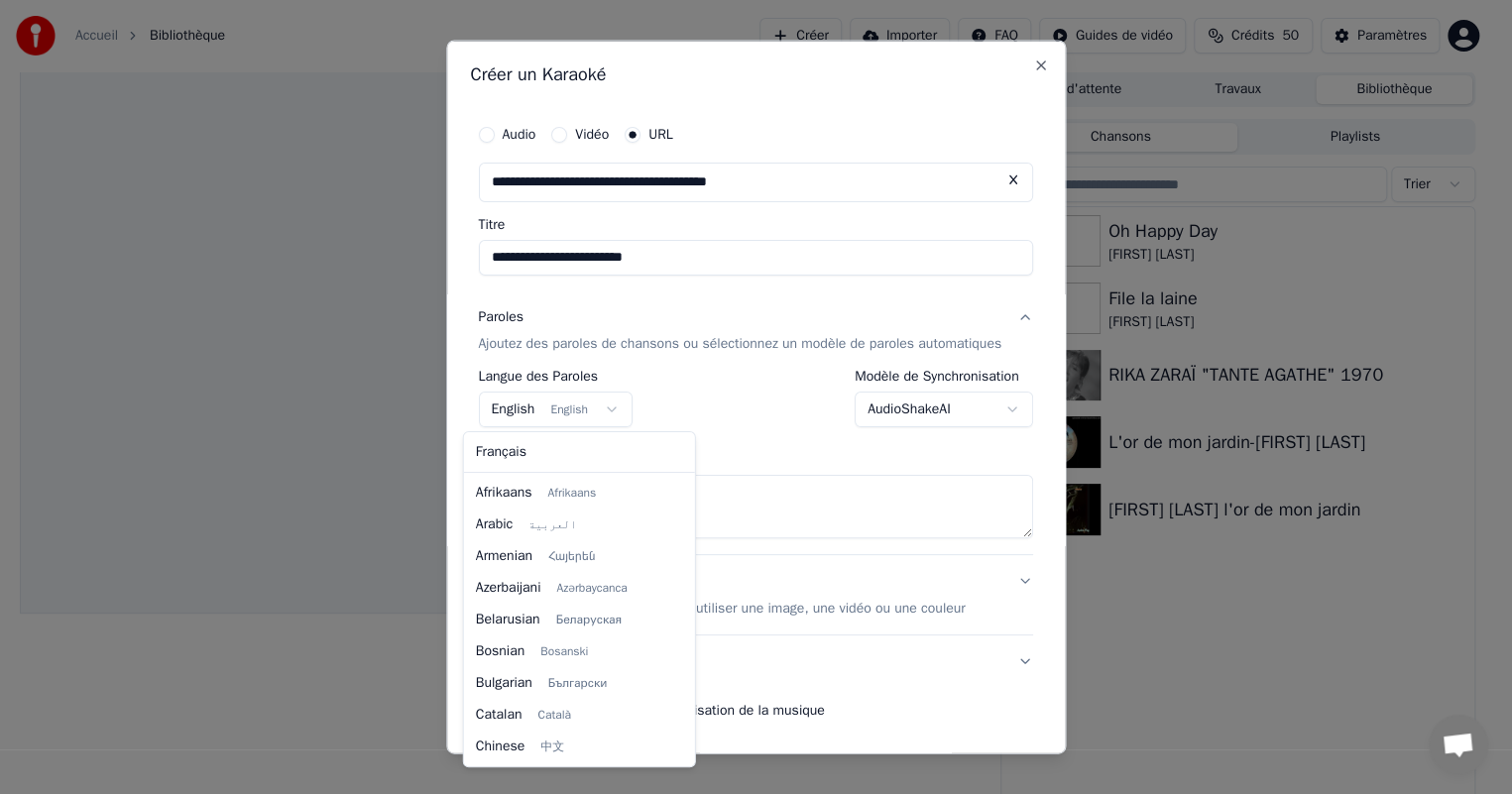 scroll, scrollTop: 158, scrollLeft: 0, axis: vertical 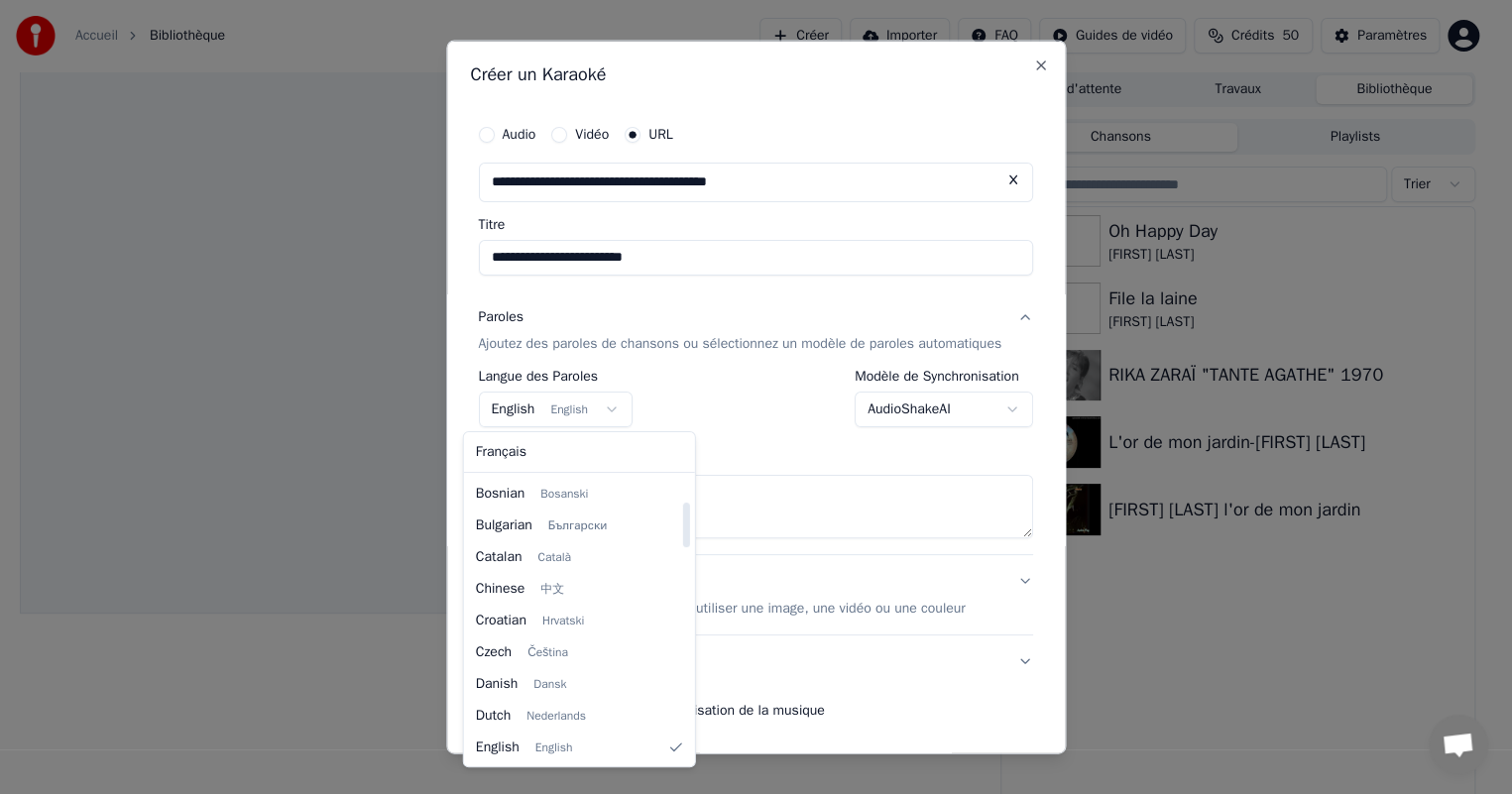 select on "**" 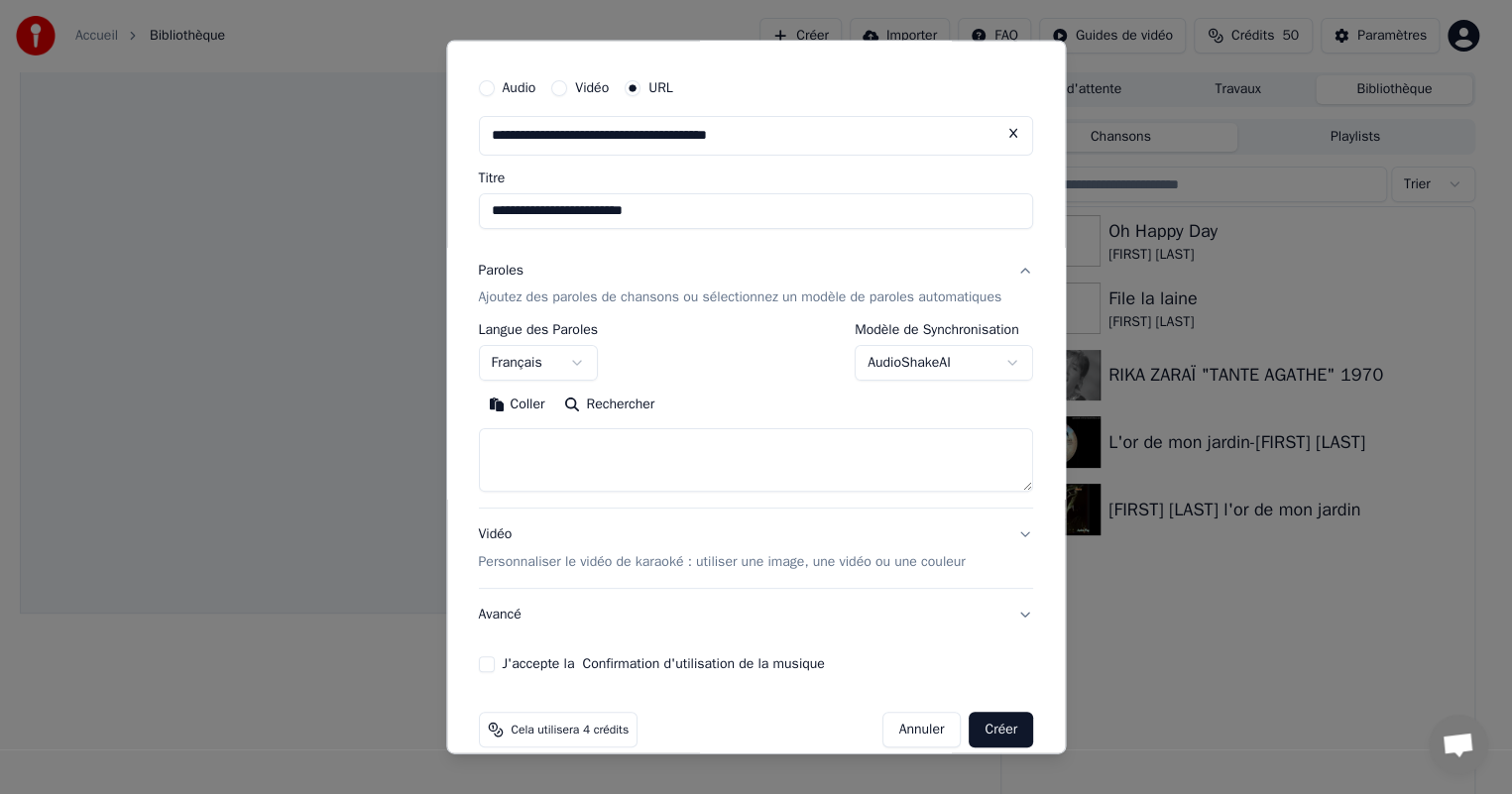 scroll, scrollTop: 71, scrollLeft: 0, axis: vertical 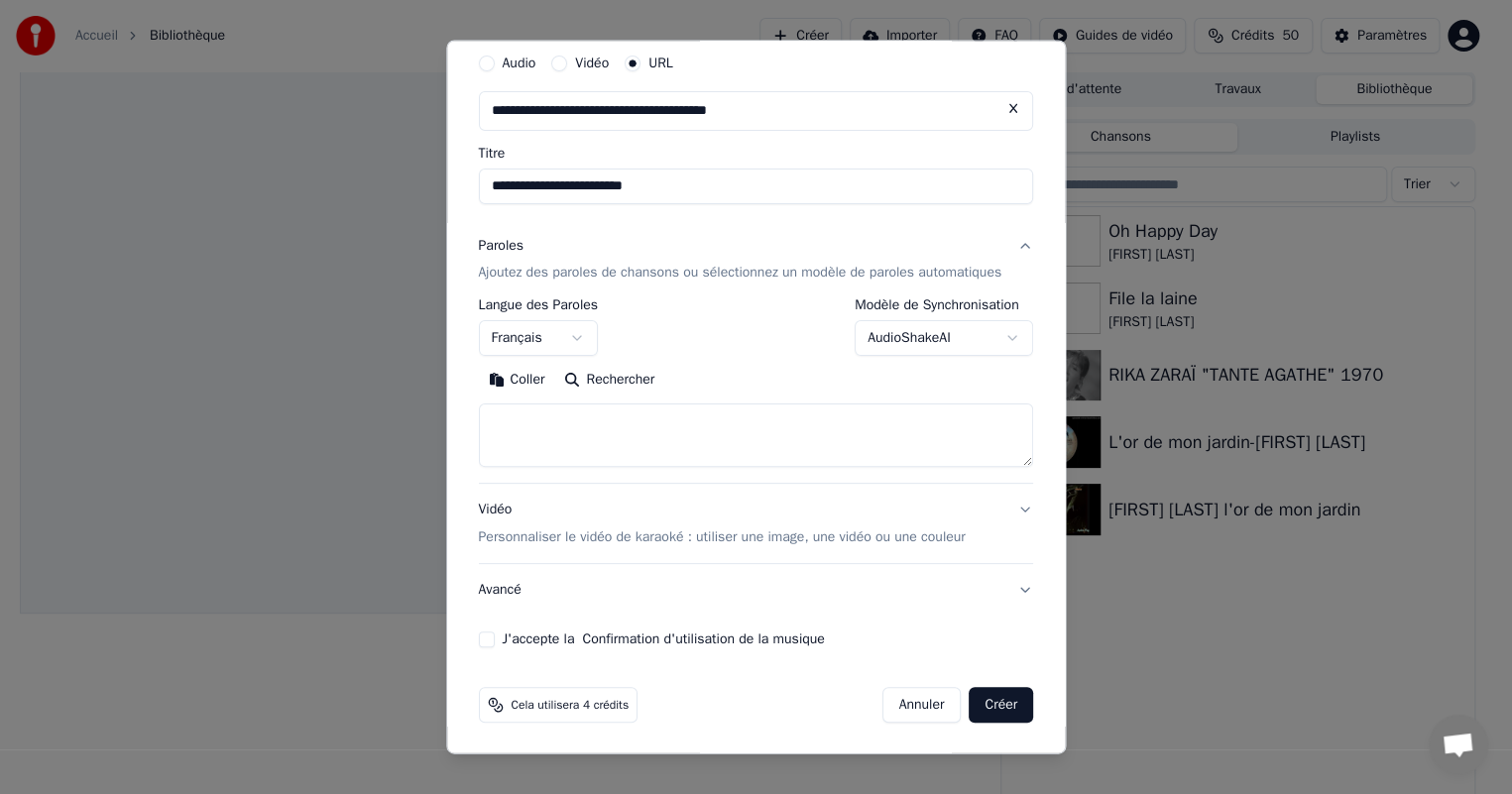 click on "Personnaliser le vidéo de karaoké : utiliser une image, une vidéo ou une couleur" at bounding box center (722, 537) 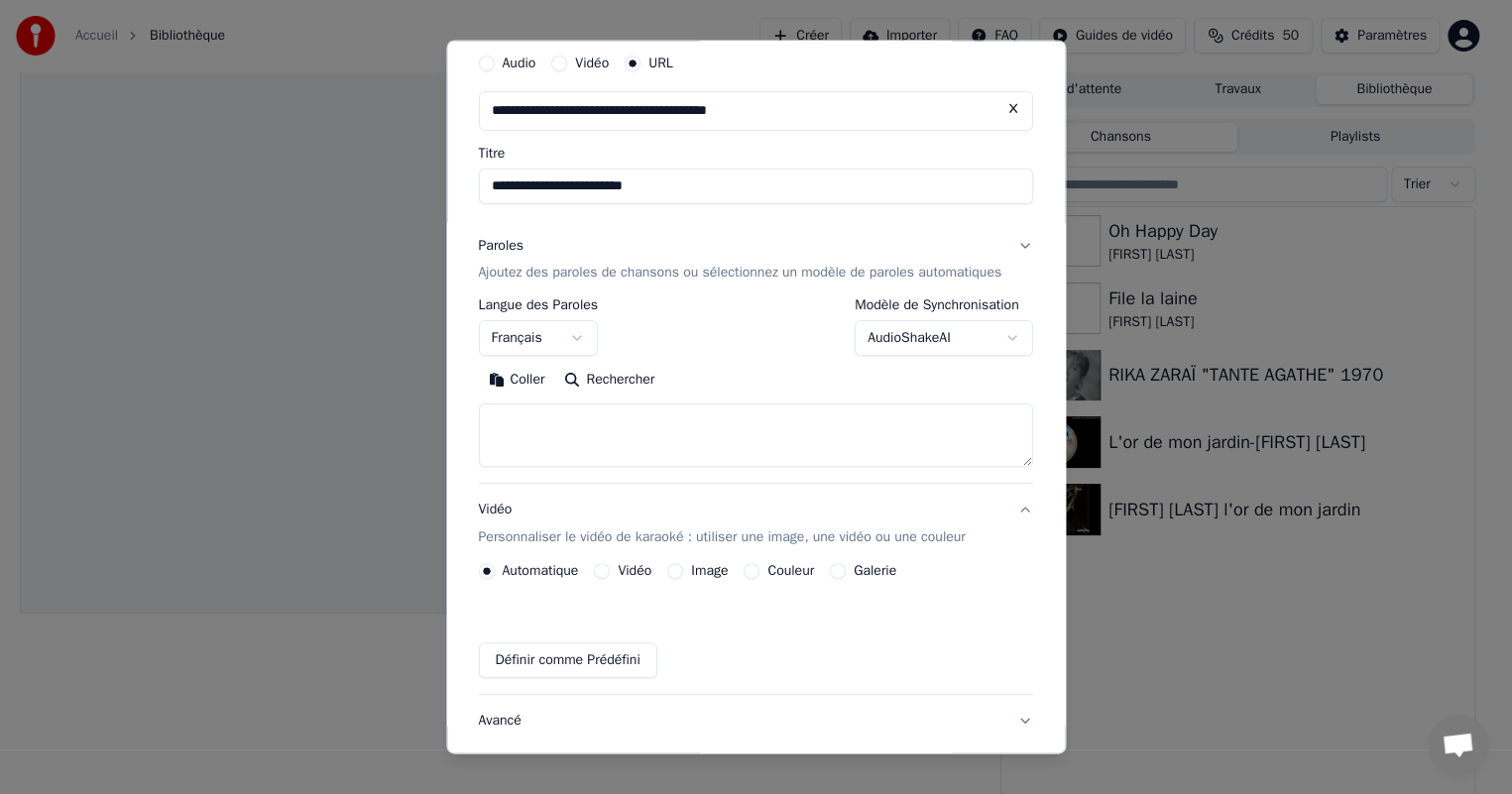 scroll, scrollTop: 18, scrollLeft: 0, axis: vertical 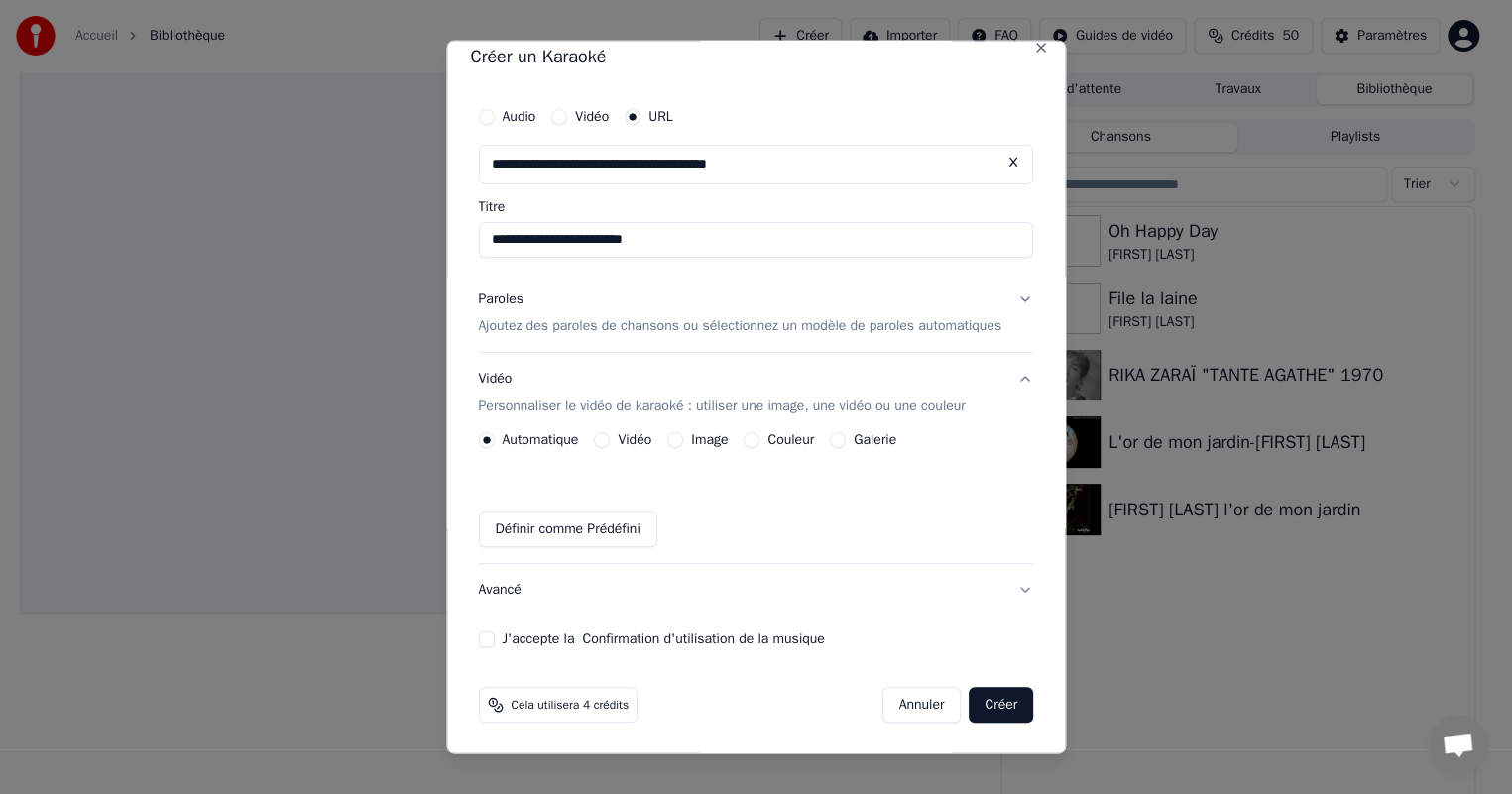 click on "**********" at bounding box center [756, 372] 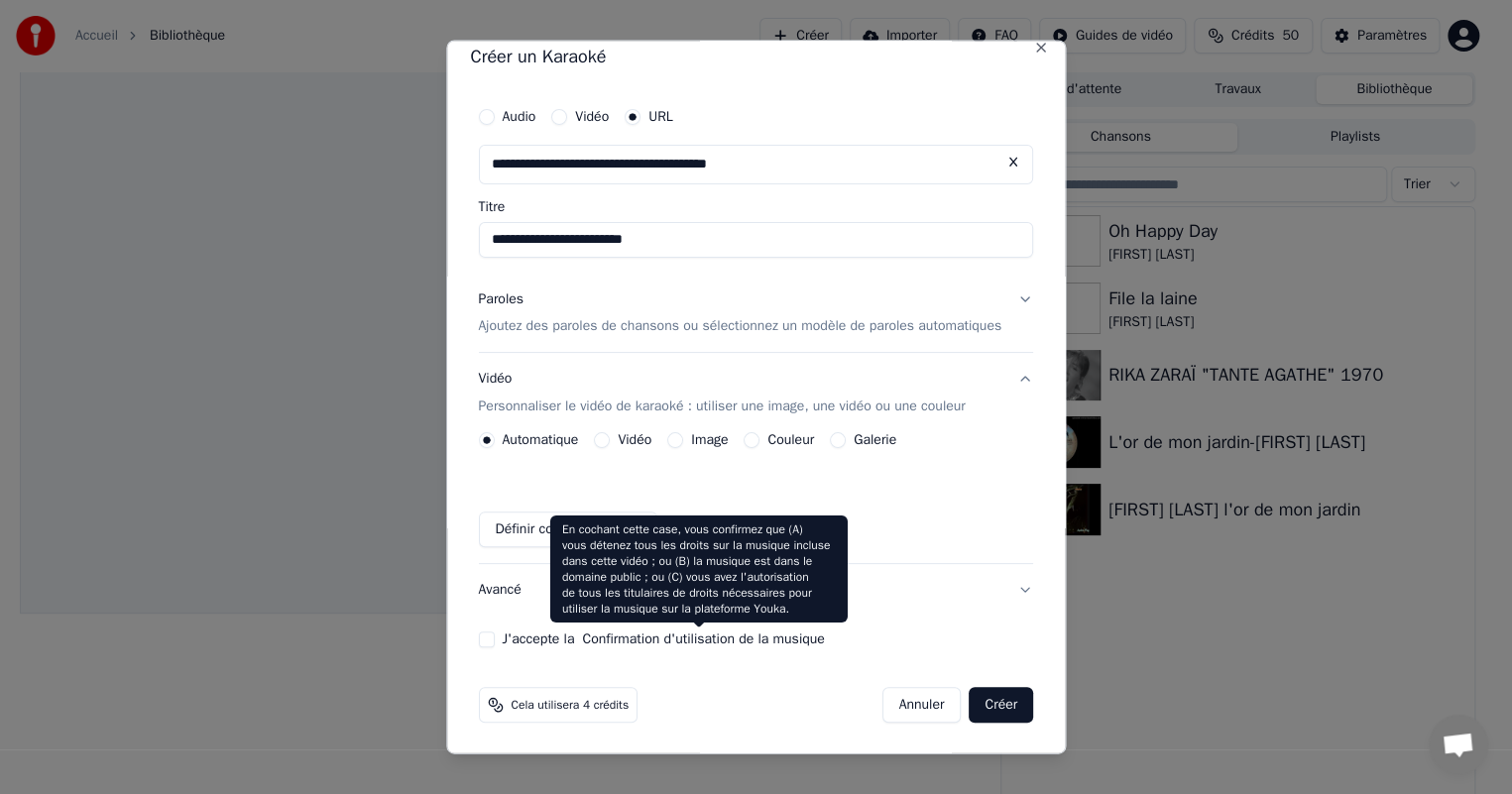 click on "Confirmation d'utilisation de la musique" at bounding box center (704, 639) 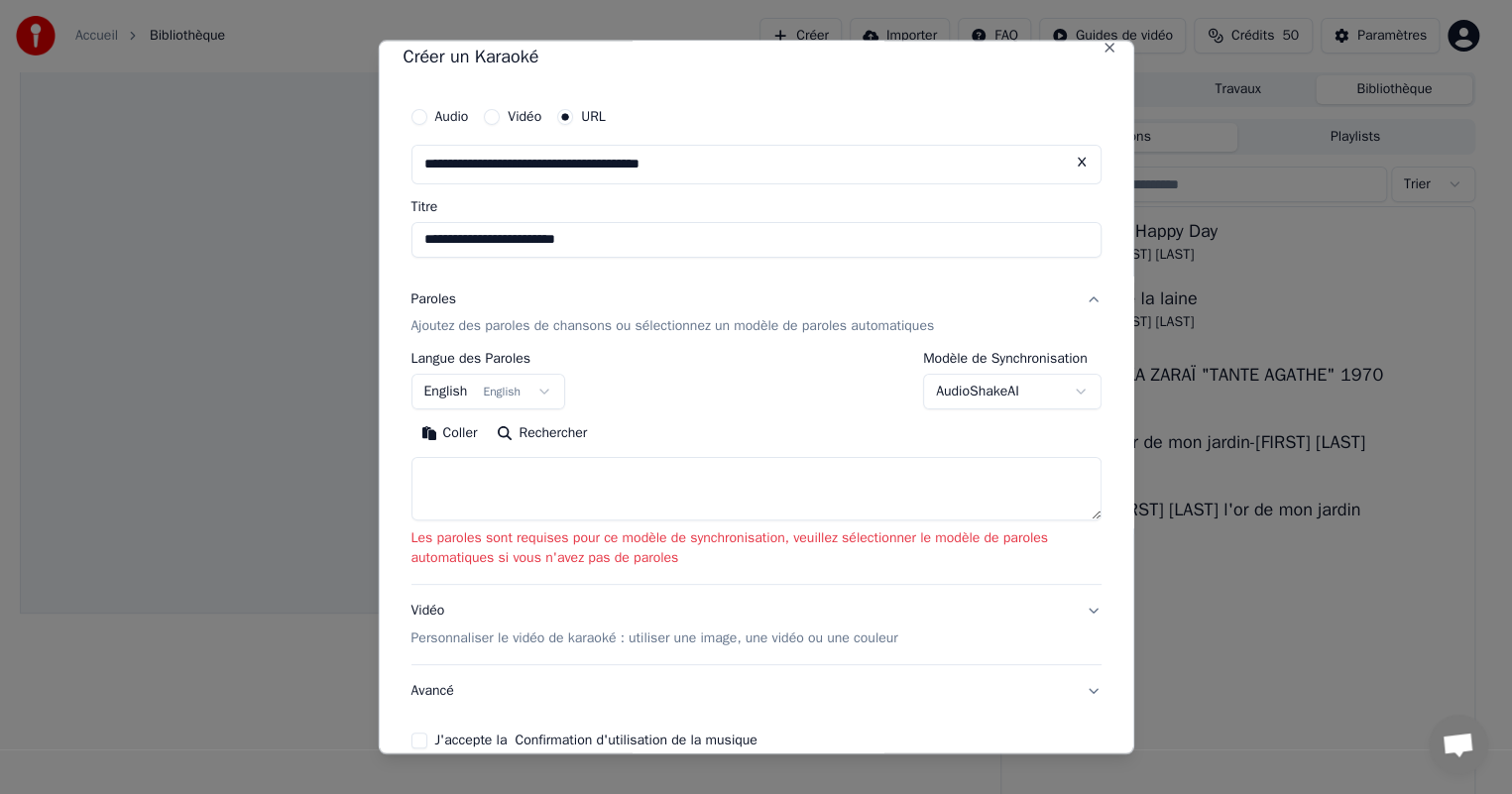 click on "**********" at bounding box center [748, 397] 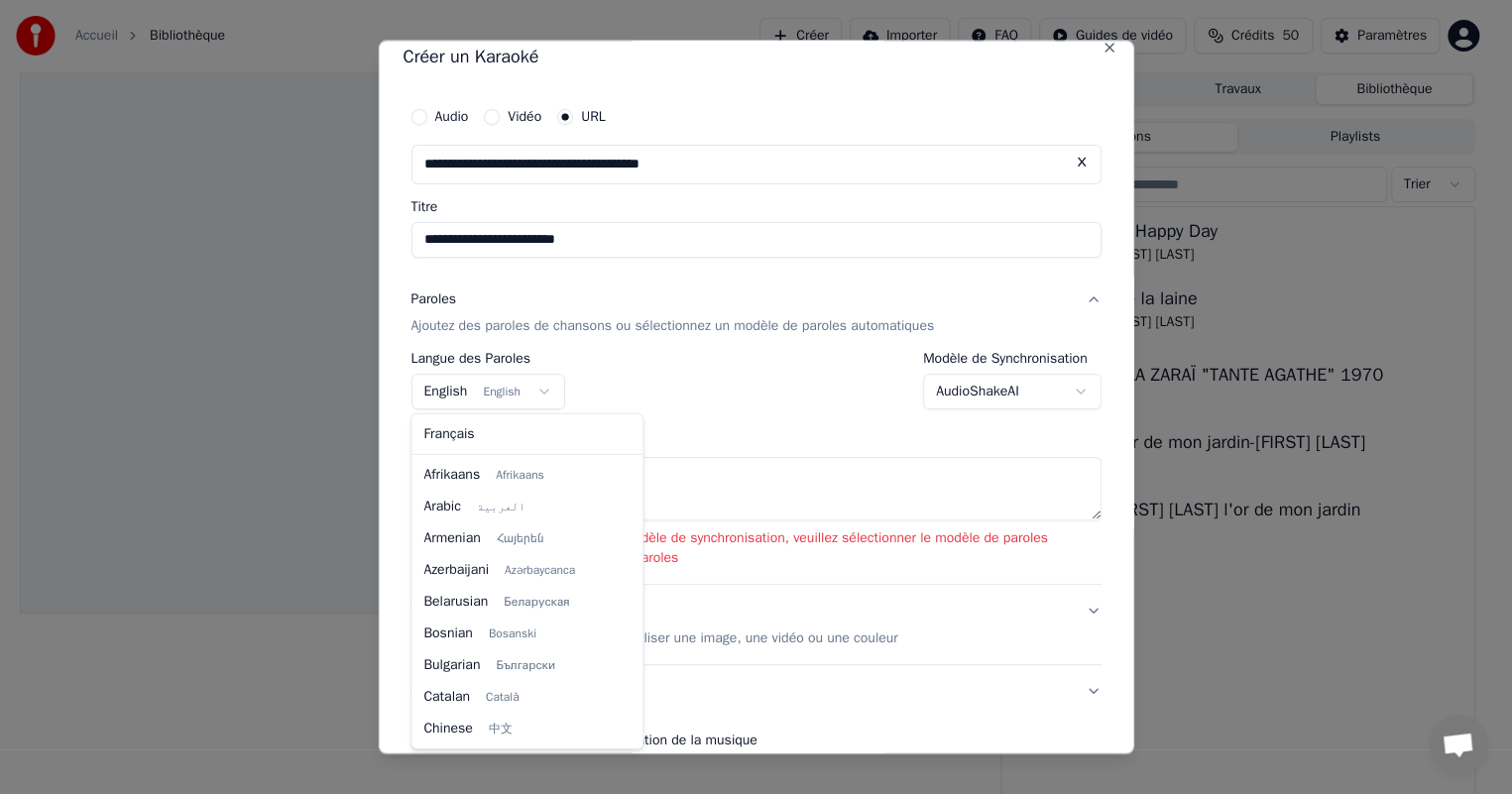 scroll, scrollTop: 158, scrollLeft: 0, axis: vertical 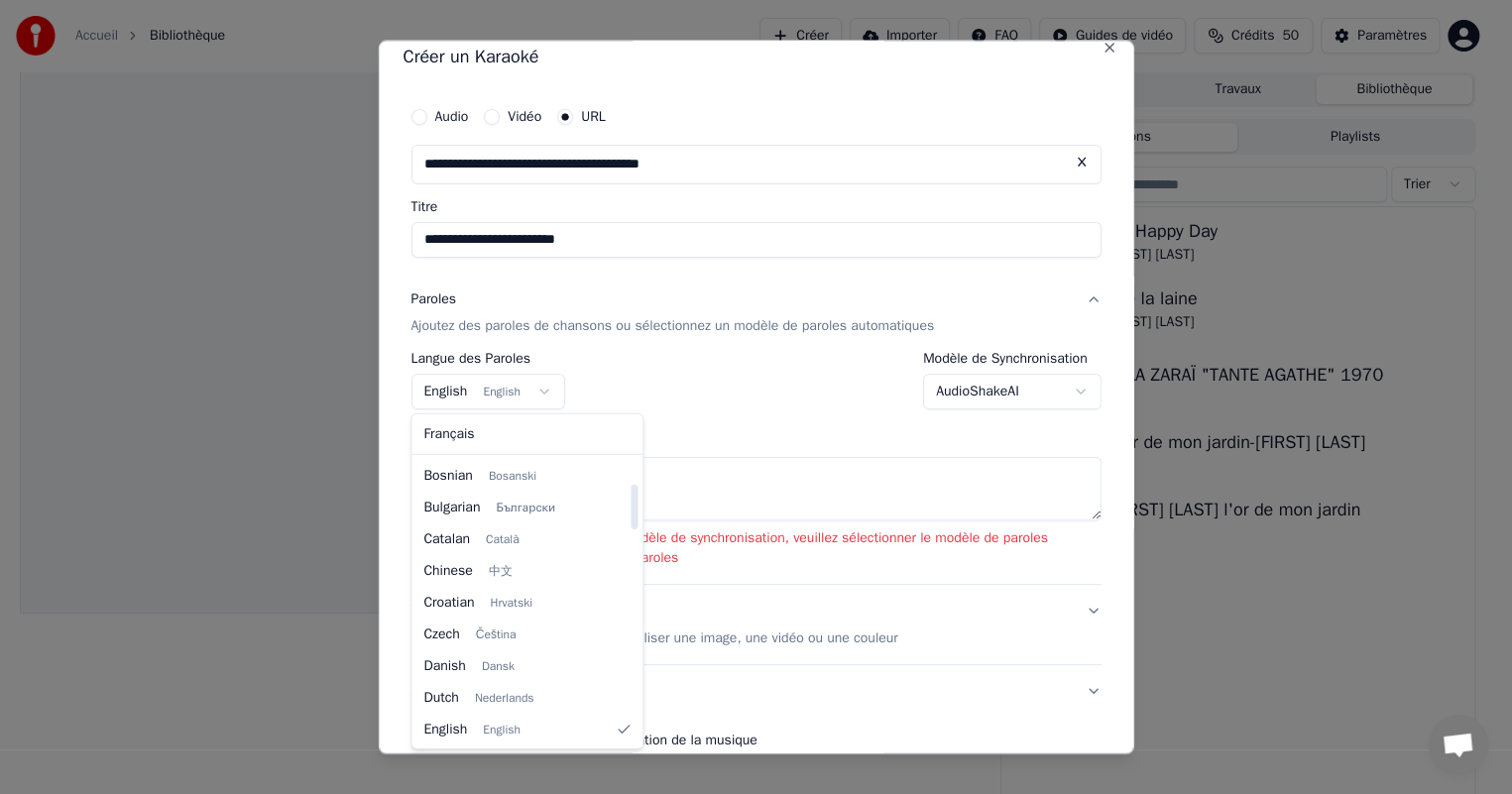 select on "**" 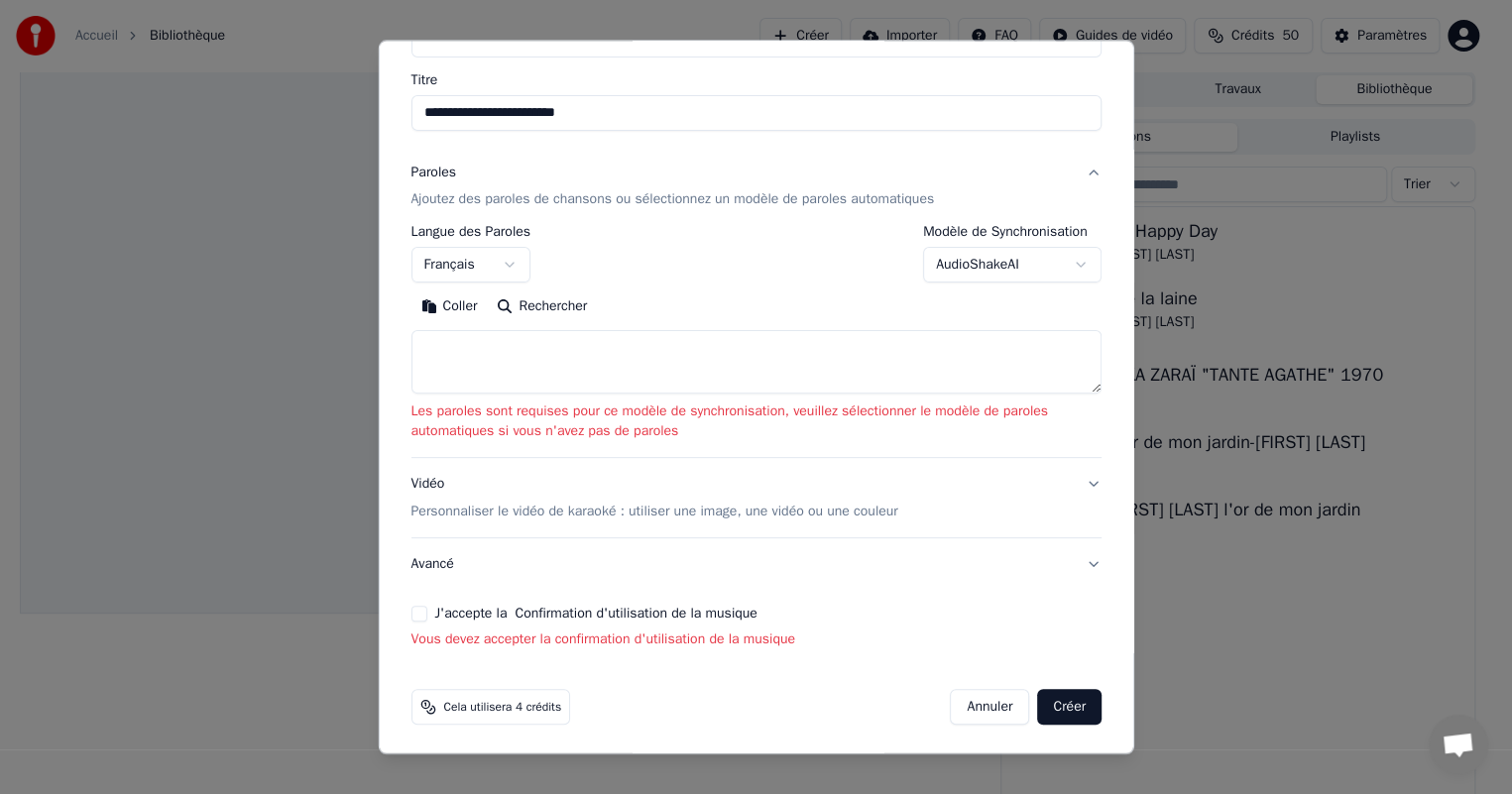 scroll, scrollTop: 147, scrollLeft: 0, axis: vertical 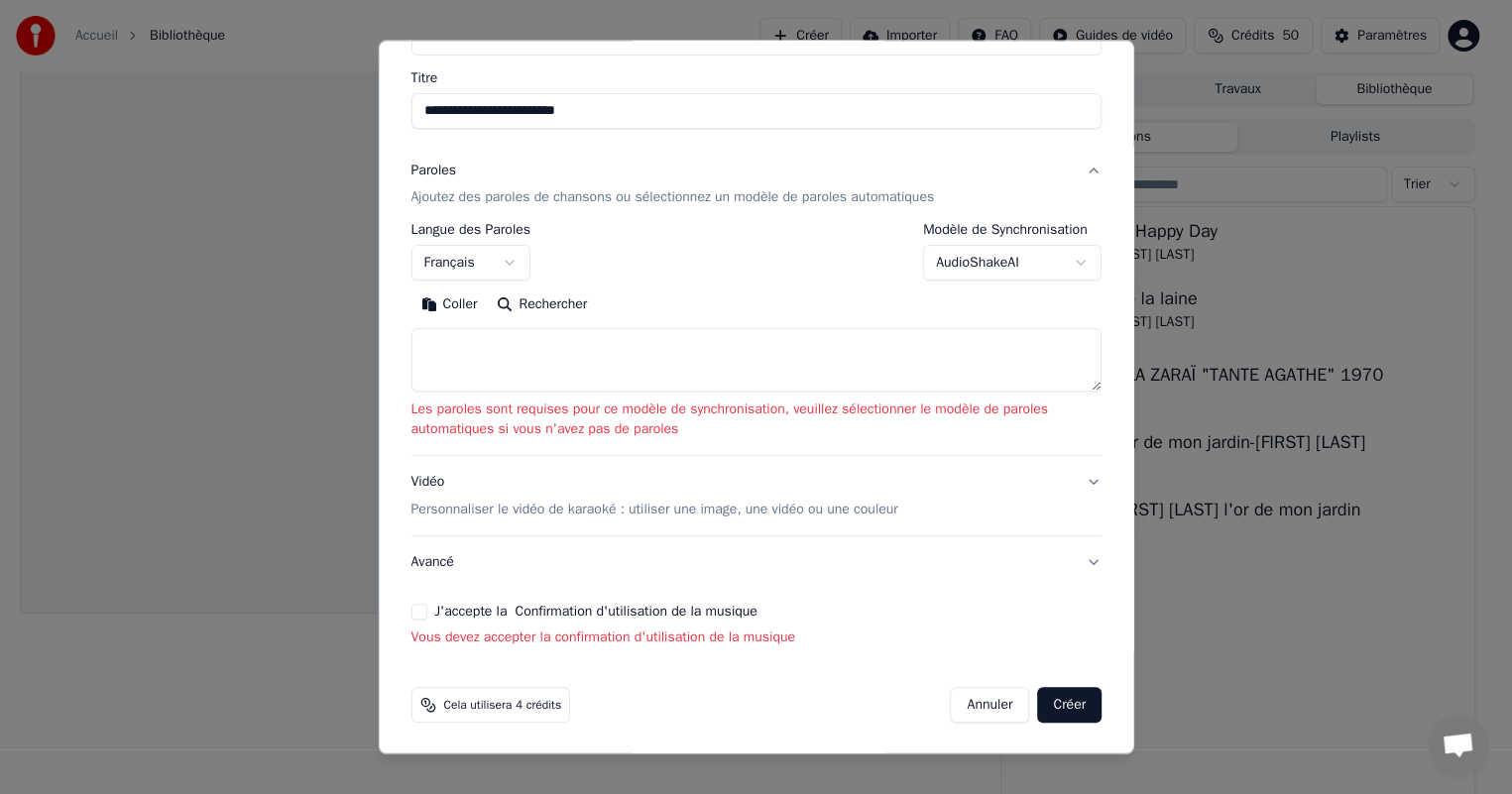 click on "Vidéo Personnaliser le vidéo de karaoké : utiliser une image, une vidéo ou une couleur" at bounding box center [653, 496] 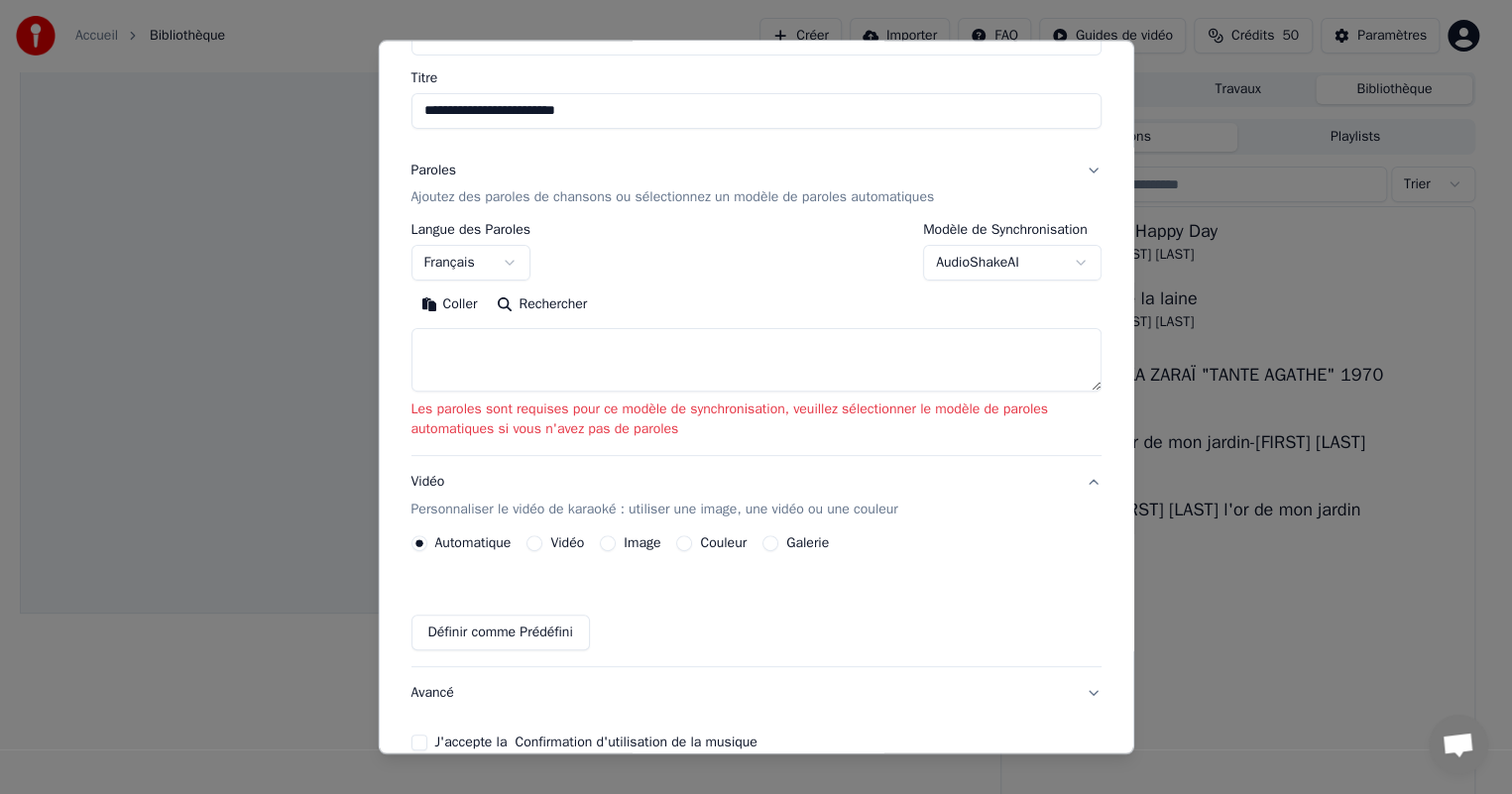 scroll, scrollTop: 46, scrollLeft: 0, axis: vertical 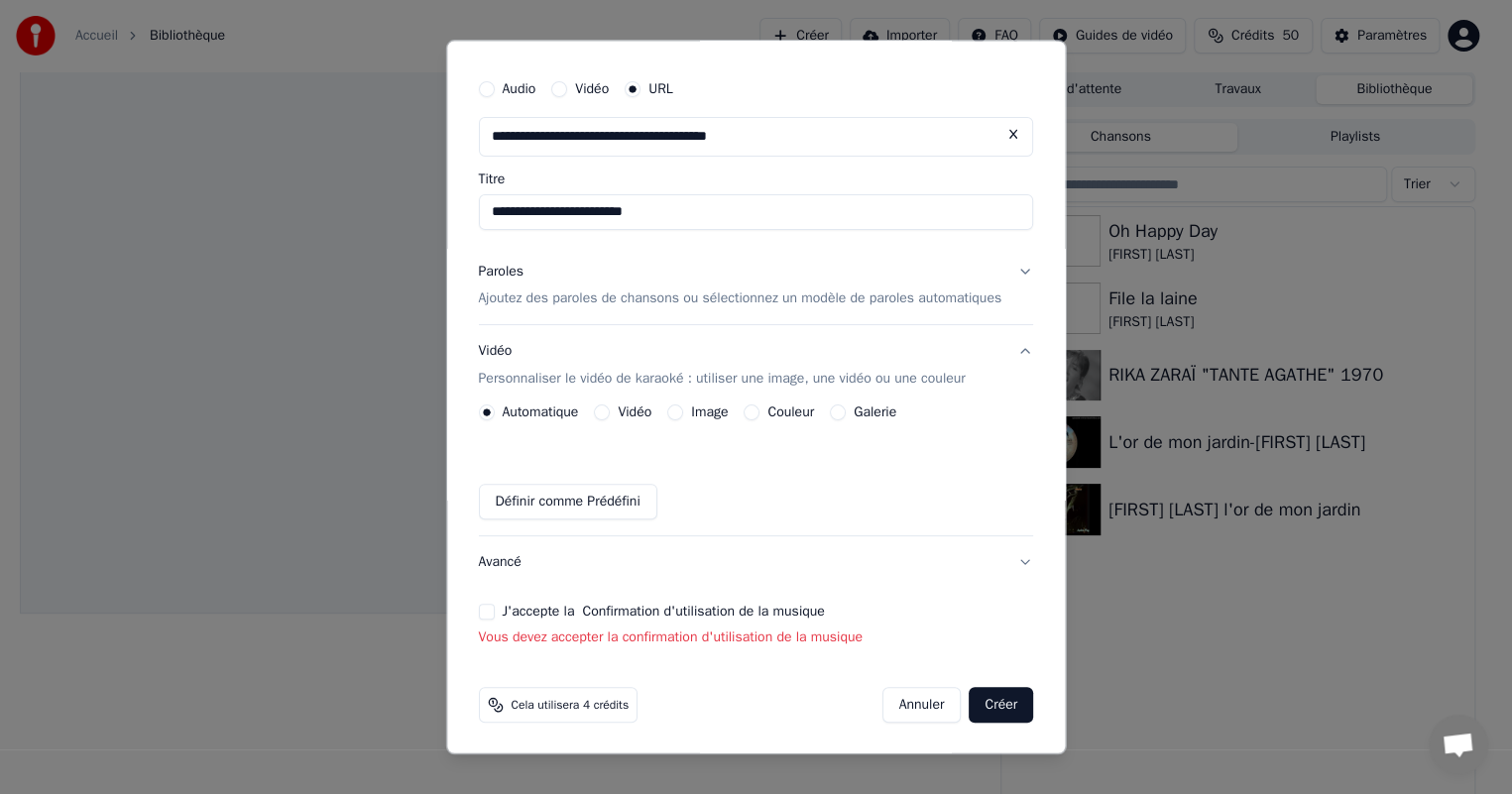 click on "J'accepte la   Confirmation d'utilisation de la musique" at bounding box center [487, 612] 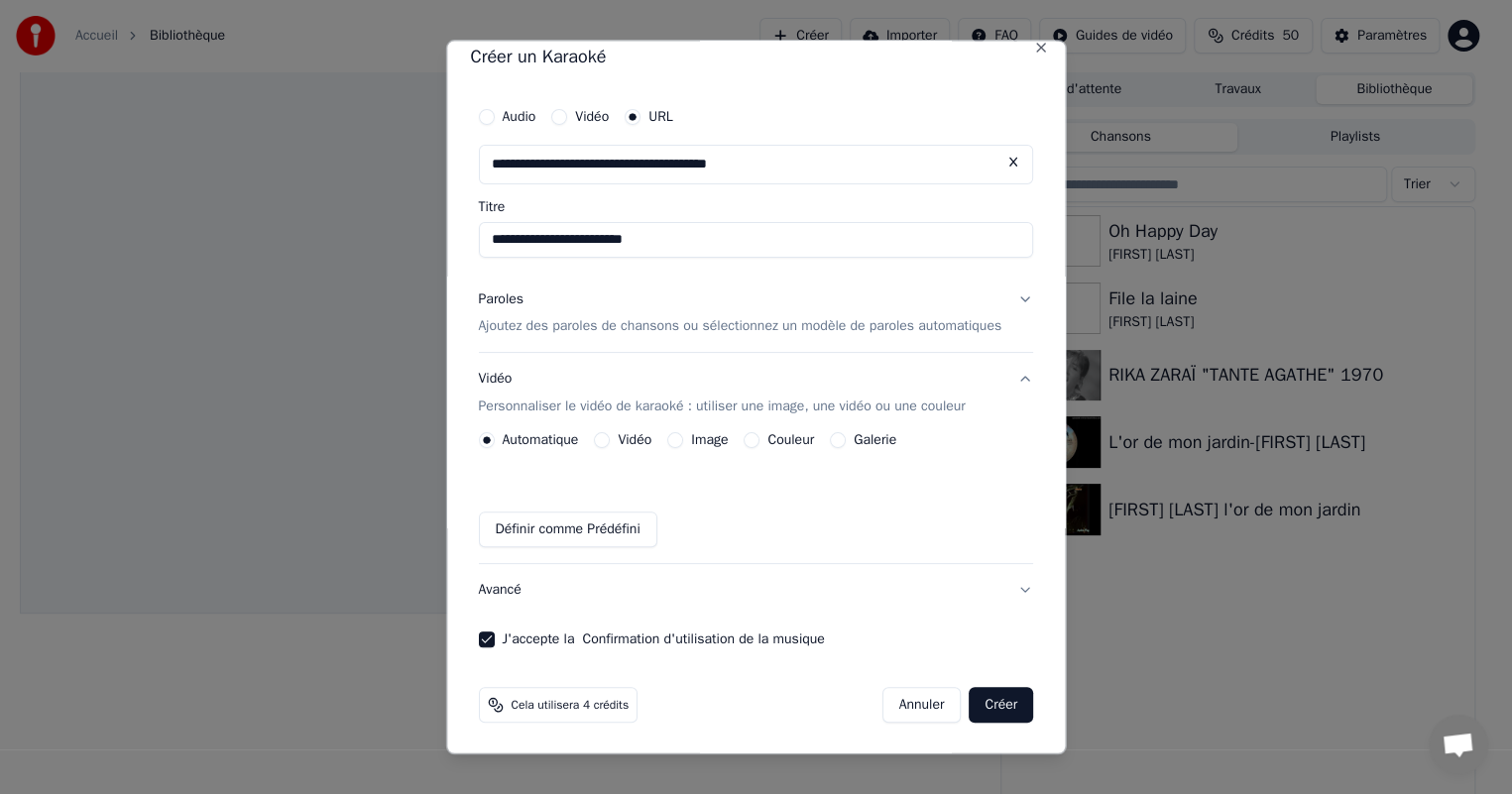 click on "Créer" at bounding box center (1001, 705) 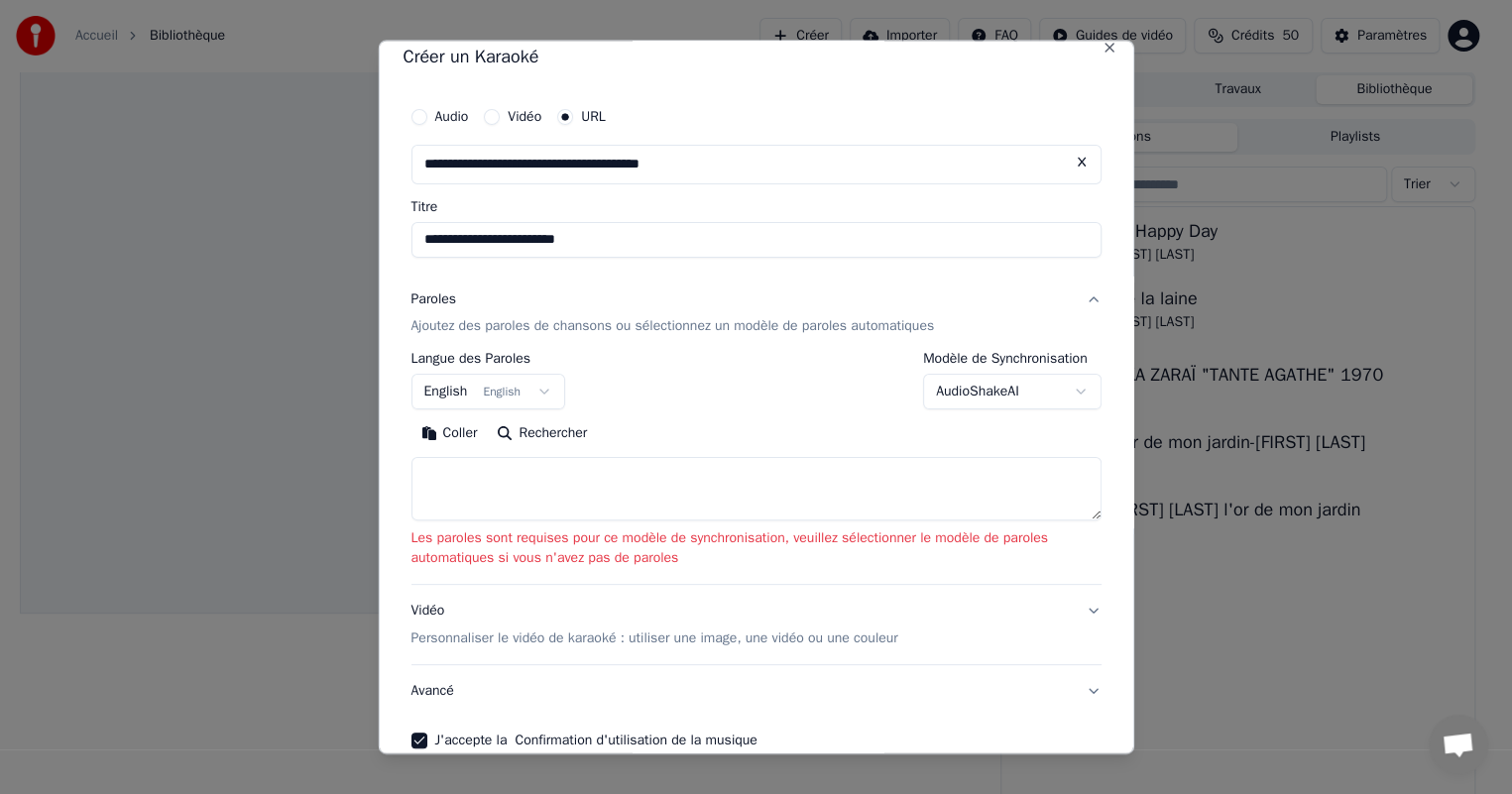 click at bounding box center [756, 489] 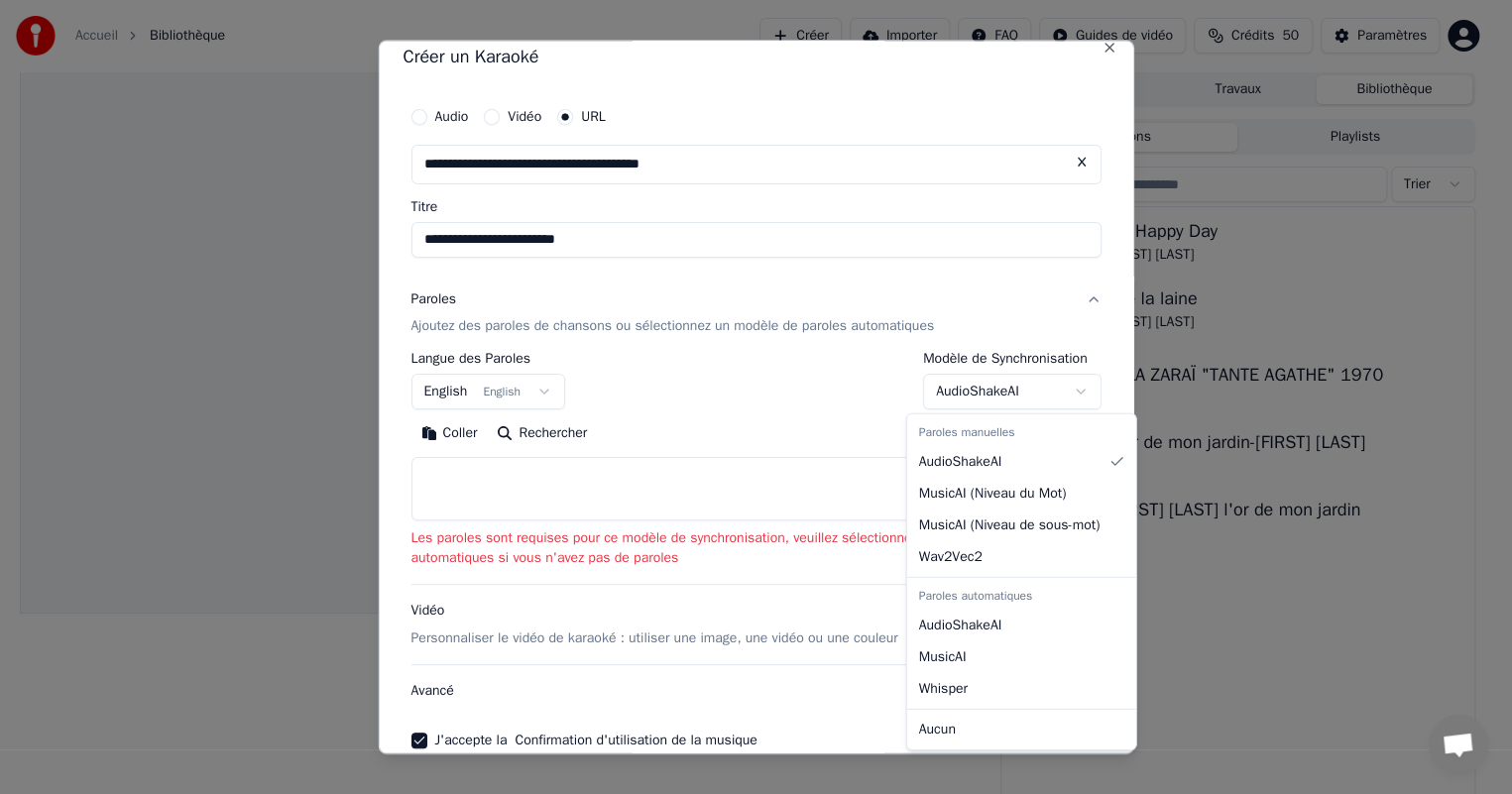 click on "**********" at bounding box center [748, 397] 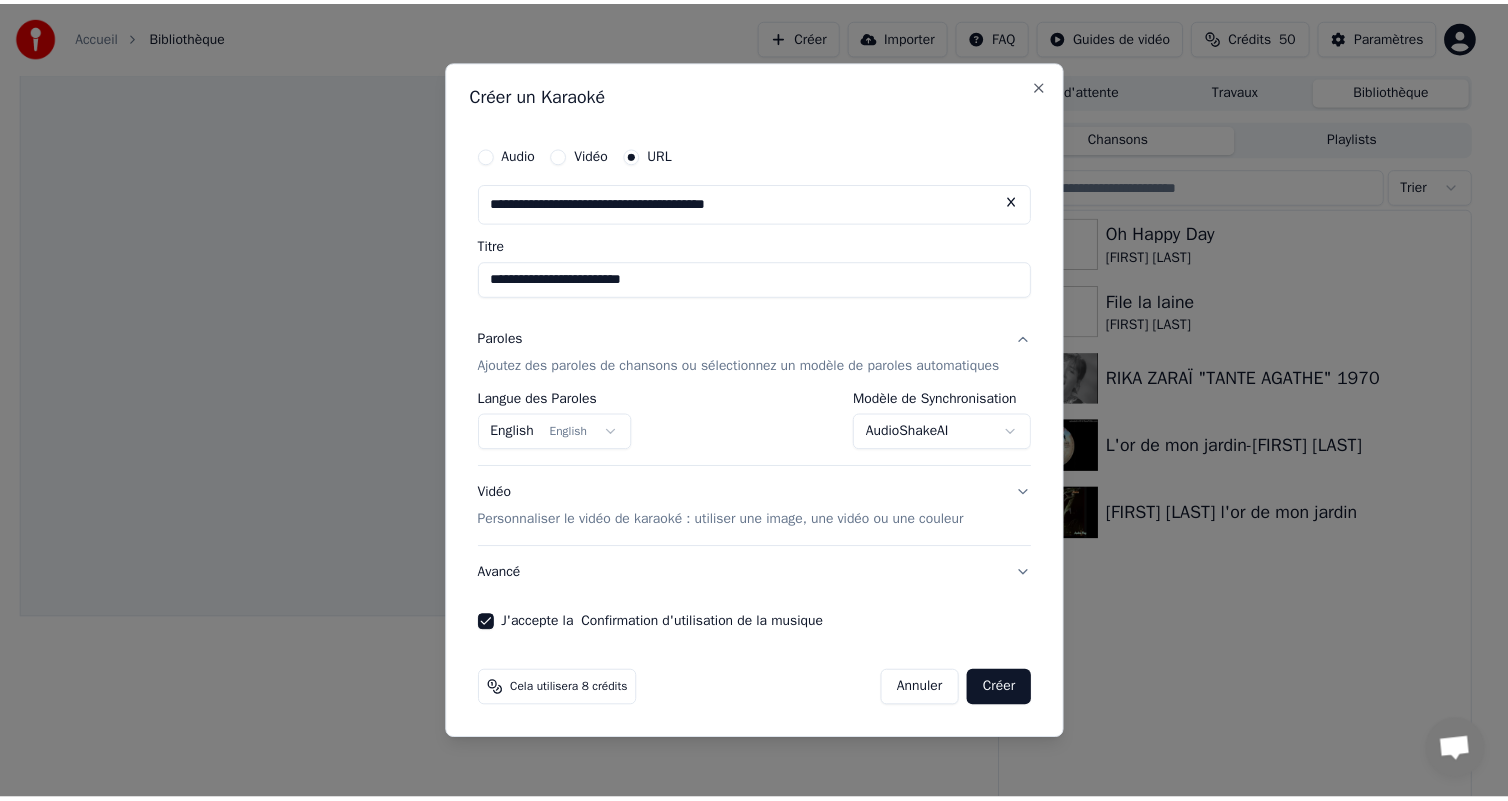 scroll, scrollTop: 0, scrollLeft: 0, axis: both 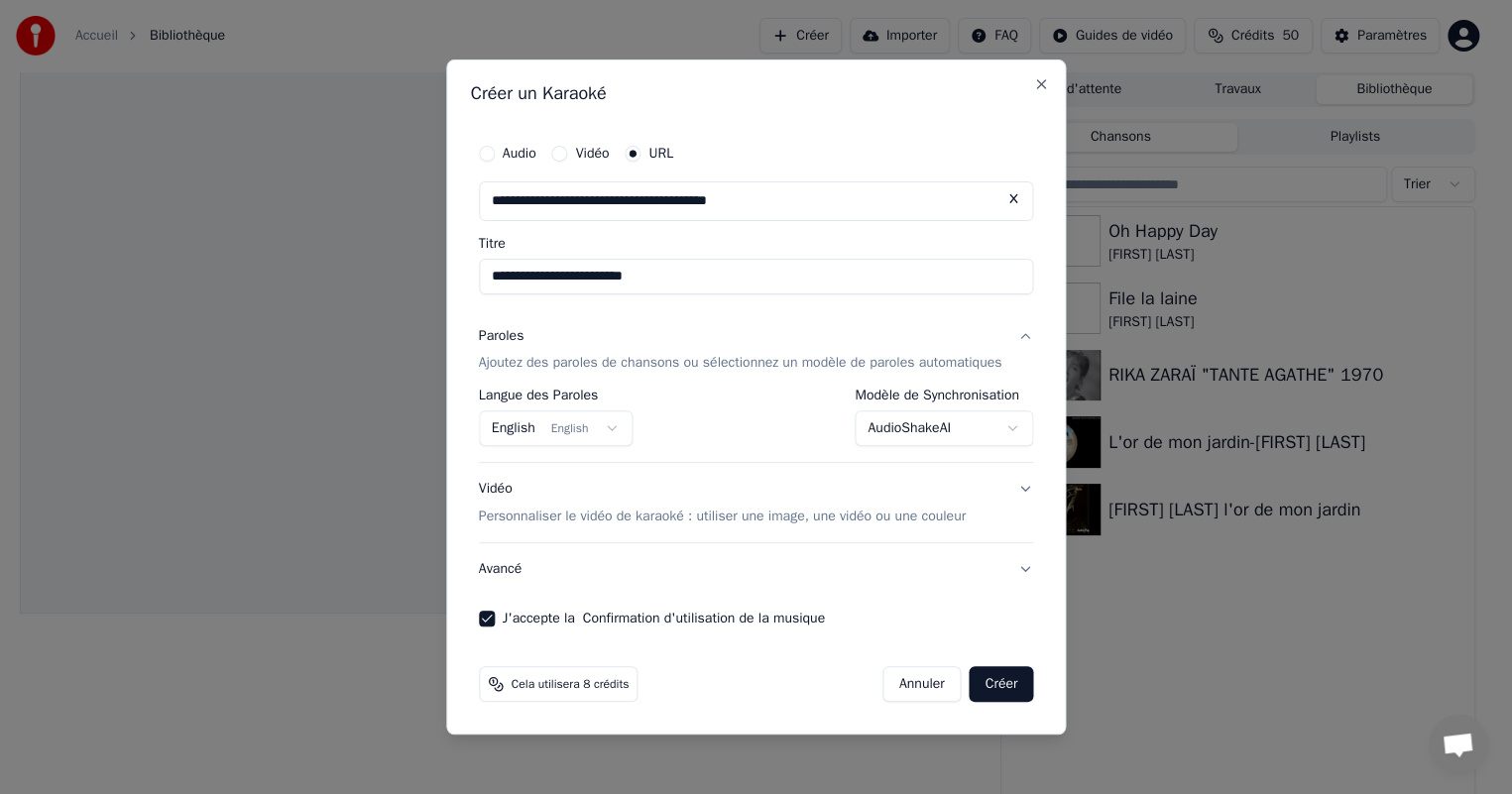 click on "Créer" at bounding box center (1001, 684) 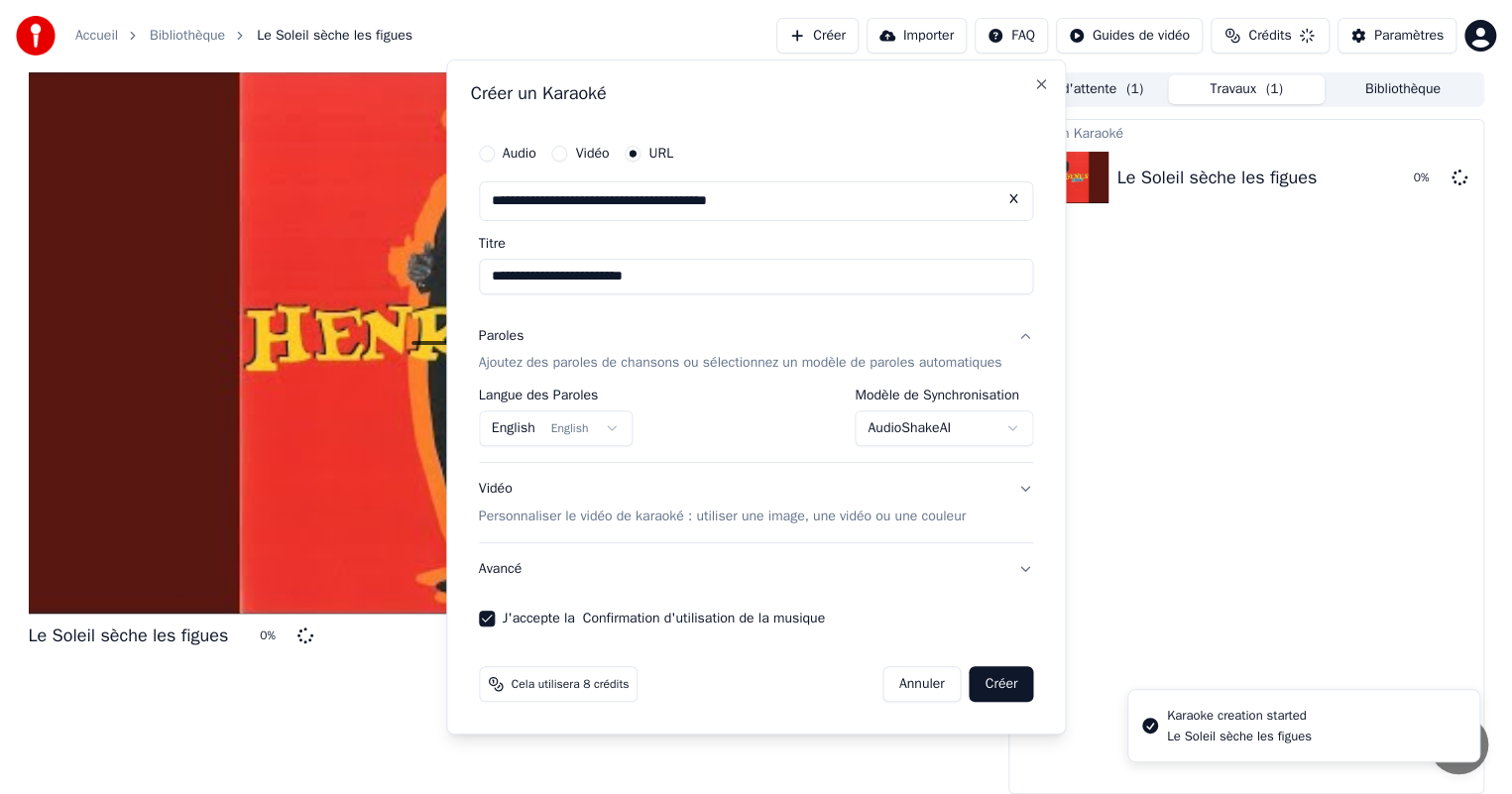 select on "**********" 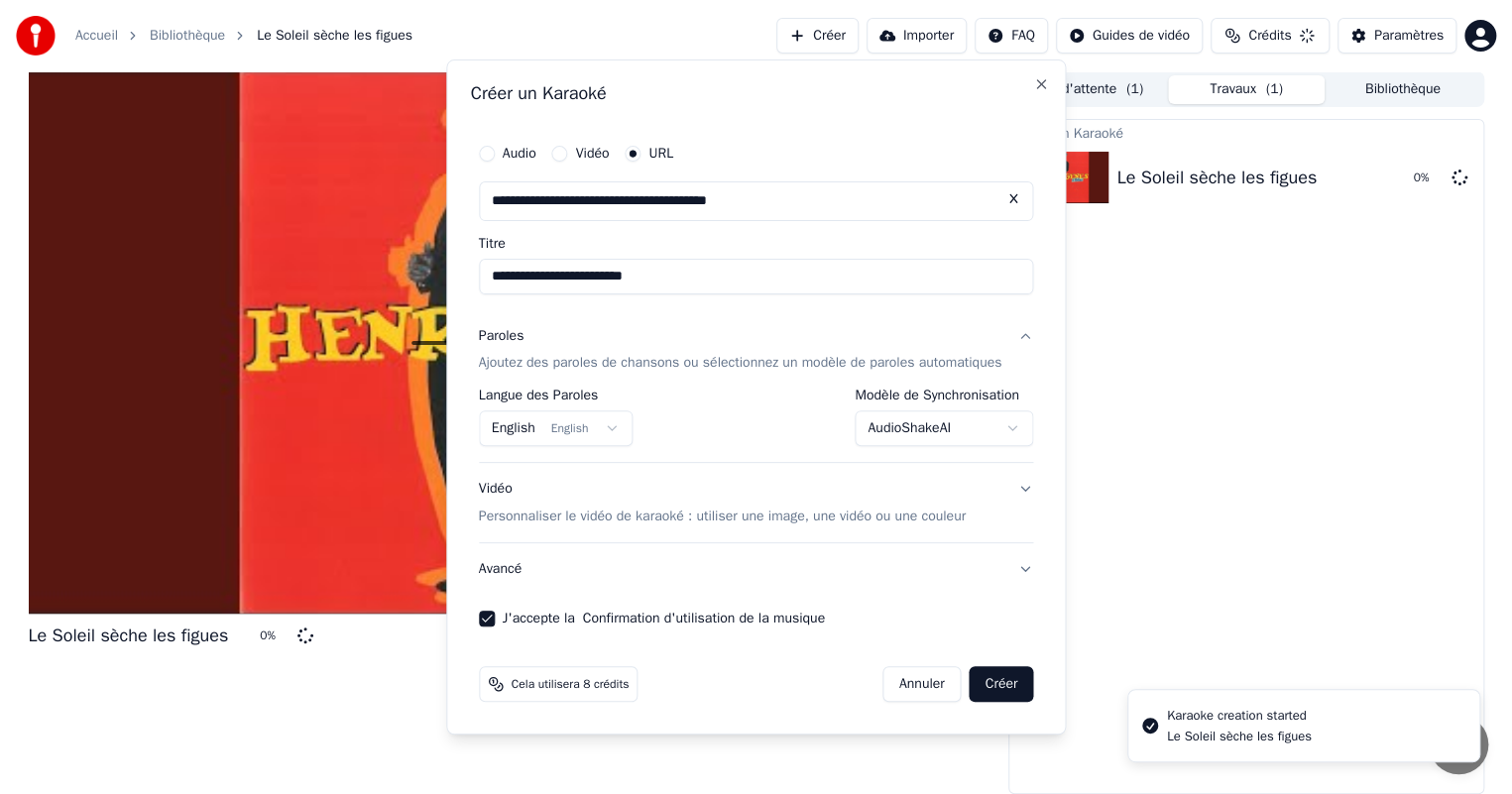 type 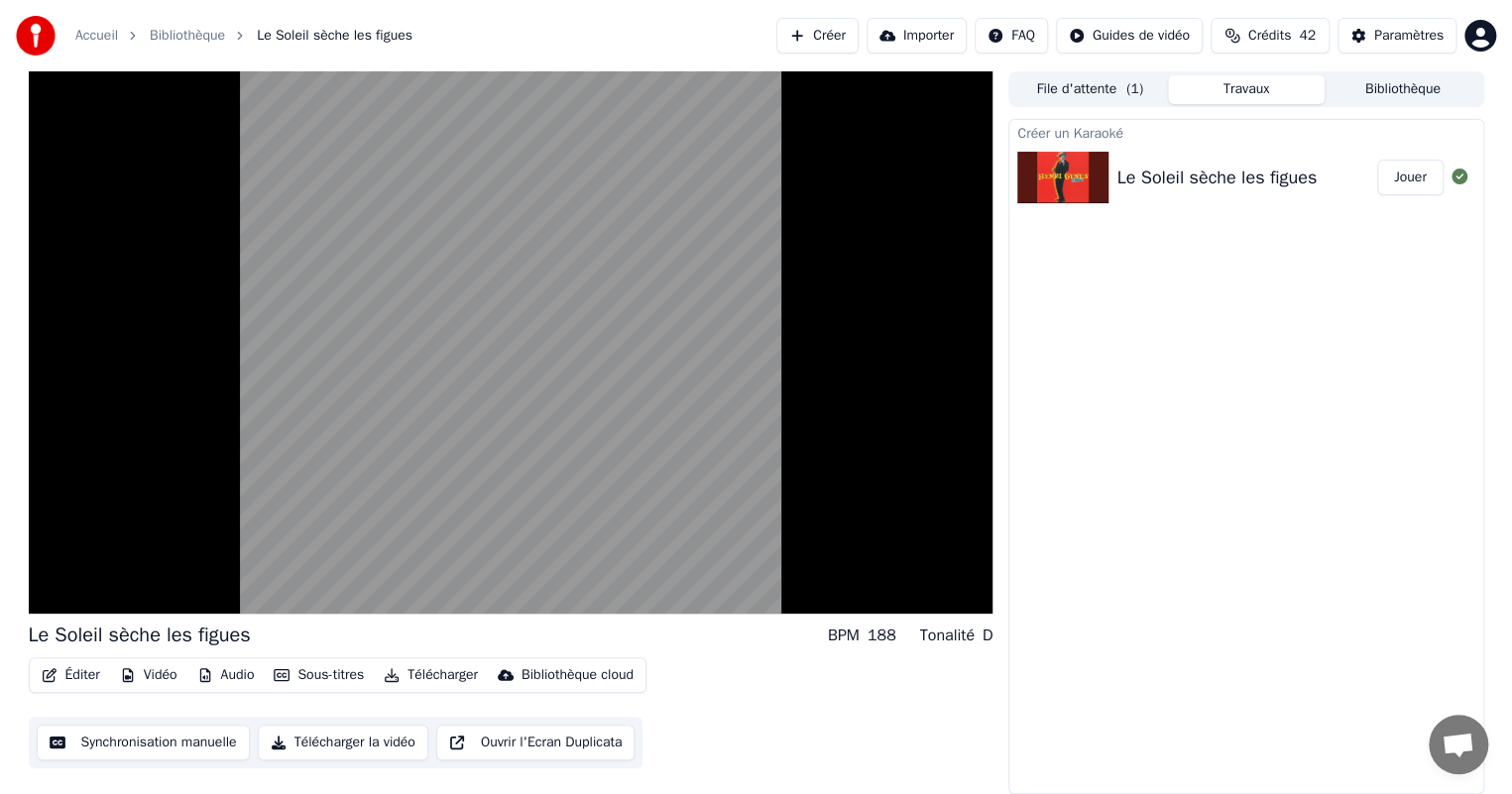 click on "Synchronisation manuelle" at bounding box center [143, 742] 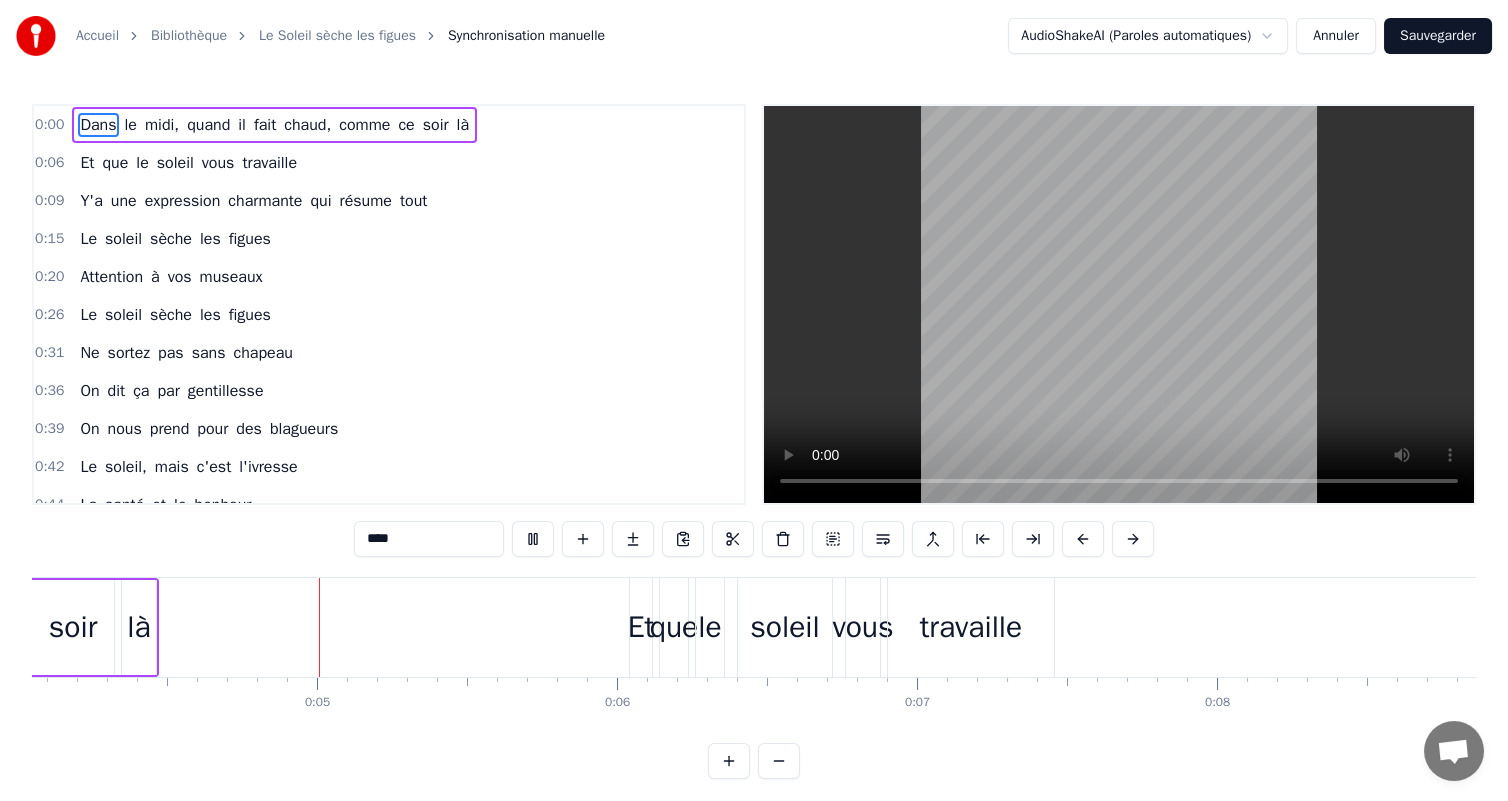 scroll, scrollTop: 0, scrollLeft: 1250, axis: horizontal 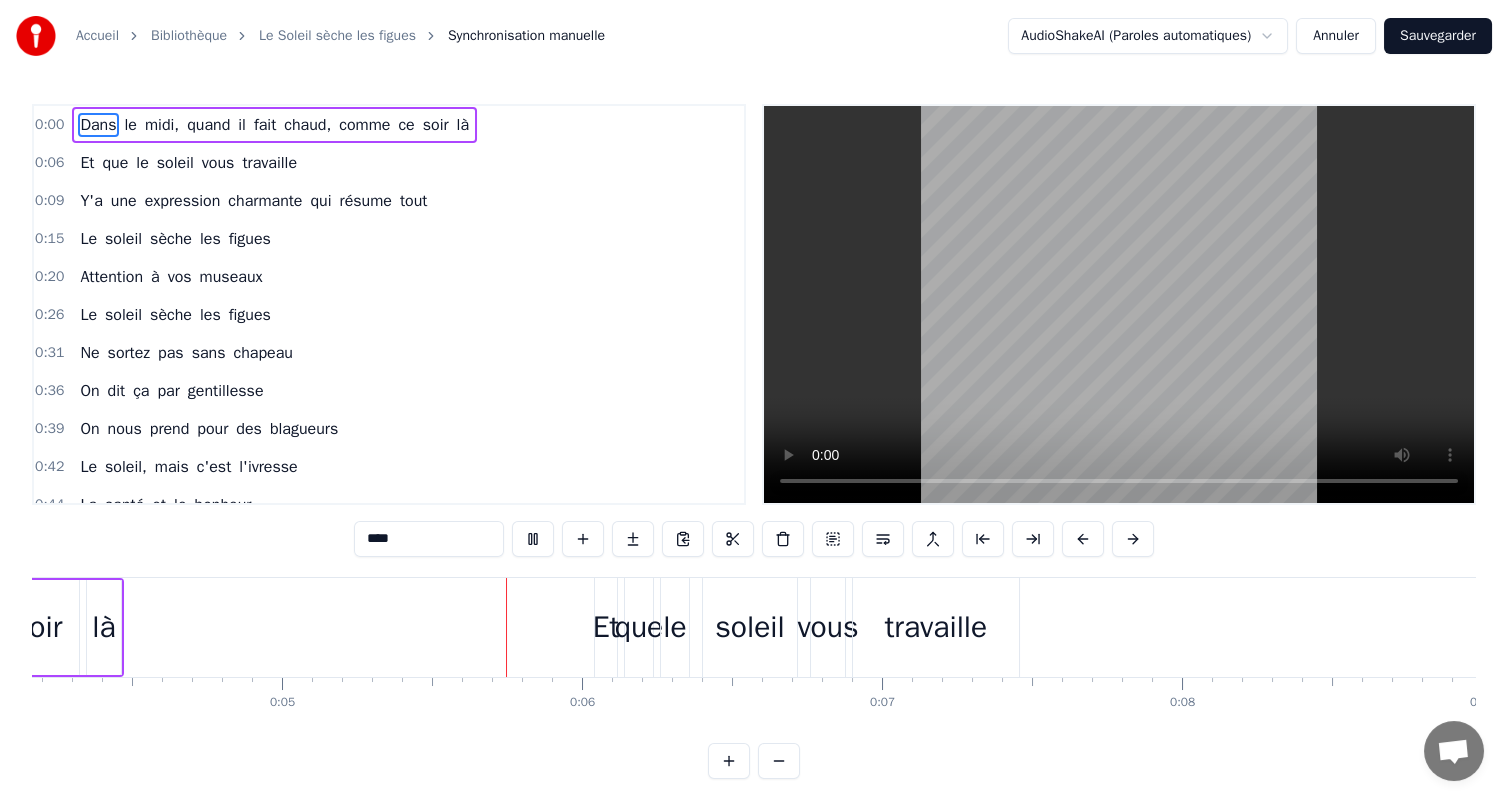click on "Dans le midi, quand il fait chaud, comme ce soir là" at bounding box center (274, 125) 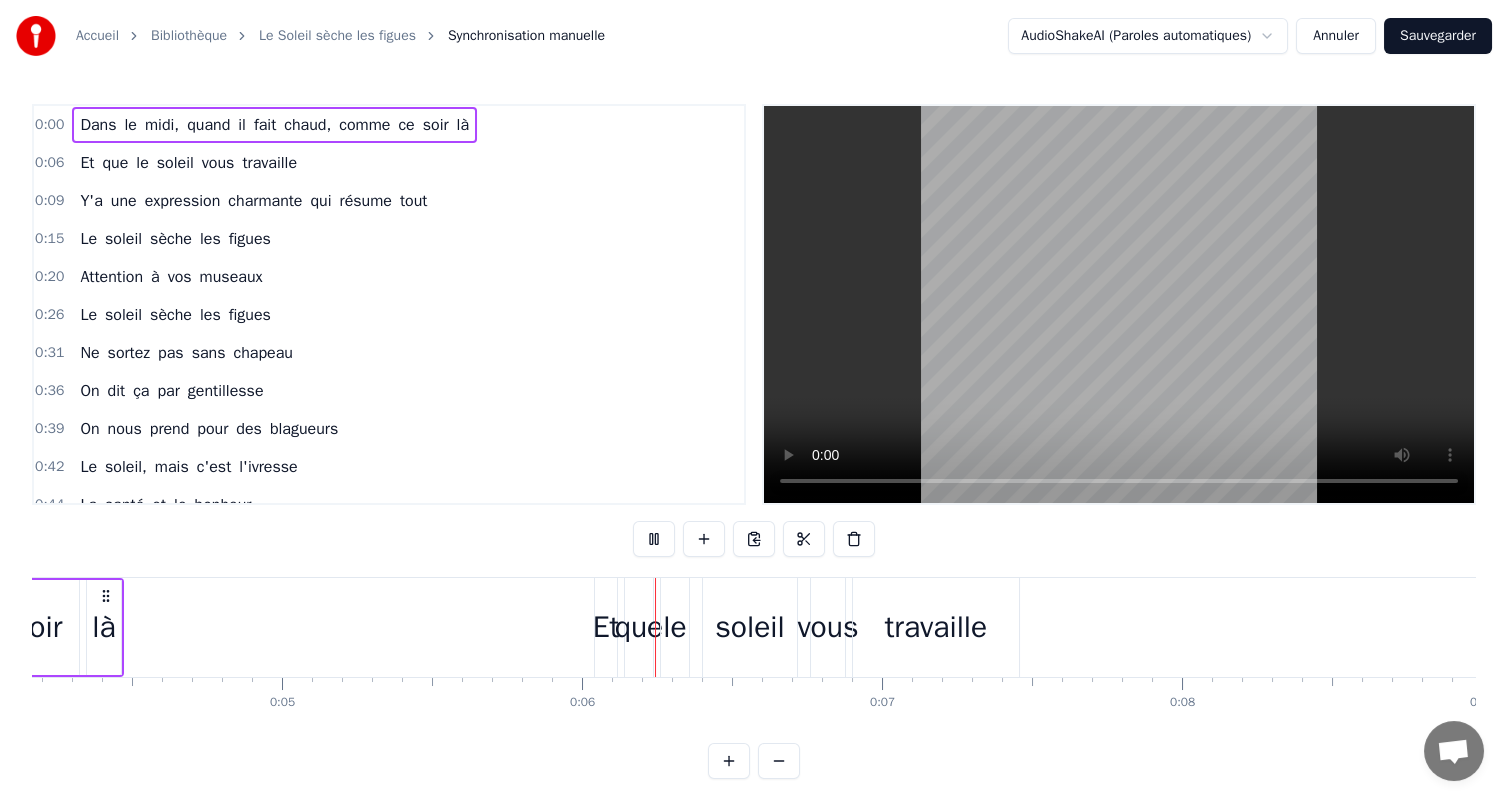 click on "Dans le midi, quand il fait chaud, comme ce soir là" at bounding box center (274, 125) 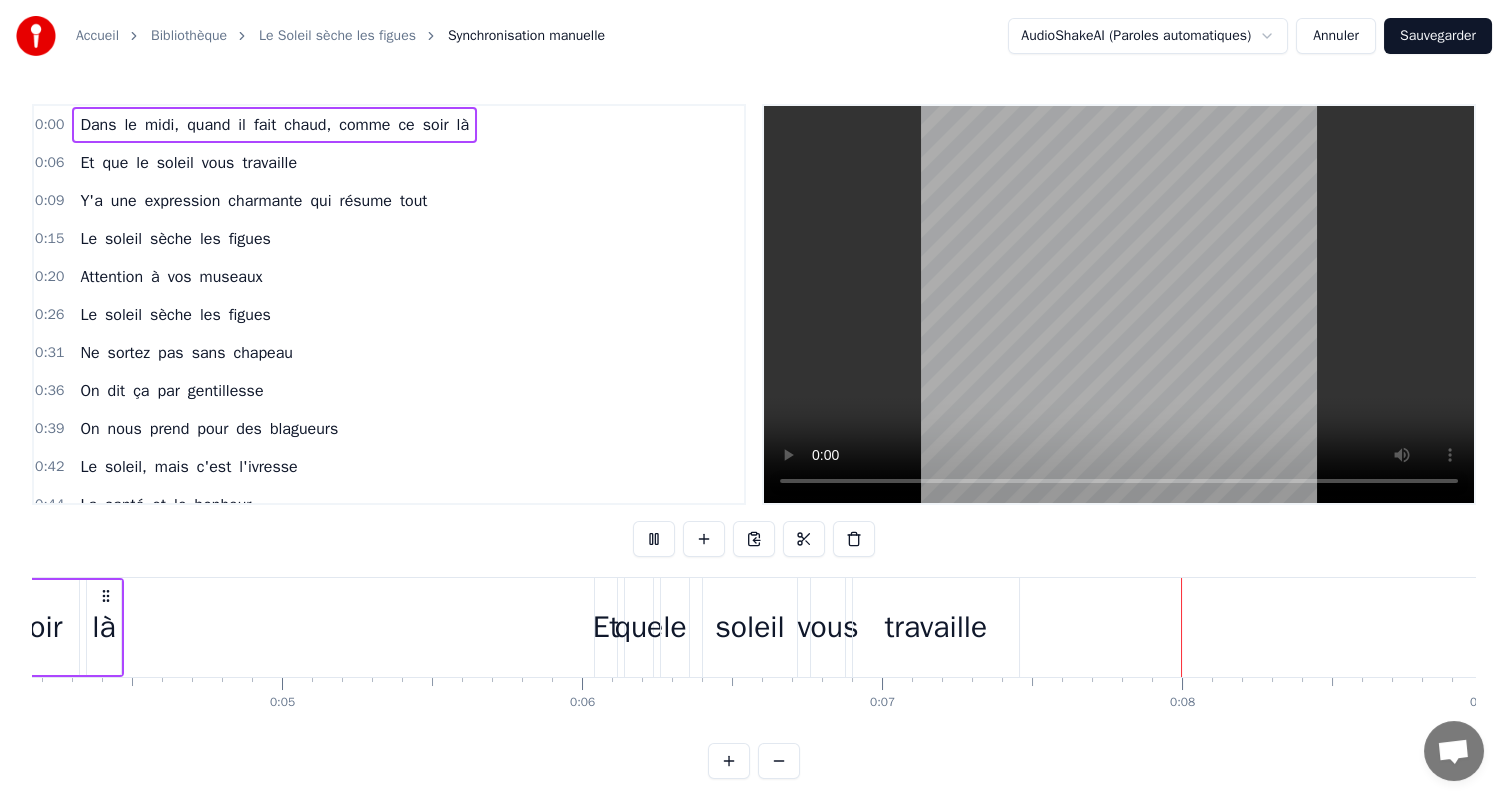 click on "il" at bounding box center (242, 125) 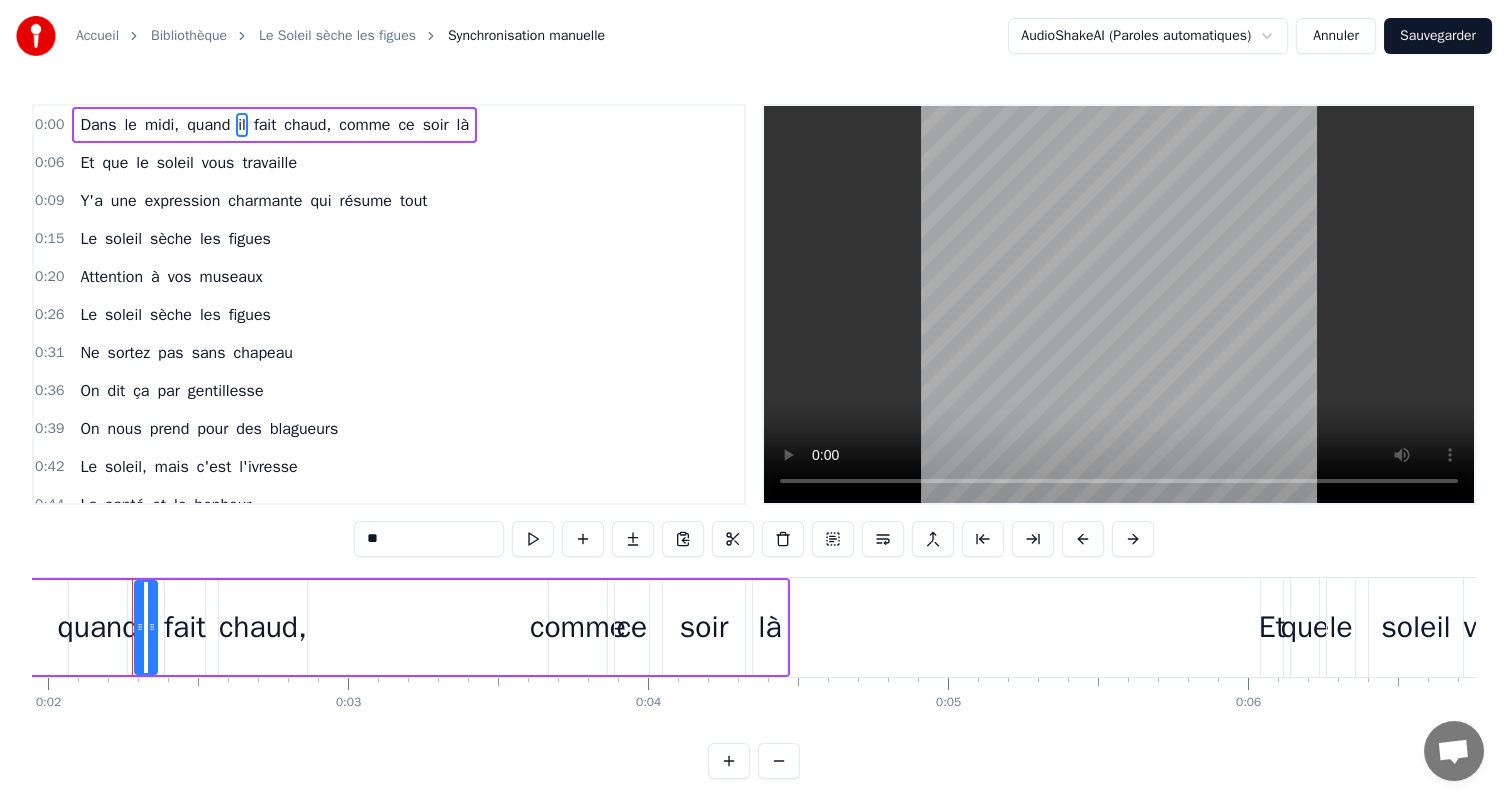 scroll, scrollTop: 0, scrollLeft: 583, axis: horizontal 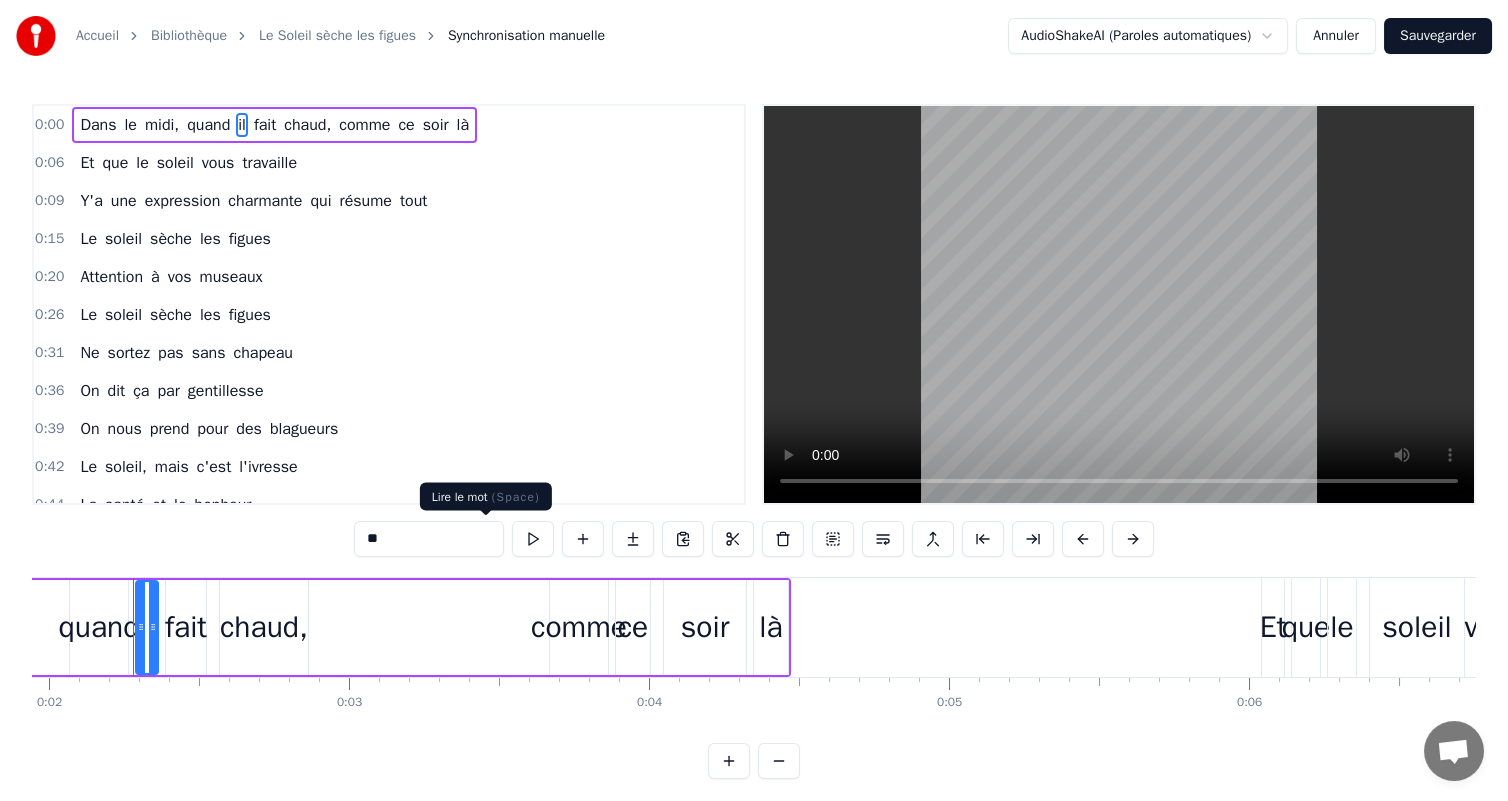 click at bounding box center (533, 539) 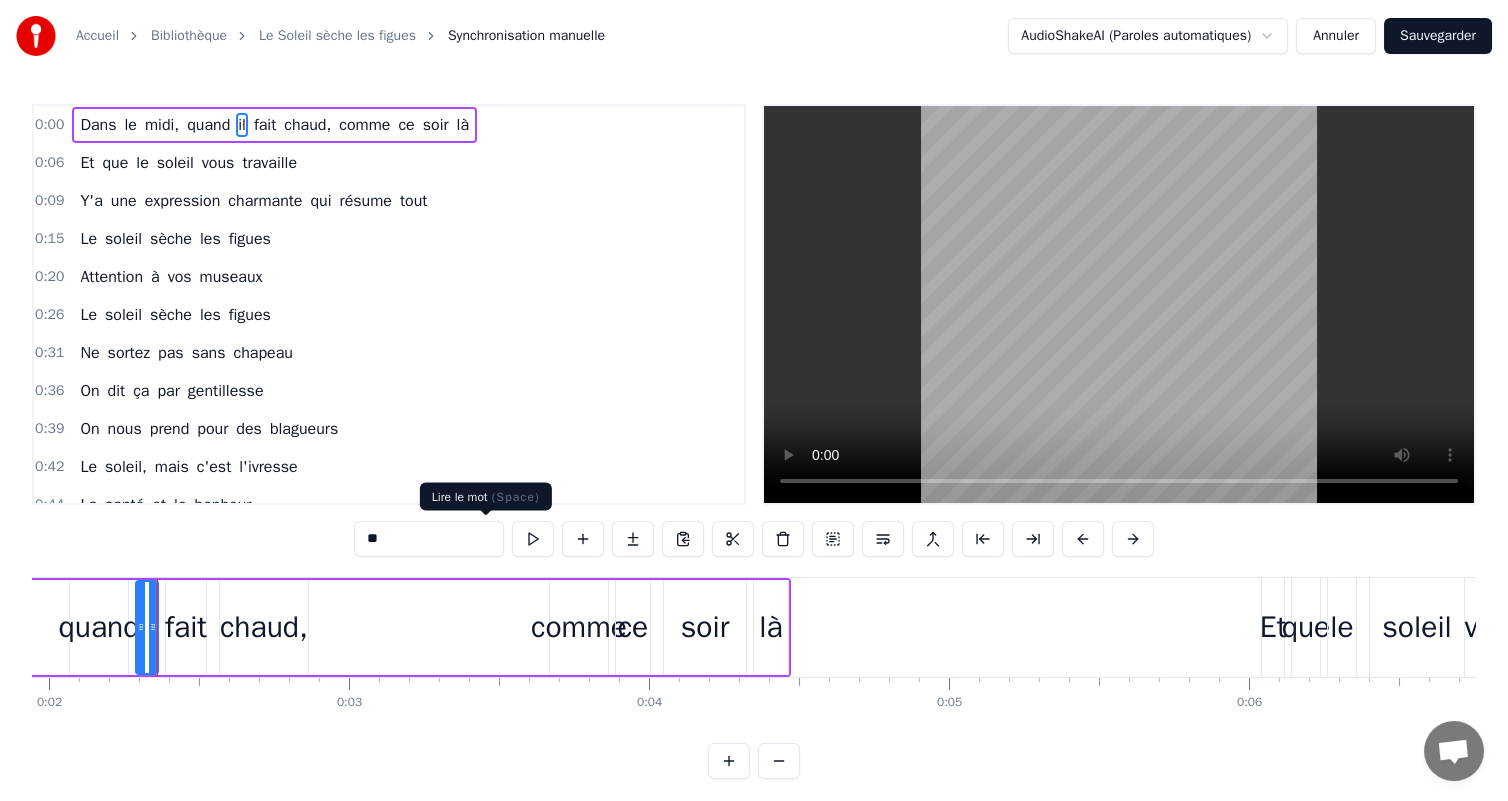 click at bounding box center (533, 539) 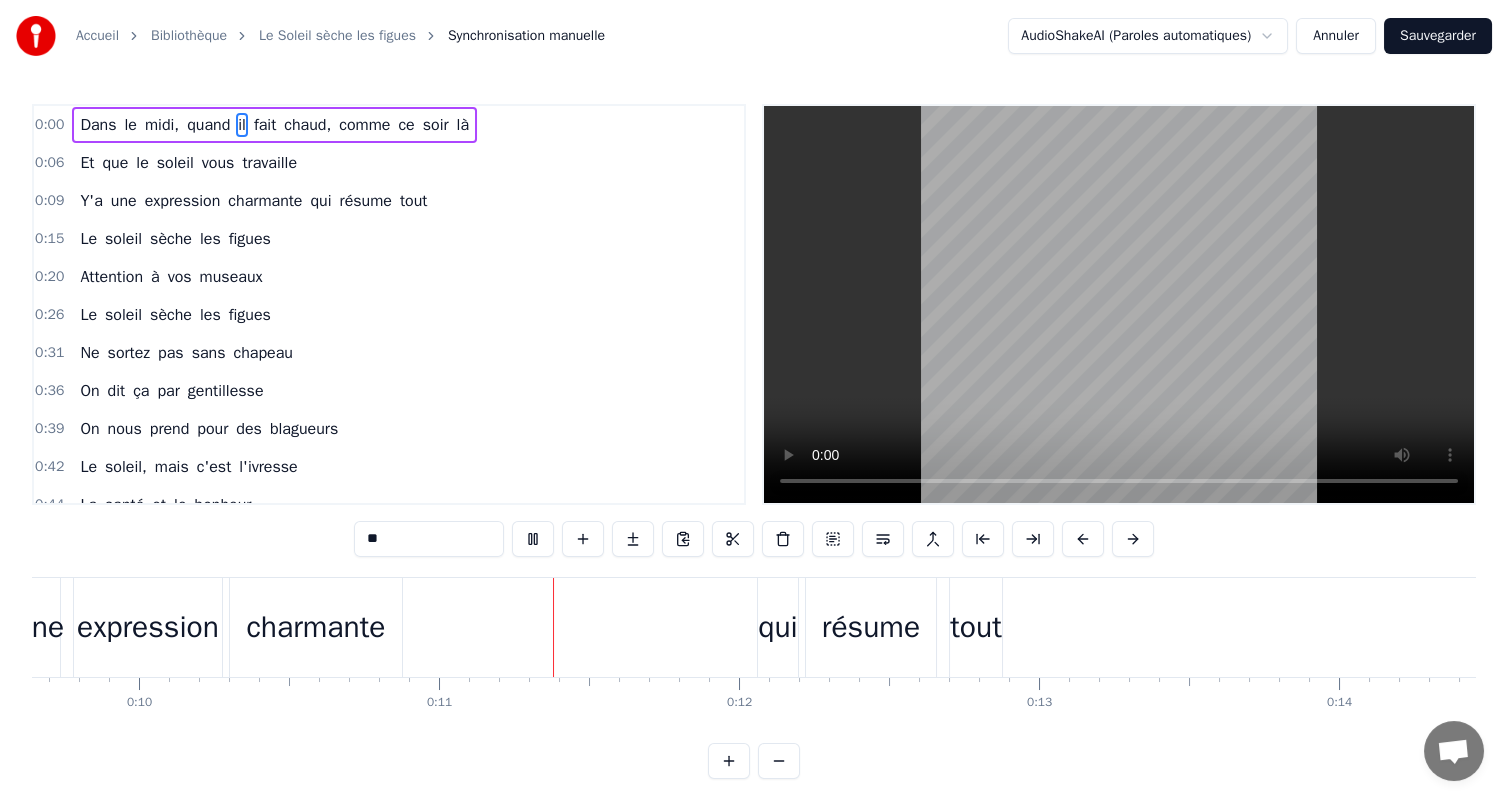 scroll, scrollTop: 0, scrollLeft: 3135, axis: horizontal 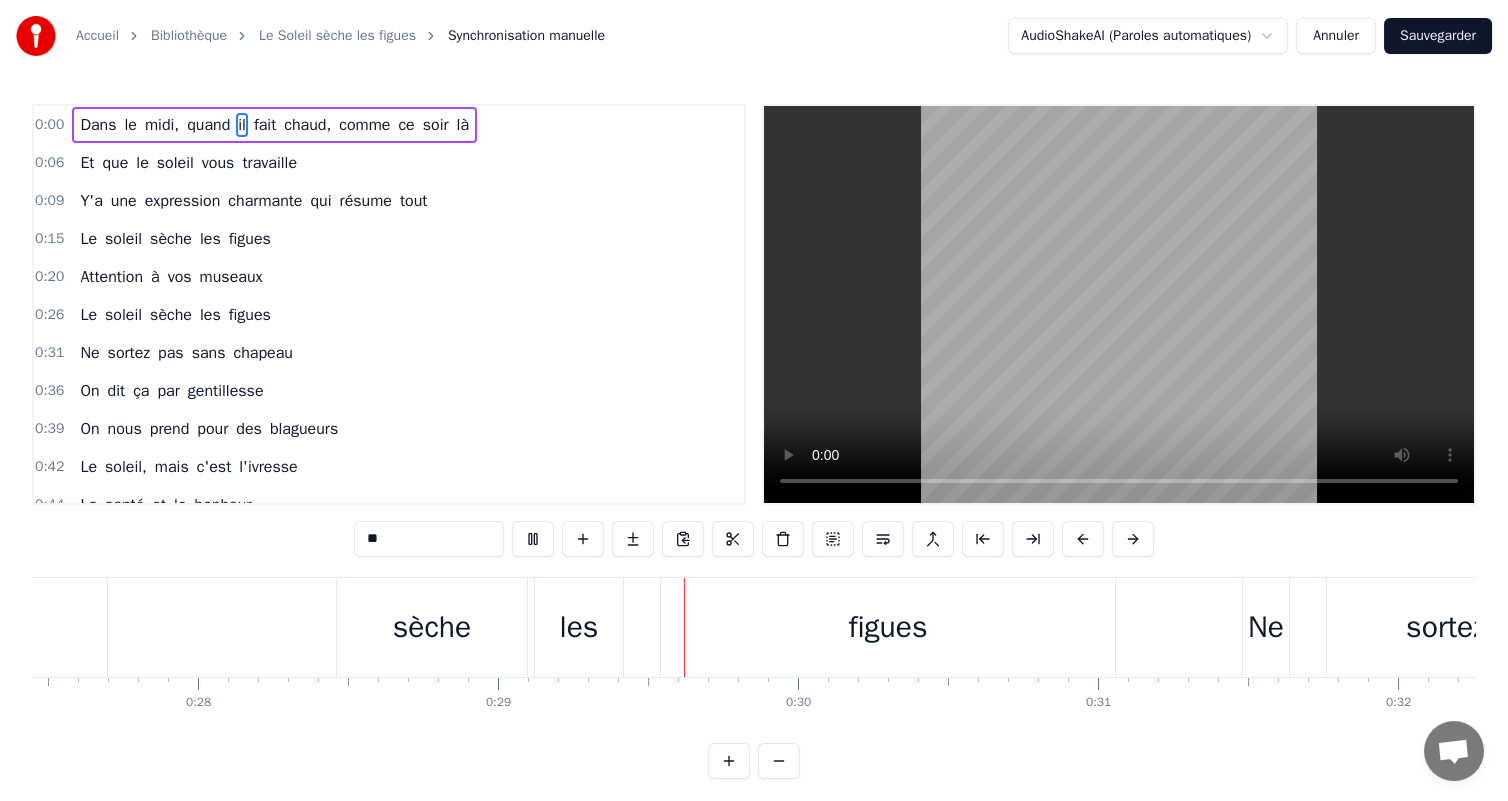 click on "0:15 Le soleil sèche les figues" at bounding box center [389, 239] 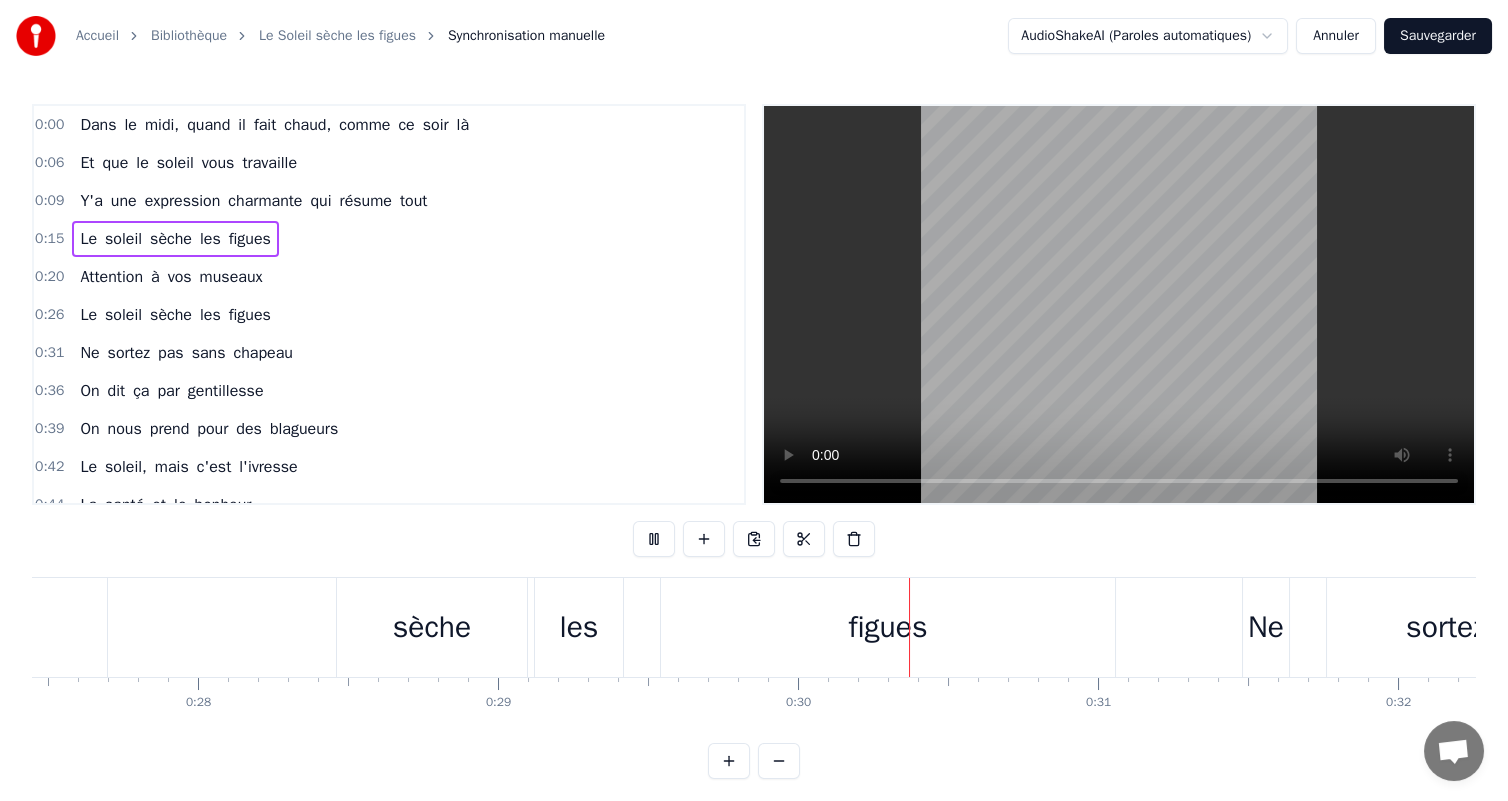 click on "0:15 Le soleil sèche les figues" at bounding box center (389, 239) 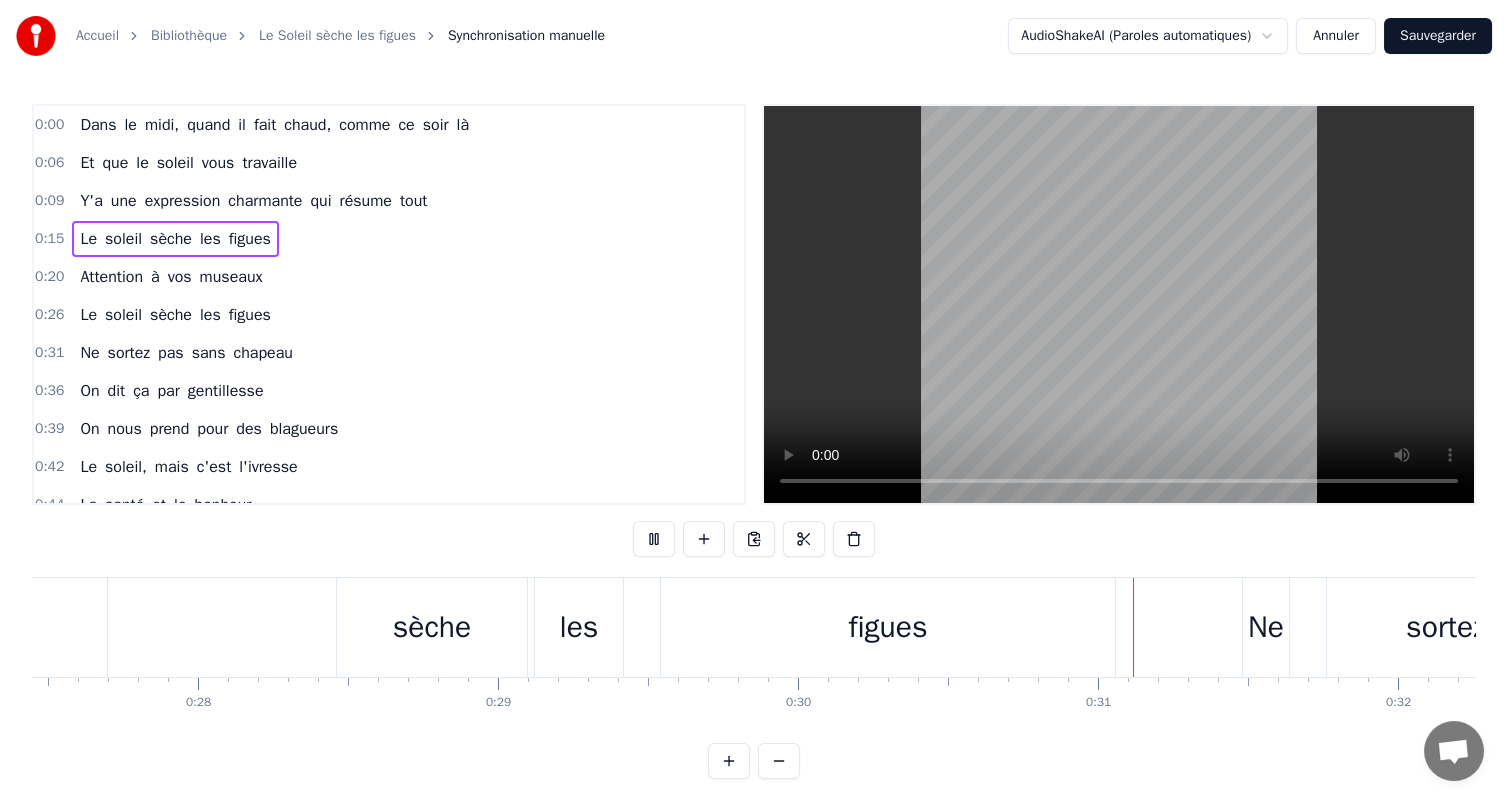 click on "0:15 Le soleil sèche les figues" at bounding box center [389, 239] 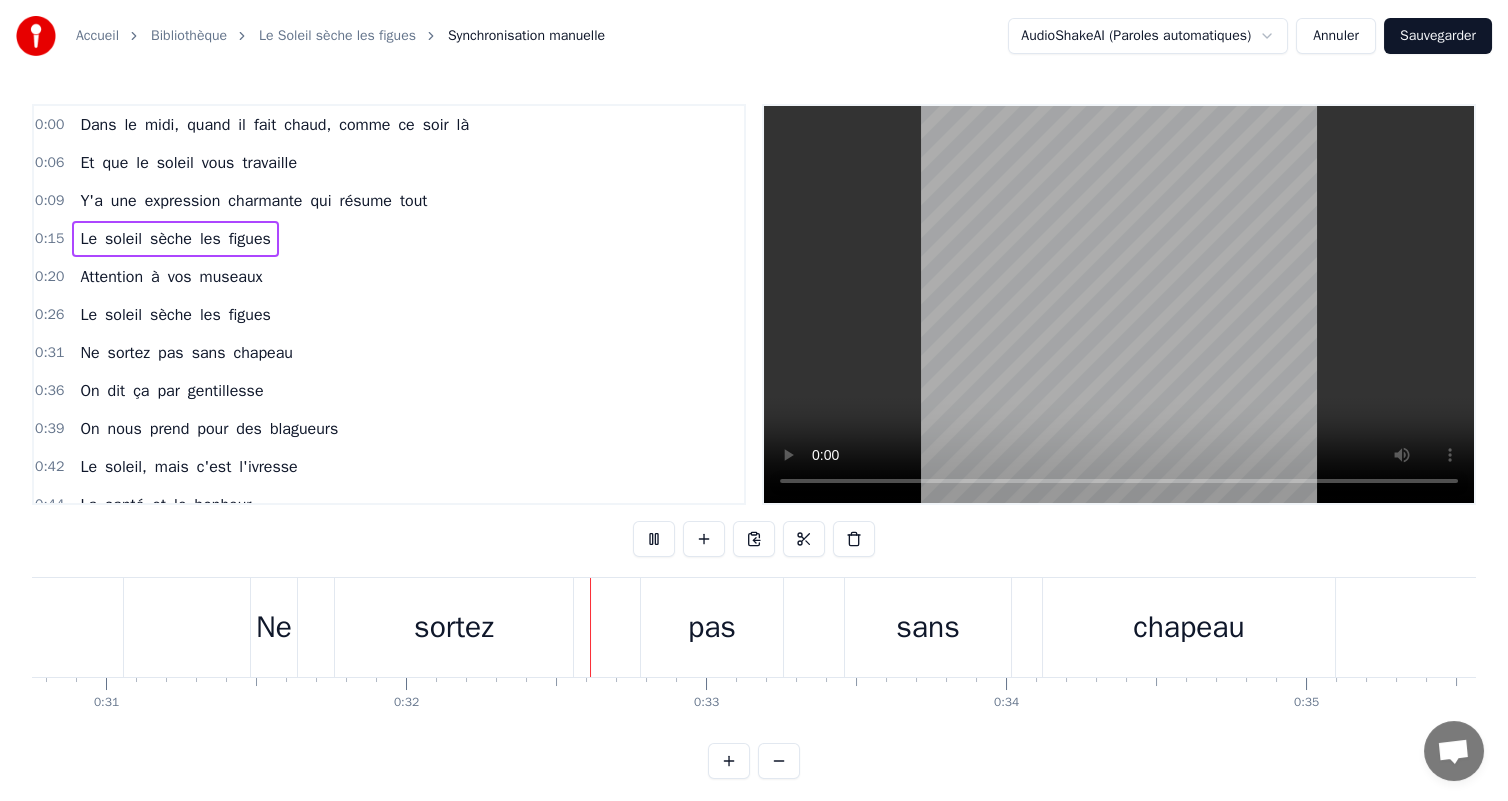 scroll, scrollTop: 0, scrollLeft: 9511, axis: horizontal 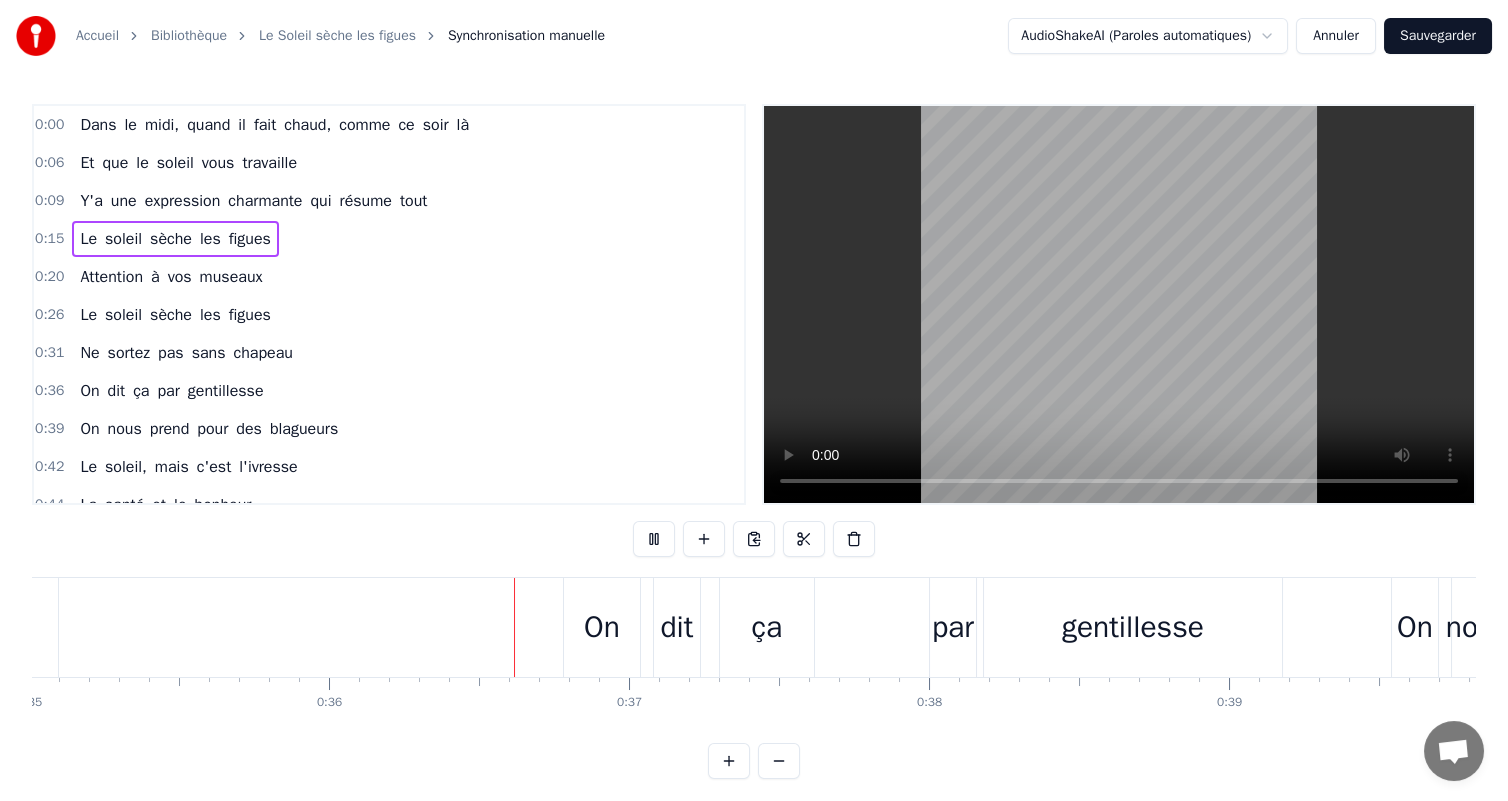 click on "Le soleil sèche les figues" at bounding box center (175, 239) 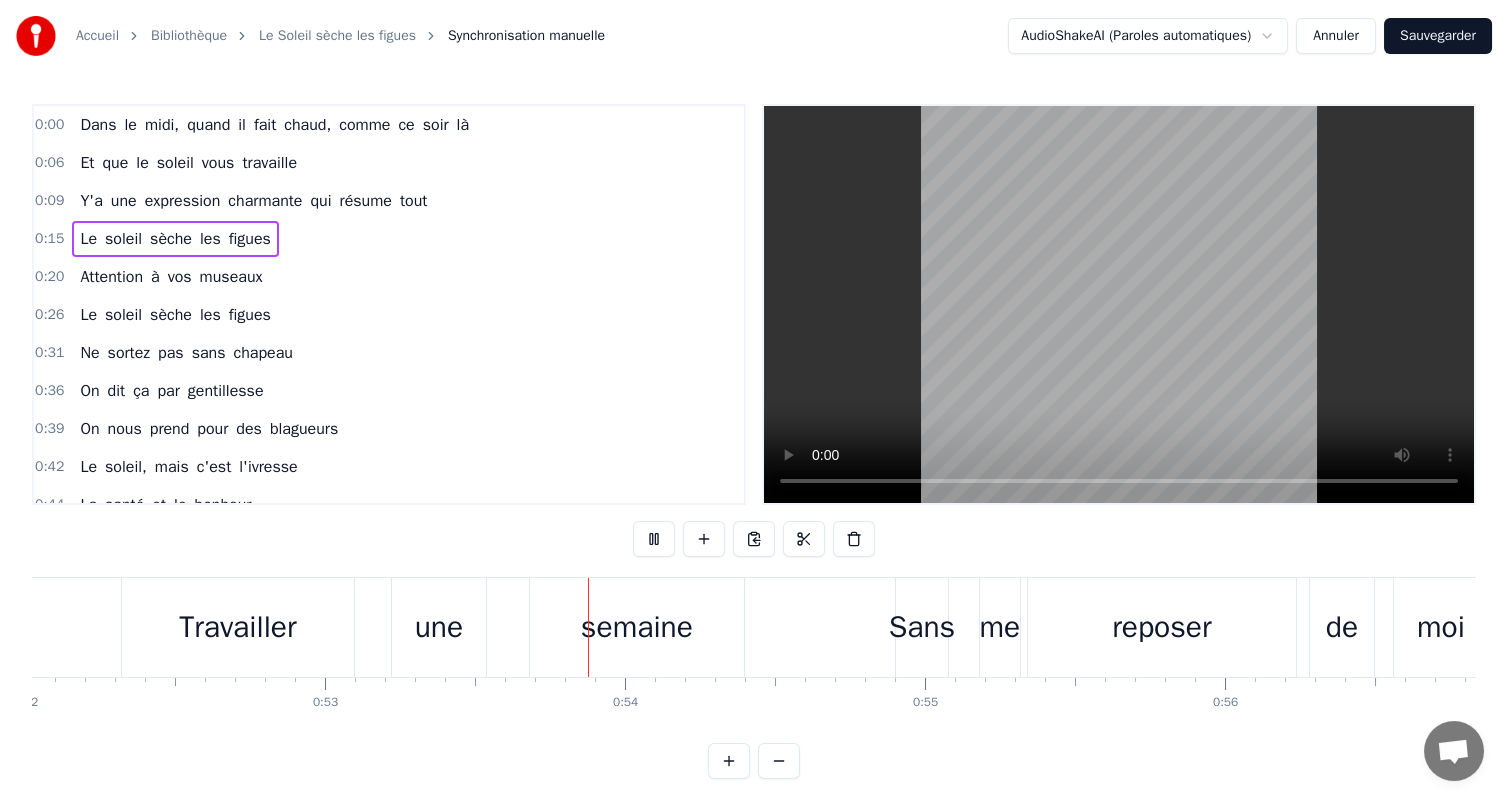 scroll, scrollTop: 0, scrollLeft: 15892, axis: horizontal 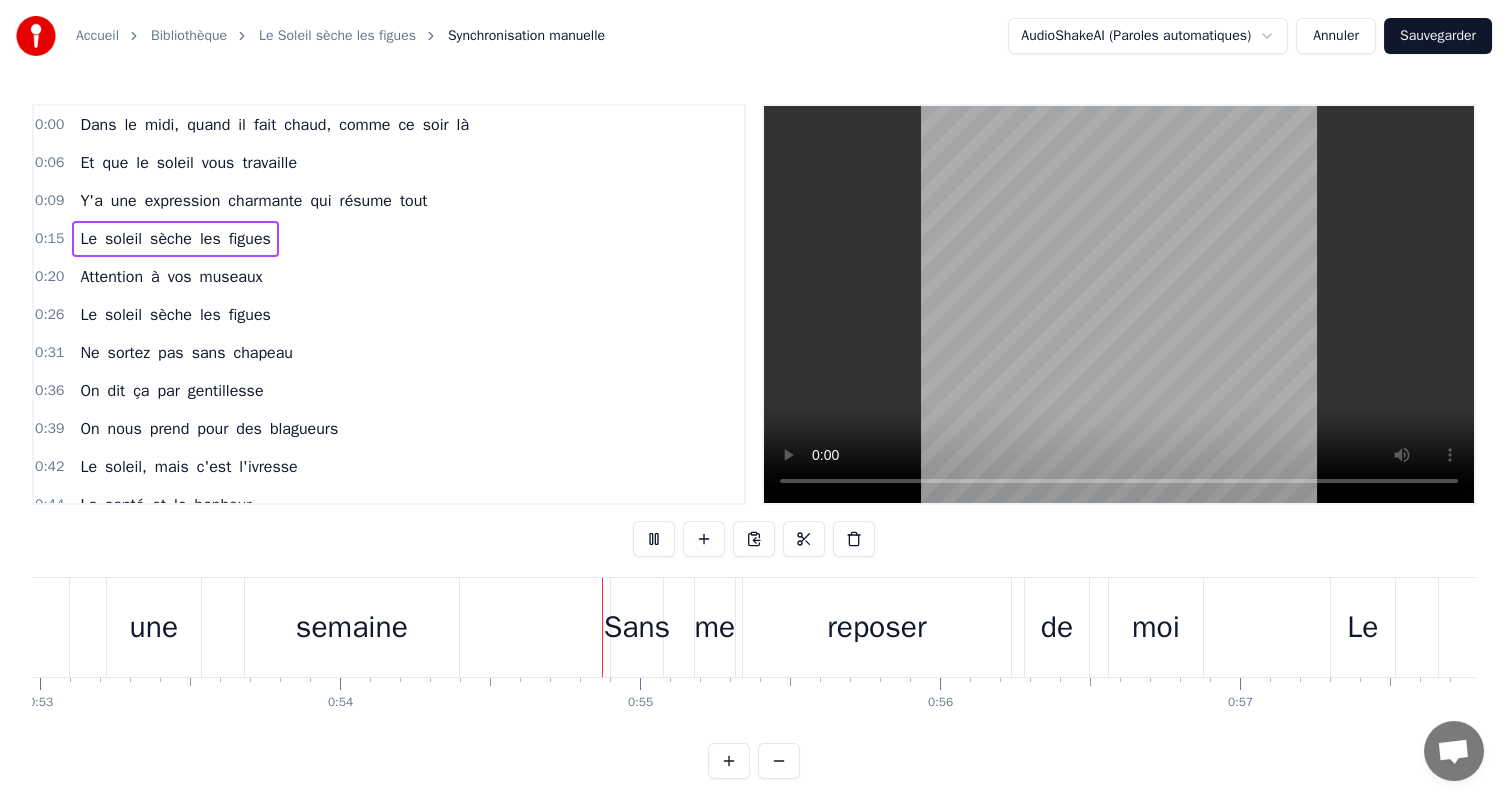 click on "Attention" at bounding box center (111, 277) 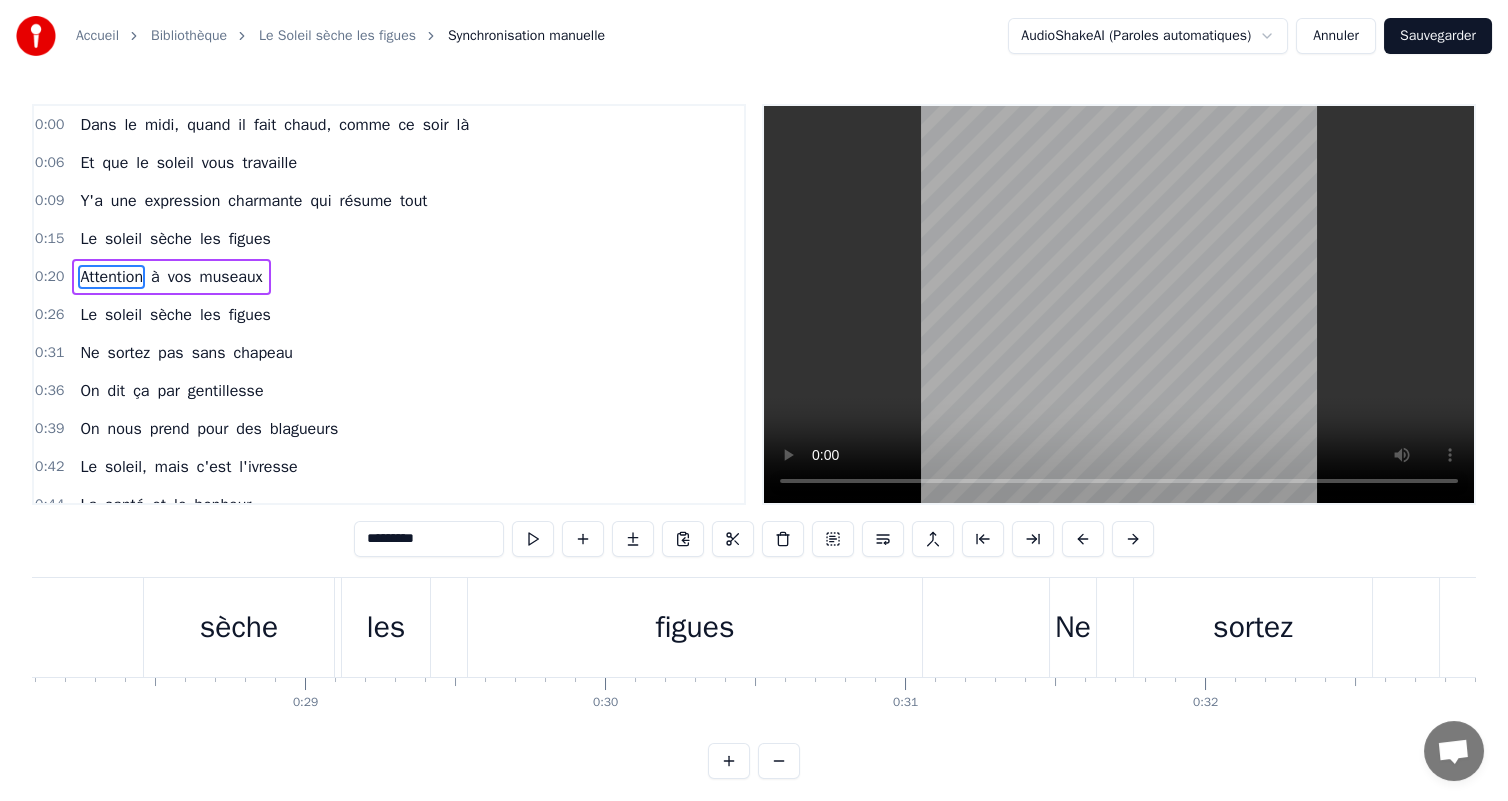 scroll, scrollTop: 0, scrollLeft: 6175, axis: horizontal 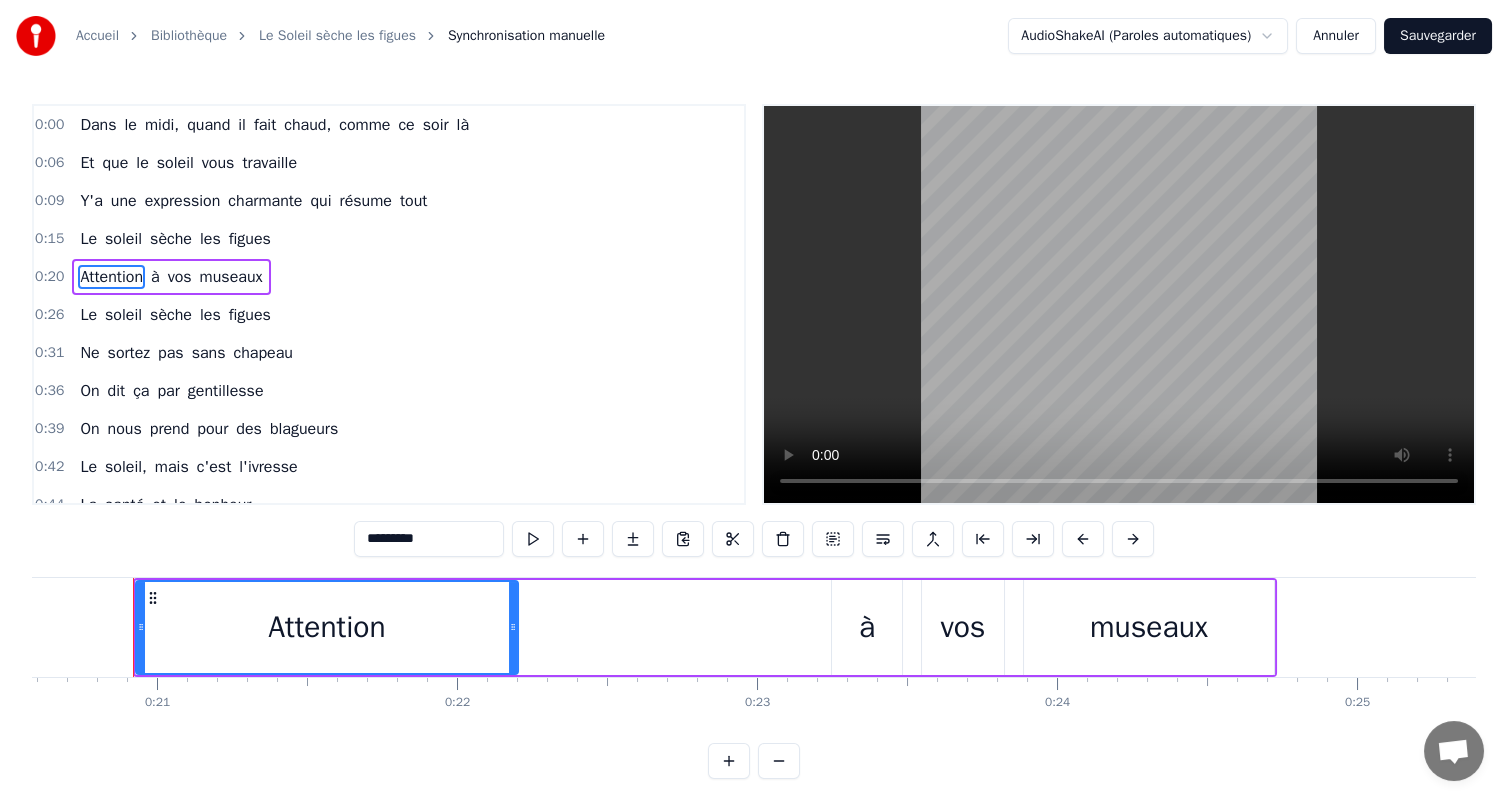 click on "Attention à vos museaux" at bounding box center [171, 277] 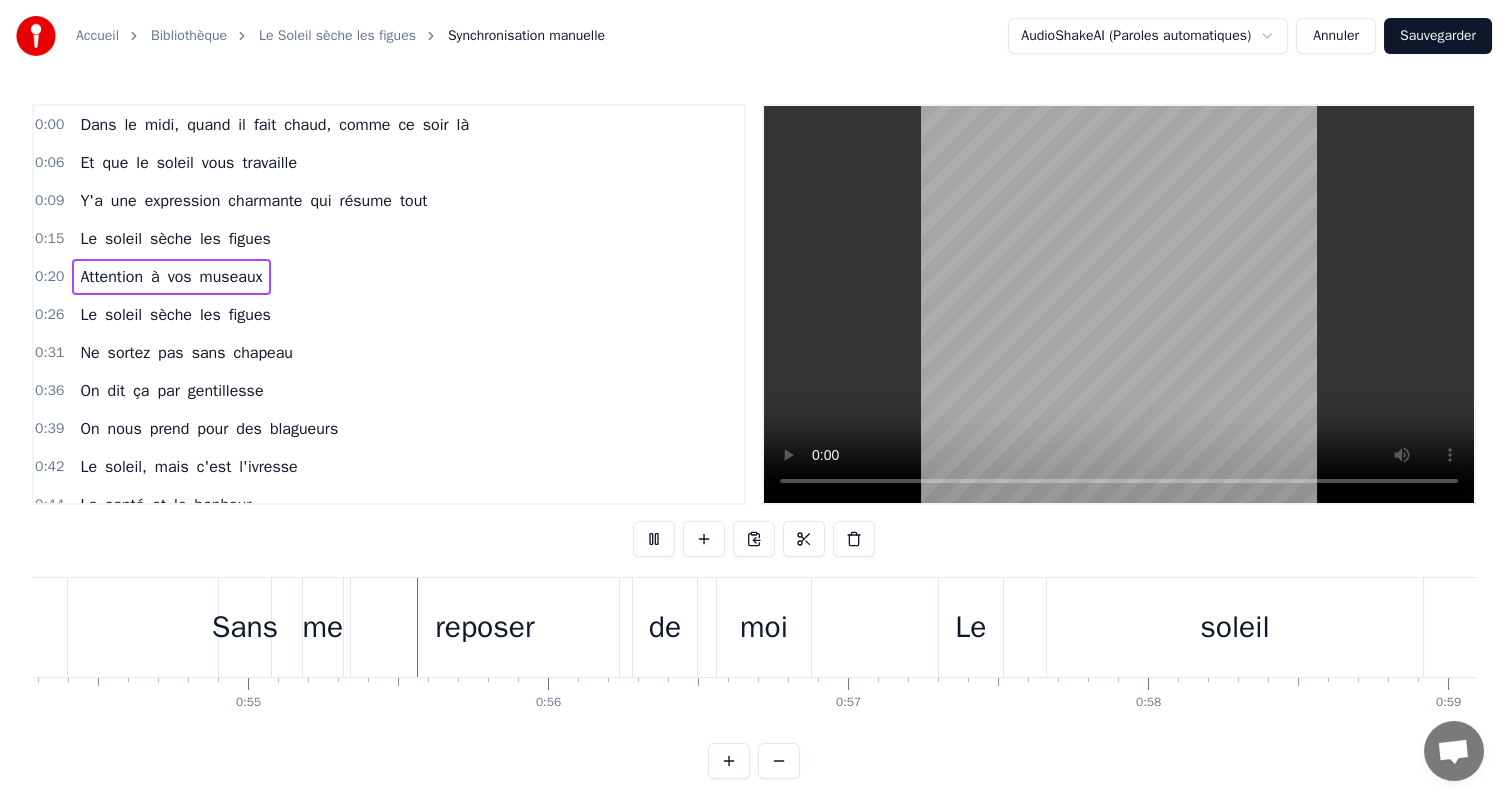 scroll, scrollTop: 0, scrollLeft: 16365, axis: horizontal 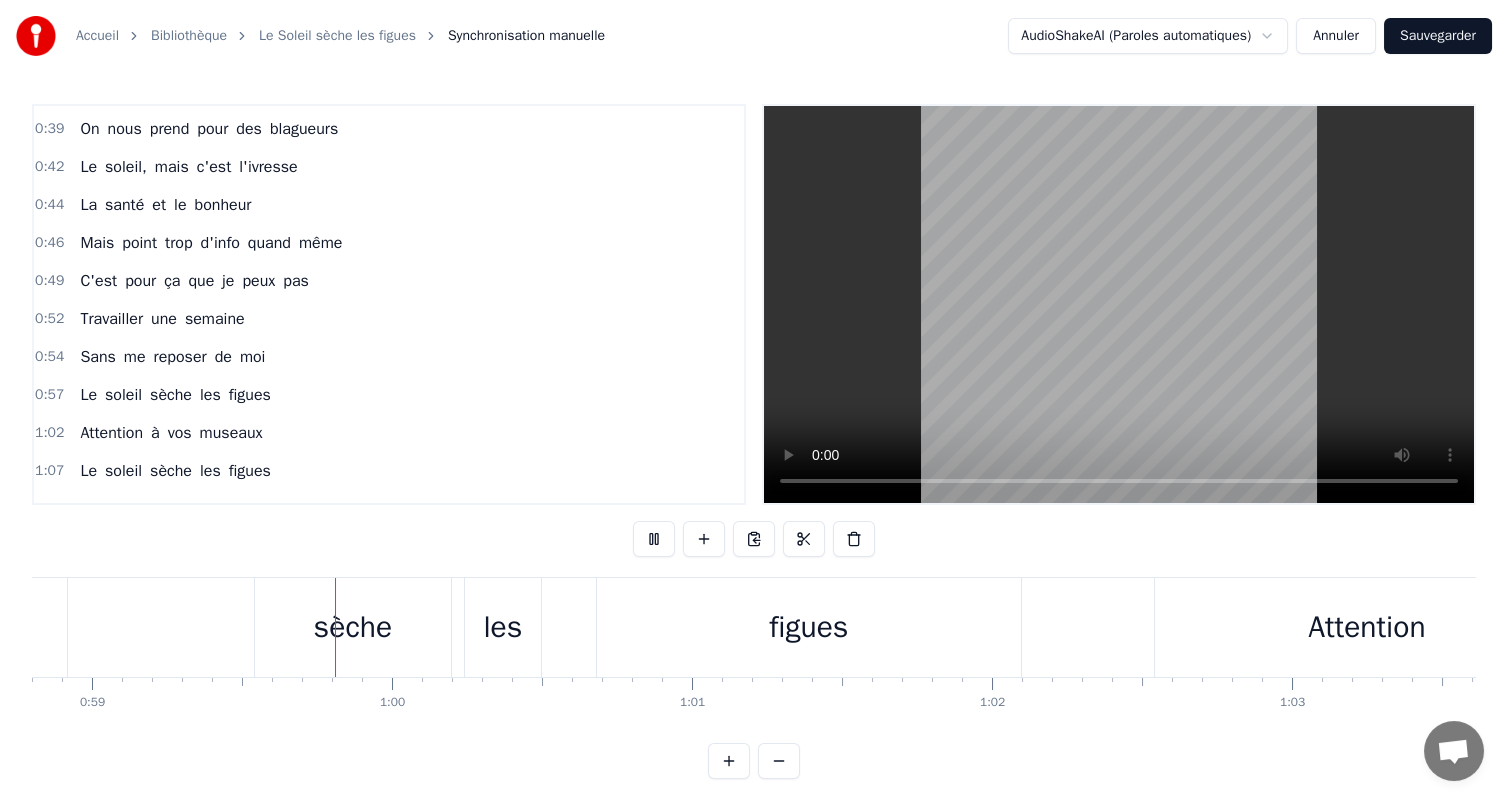 click on "d'info" at bounding box center [220, 243] 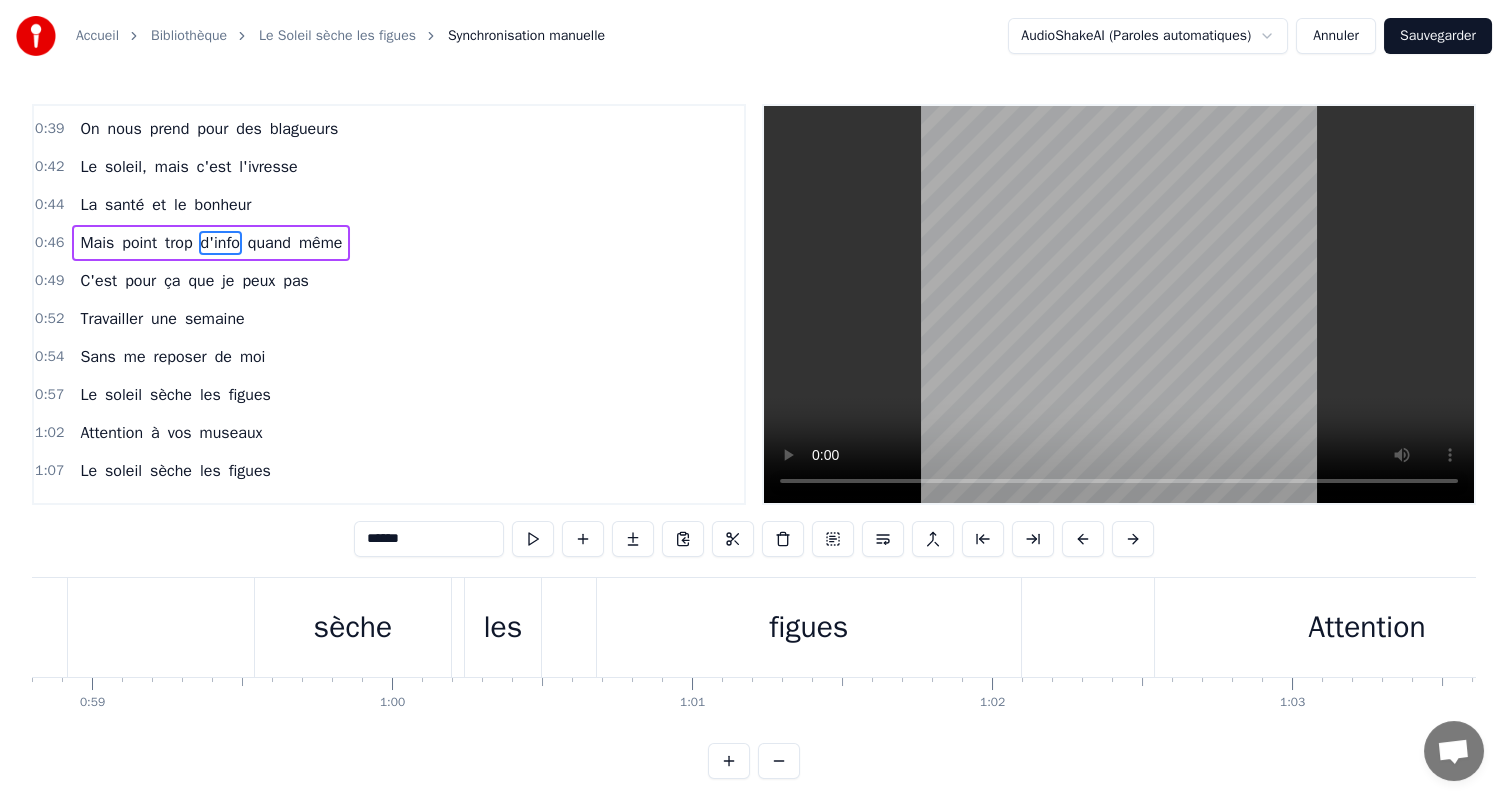 scroll, scrollTop: 0, scrollLeft: 16851, axis: horizontal 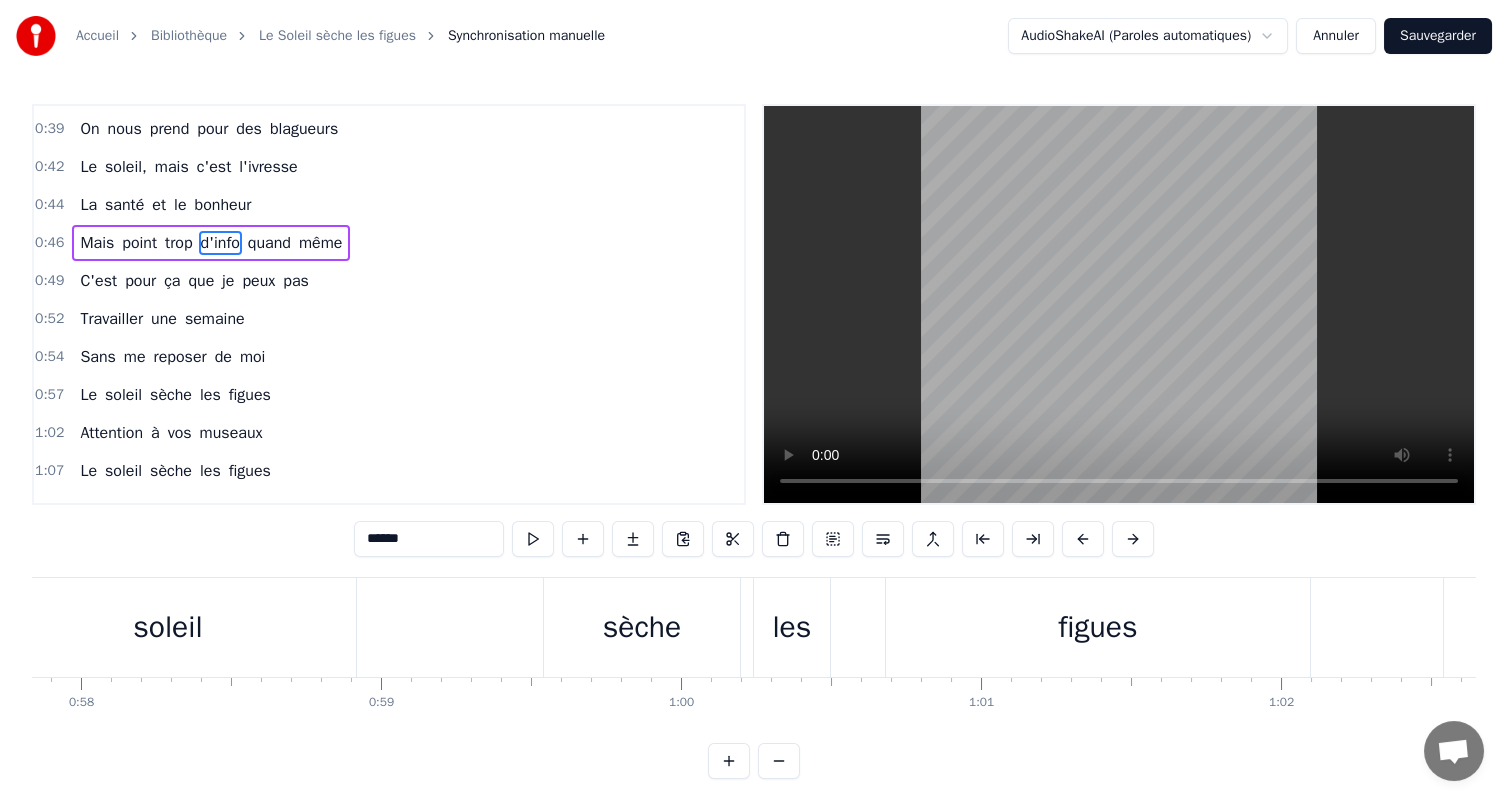 click on "d'info" at bounding box center (220, 243) 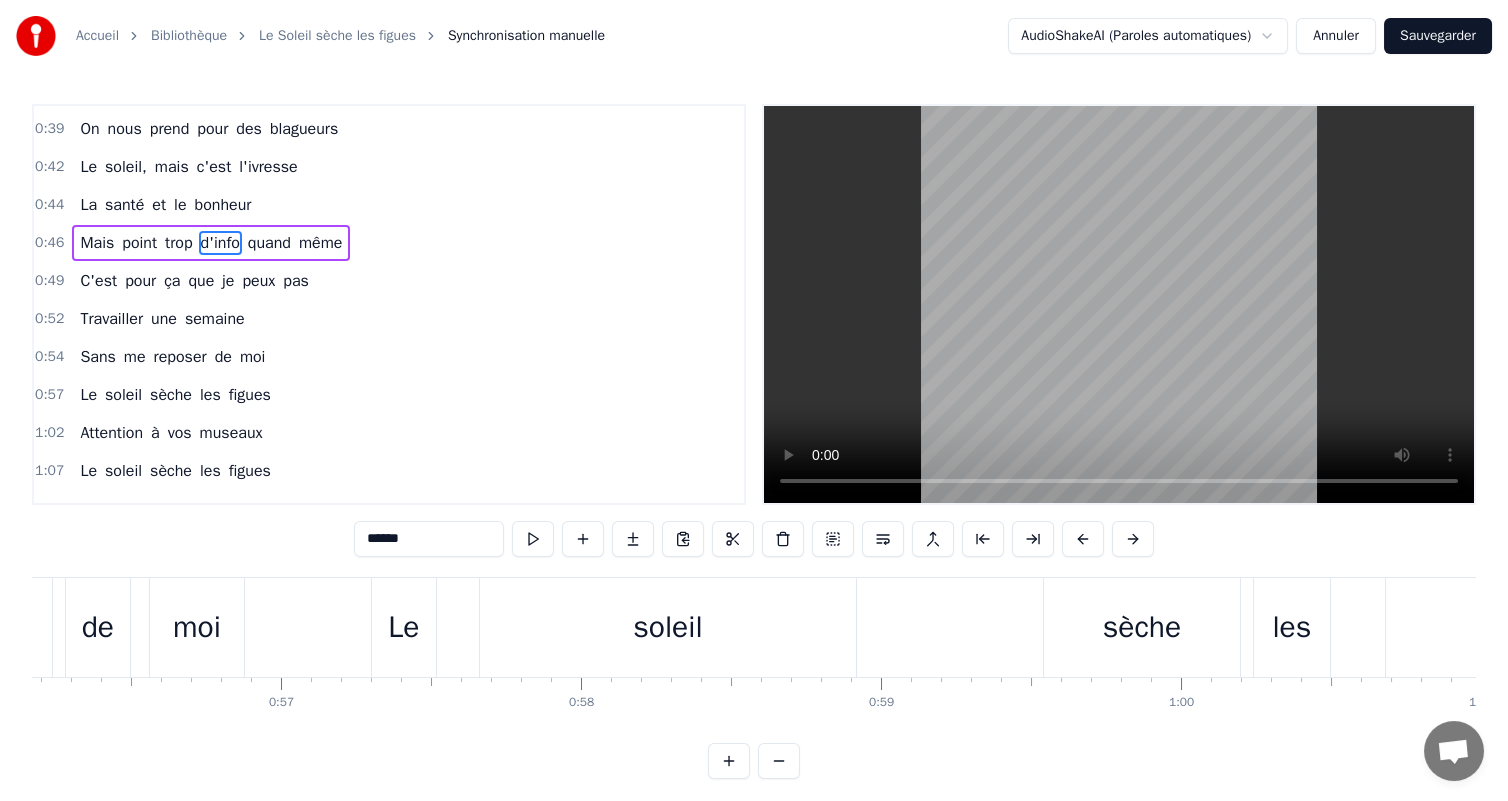 scroll, scrollTop: 242, scrollLeft: 0, axis: vertical 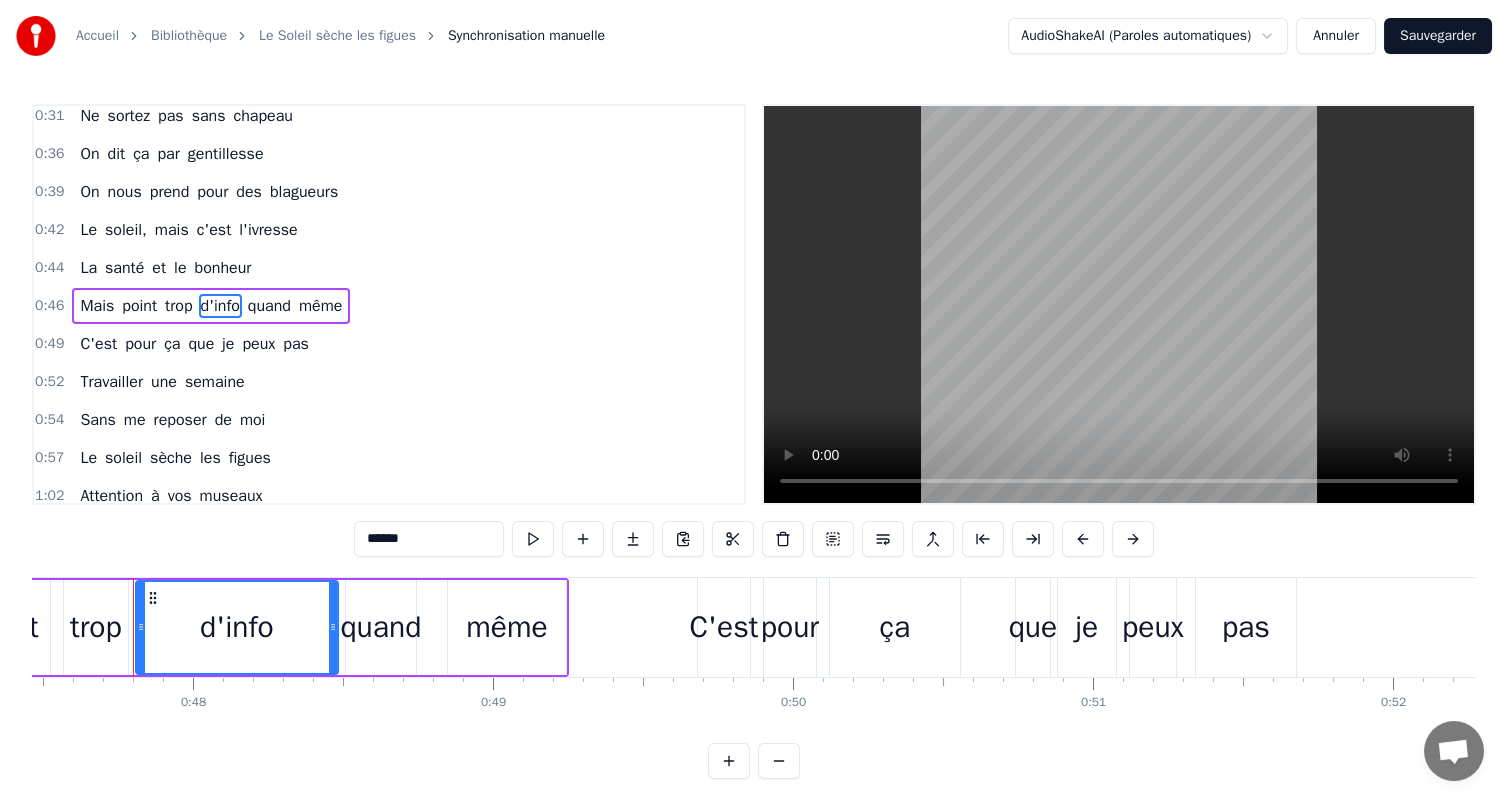 click on "d'info" at bounding box center [220, 306] 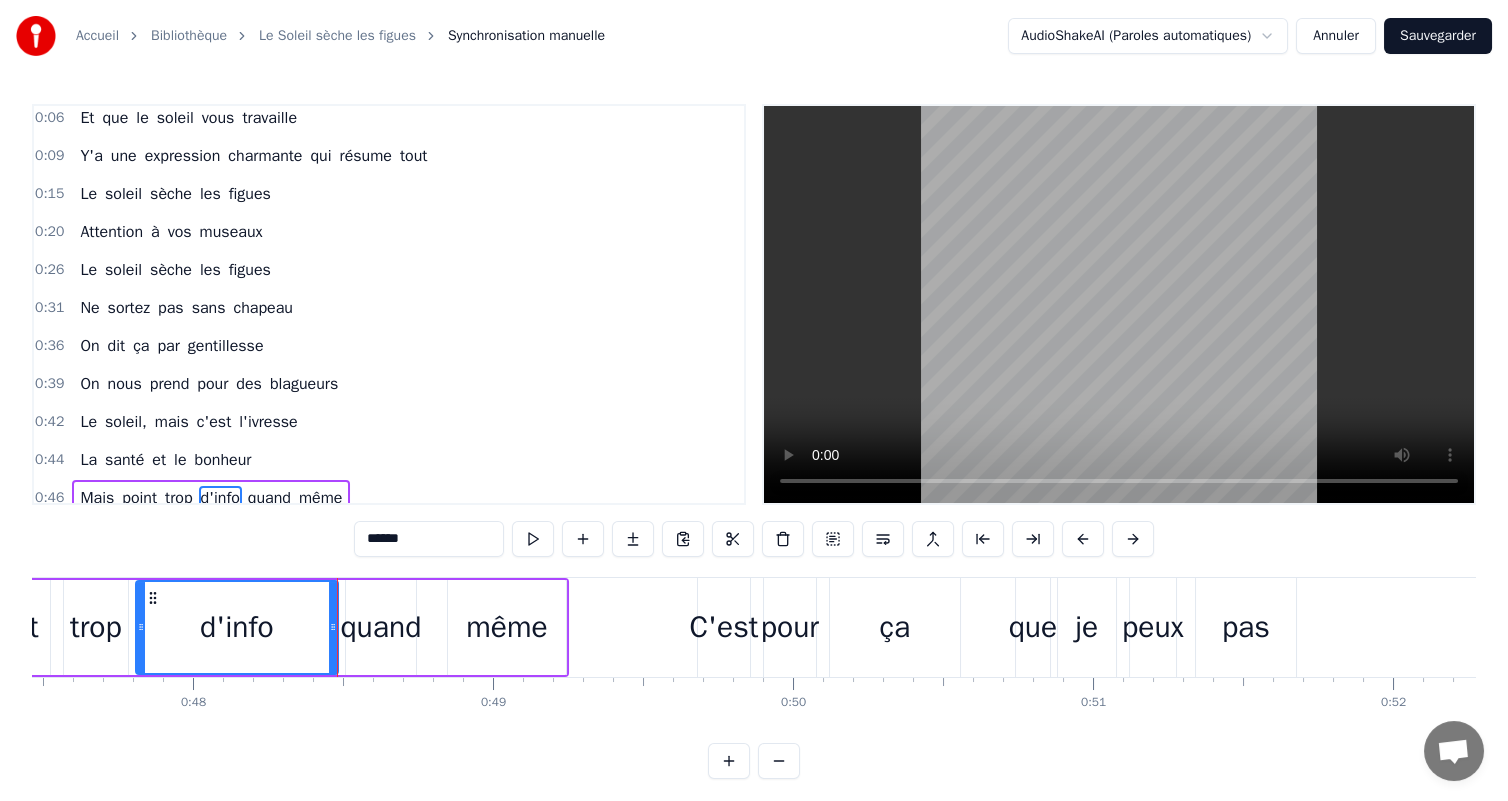 scroll, scrollTop: 0, scrollLeft: 0, axis: both 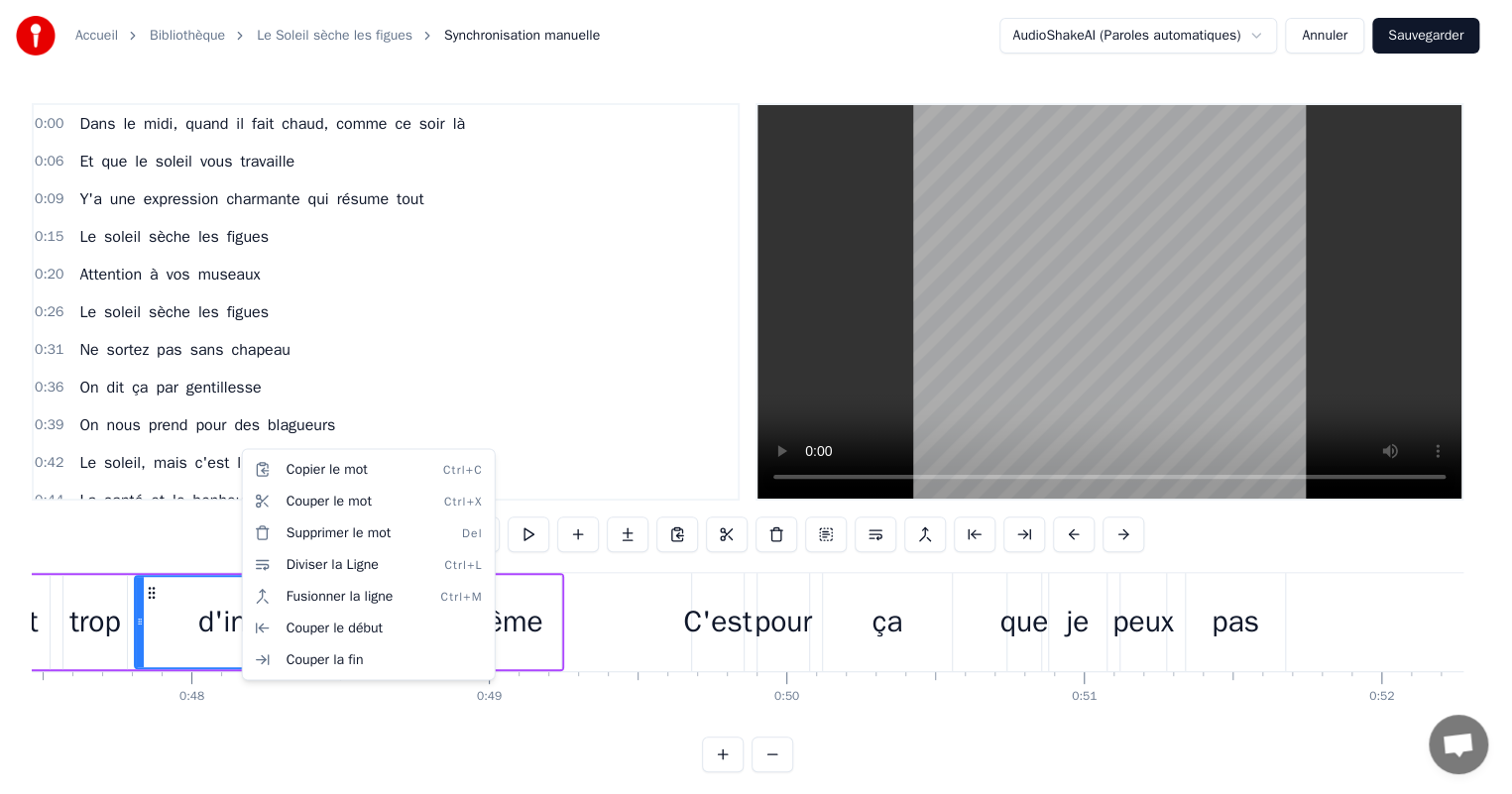 click on "Accueil Bibliothèque Le Soleil sèche les figues Synchronisation manuelle AudioShakeAI (Paroles automatiques) Annuler Sauvegarder 0:00 Dans le midi, quand il fait chaud, comme ce soir là 0:06 Et que le soleil vous travaille 0:09 Y'a une expression charmante qui résume tout 0:15 Le soleil sèche les figues 0:20 Attention à vos museaux 0:26 Le soleil sèche les figues 0:31 Ne sortez pas sans chapeau 0:36 On dit ça par gentillesse 0:39 On nous prend pour des blagueurs 0:42 Le soleil, mais c'est l'ivresse 0:44 La santé et le bonheur 0:46 Mais point trop d'info quand même 0:49 C'est pour ça que je peux pas 0:52 Travailler une semaine 0:54 Sans me reposer de moi 0:57 Le soleil sèche les figues 1:02 Attention à vos museaux 1:07 Le soleil sèche les figues 1:12 Ne sortez pas sans chapeau 1:17 Je connais un légionnaire qui venait du Sahara 1:23 Il avait bien fait trois guerres, ou la même, je sais pas 1:28 Il s'est grimalé peu cher, il est sorti comme ça 1:33 Et depuis, pauvre misère, il est recherche 1:38" at bounding box center [756, 401] 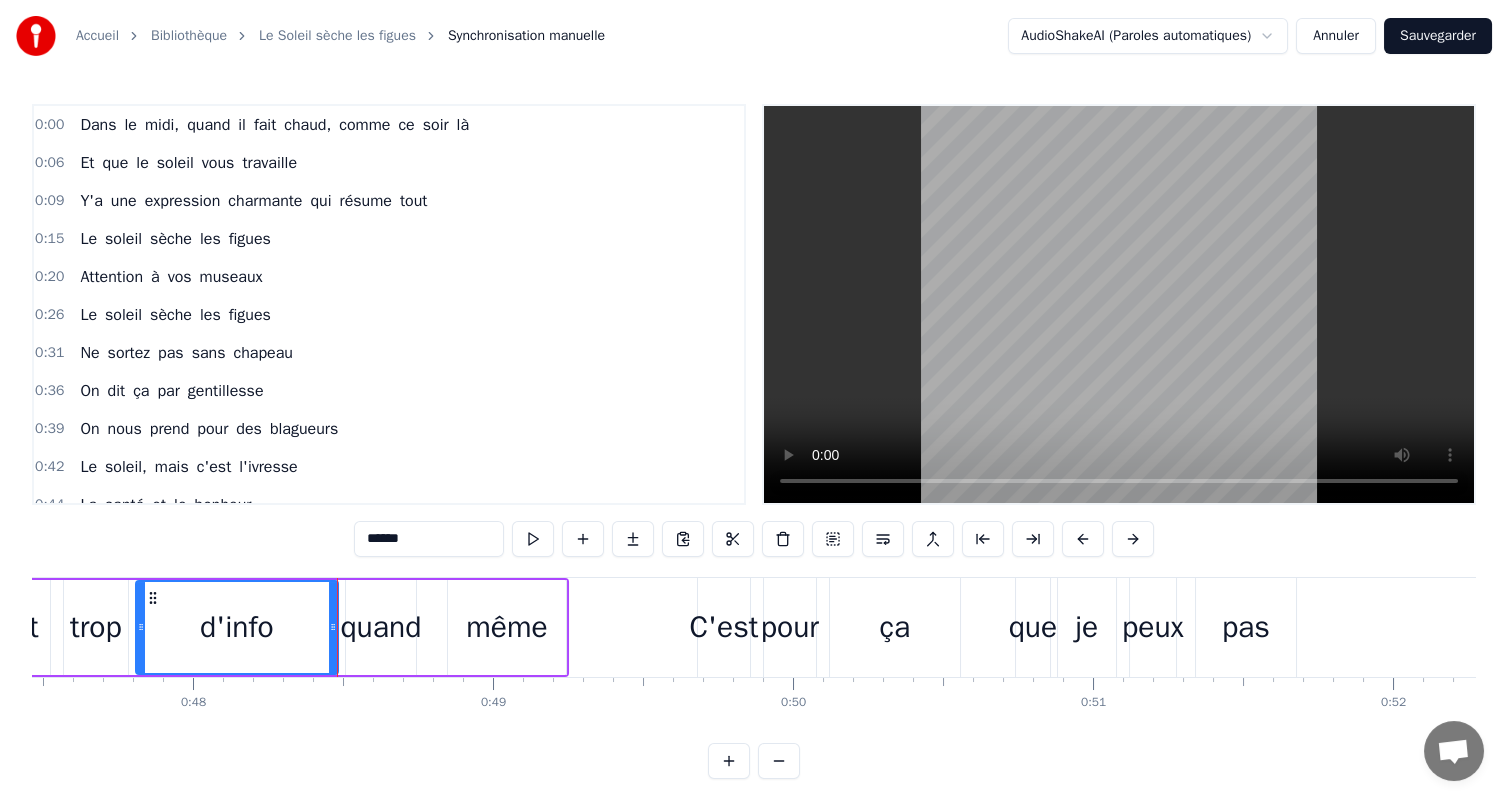 click on "d'info" at bounding box center (237, 627) 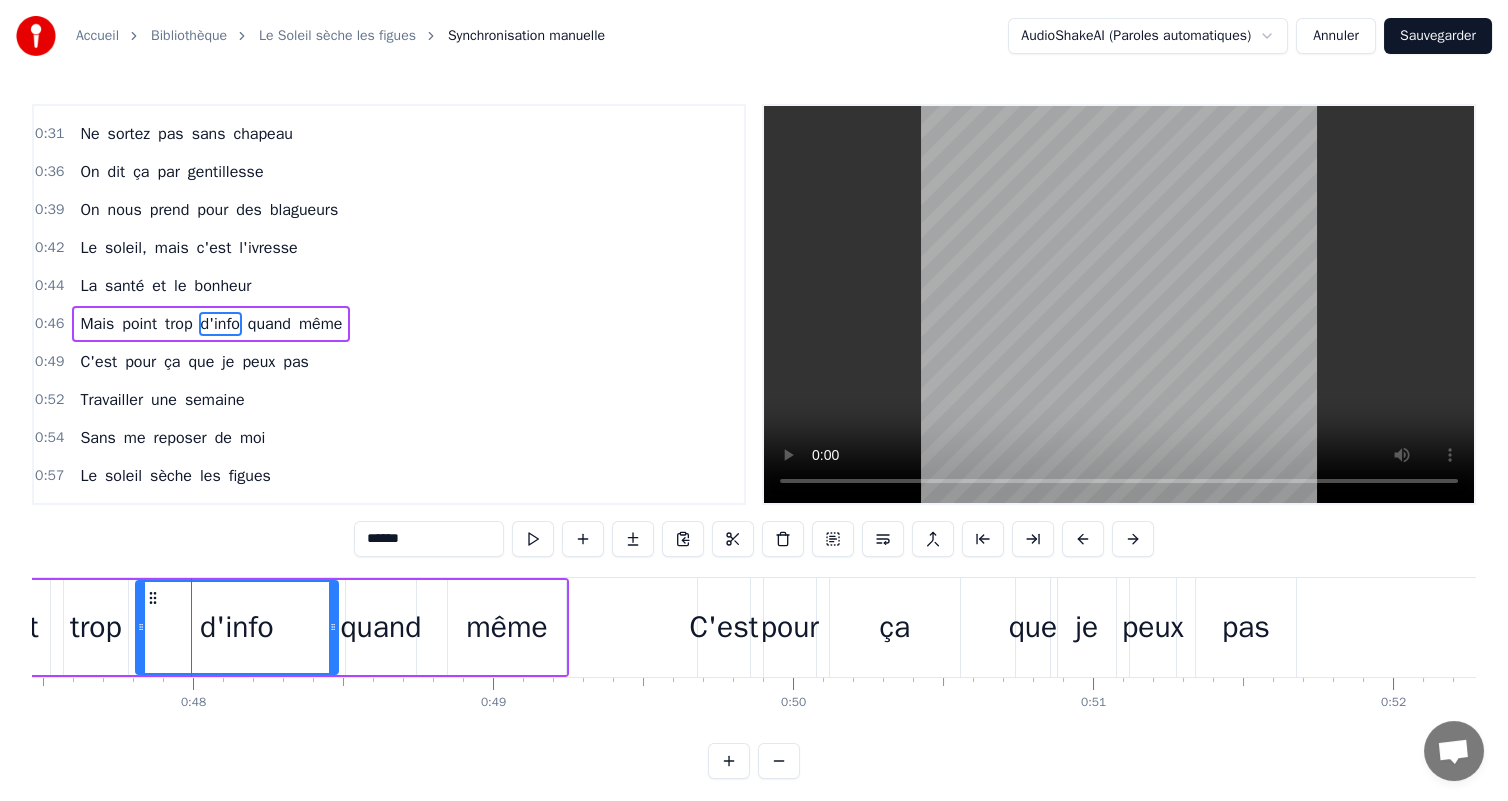 scroll, scrollTop: 237, scrollLeft: 0, axis: vertical 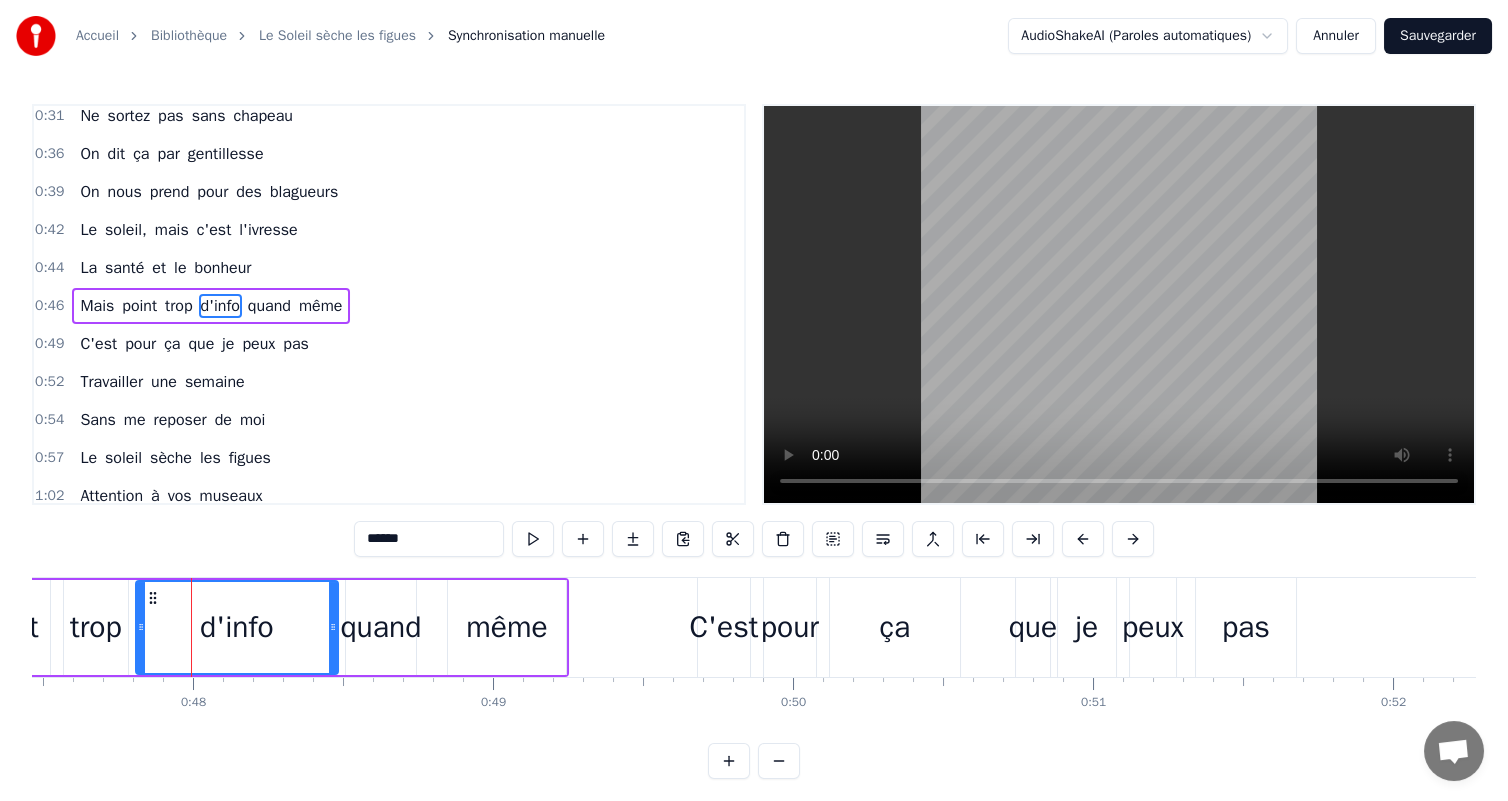 click on "d'info" at bounding box center (220, 306) 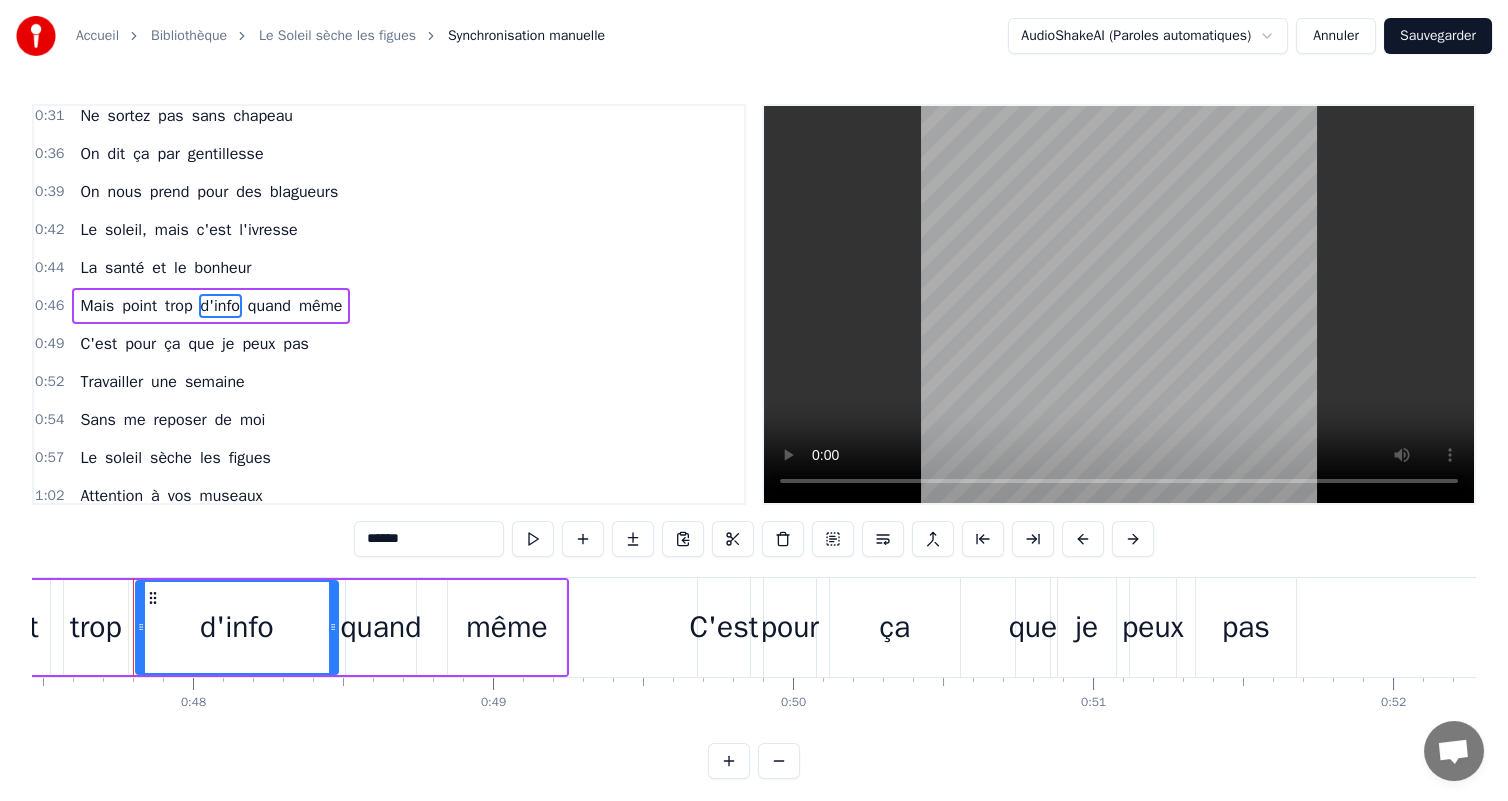 click on "Mais point trop d'info quand même" at bounding box center (211, 306) 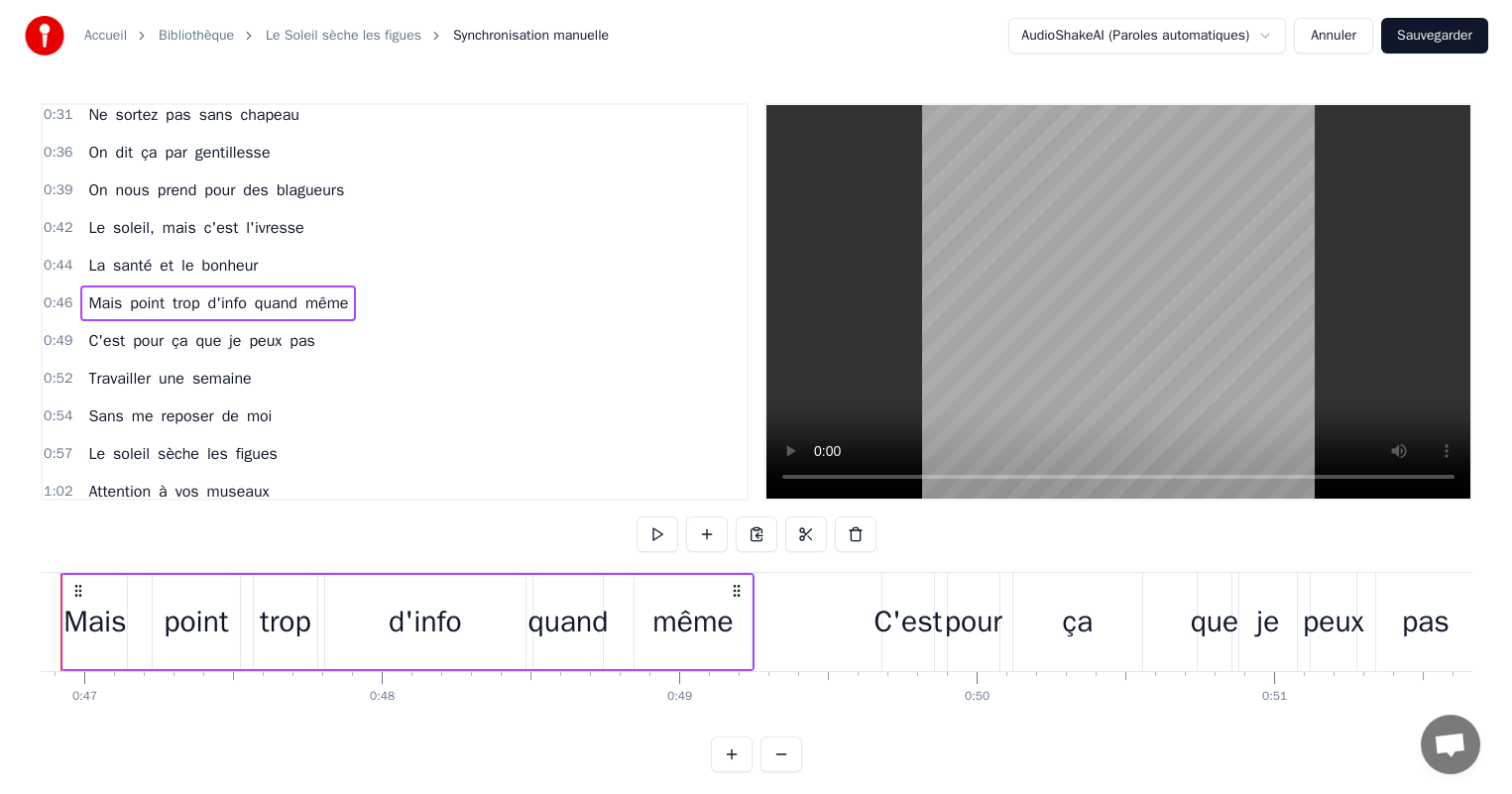 scroll, scrollTop: 0, scrollLeft: 13856, axis: horizontal 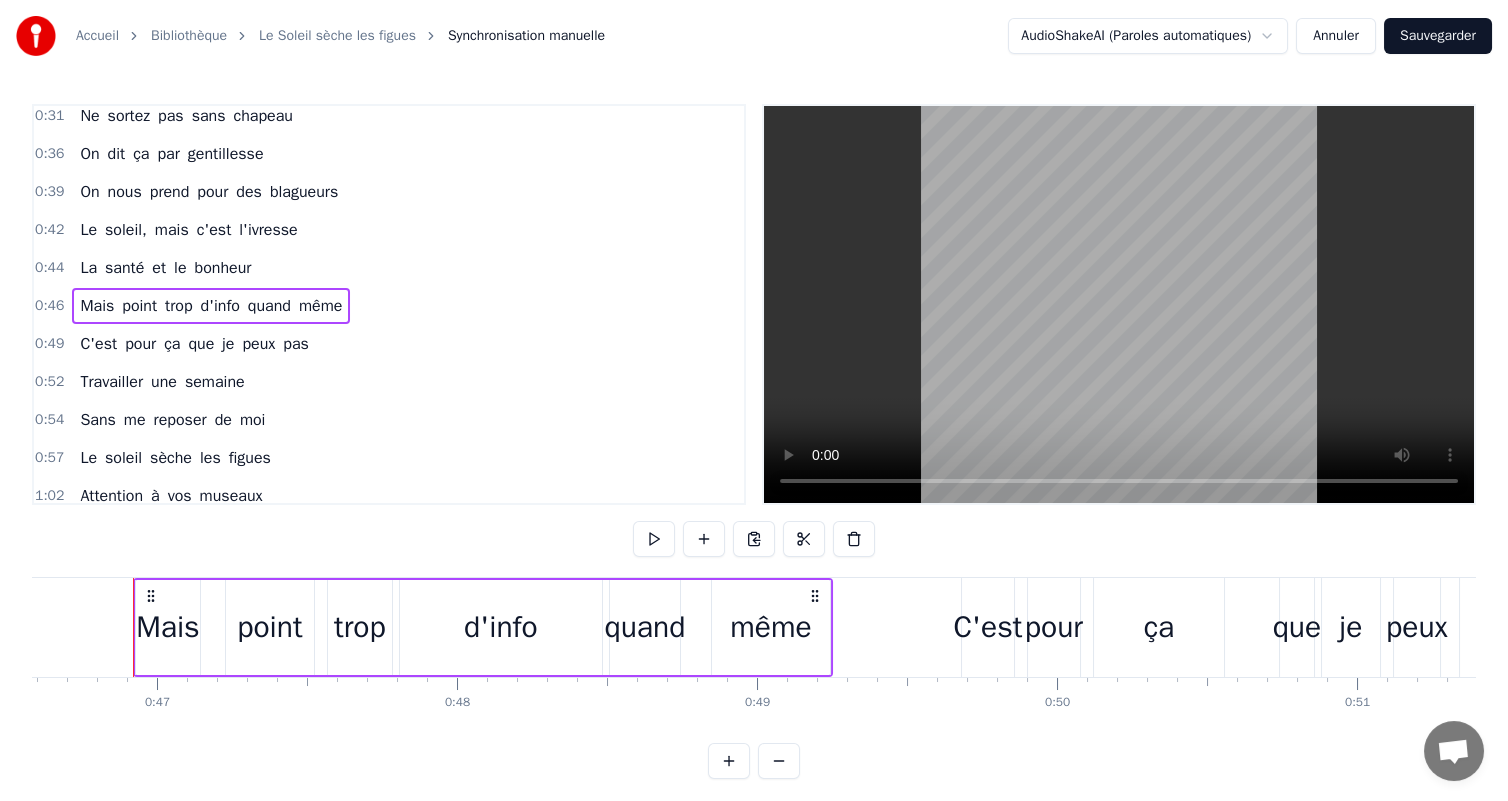 click on "d'info" at bounding box center [220, 306] 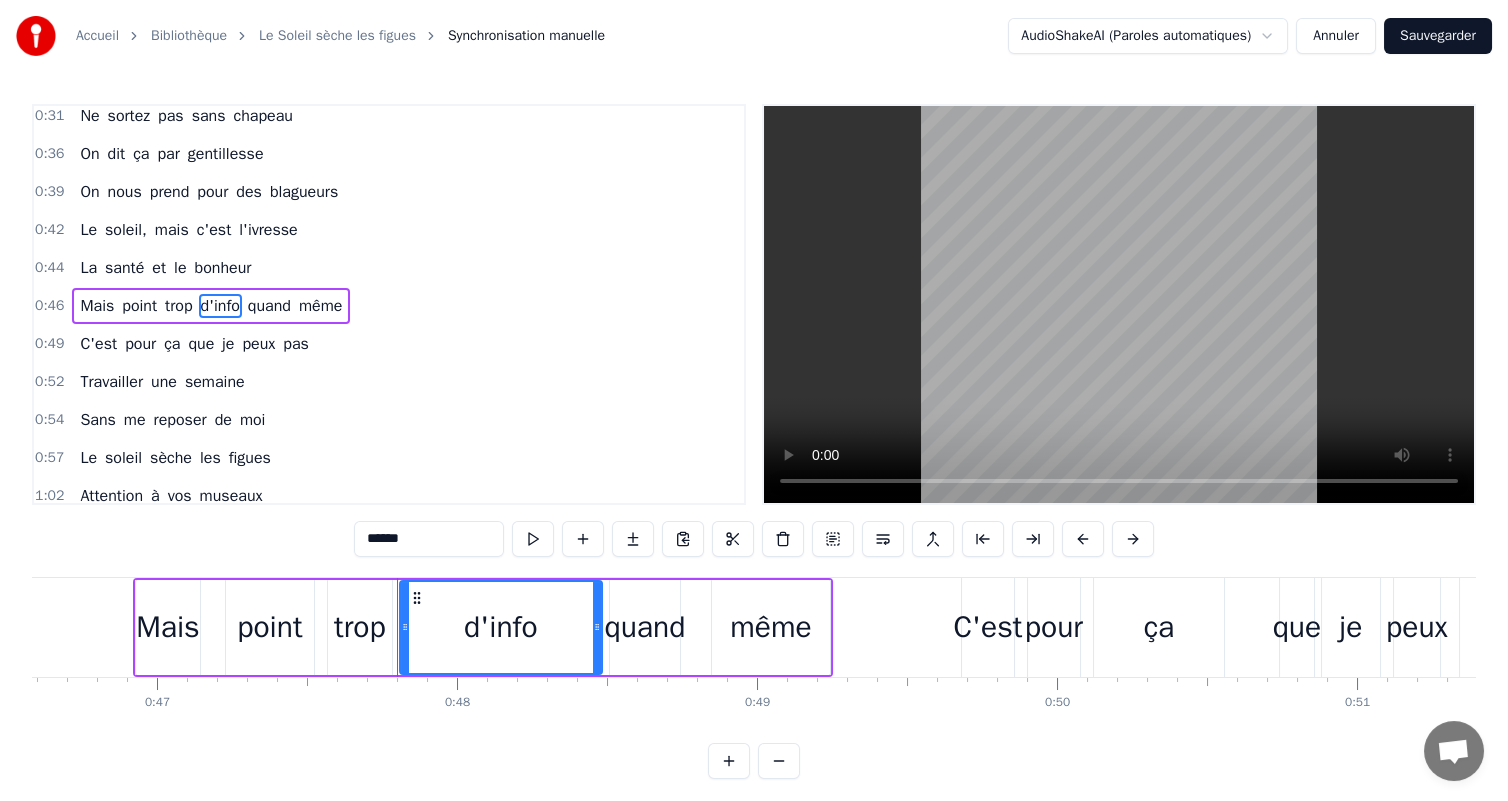 click on "d'info" at bounding box center [220, 306] 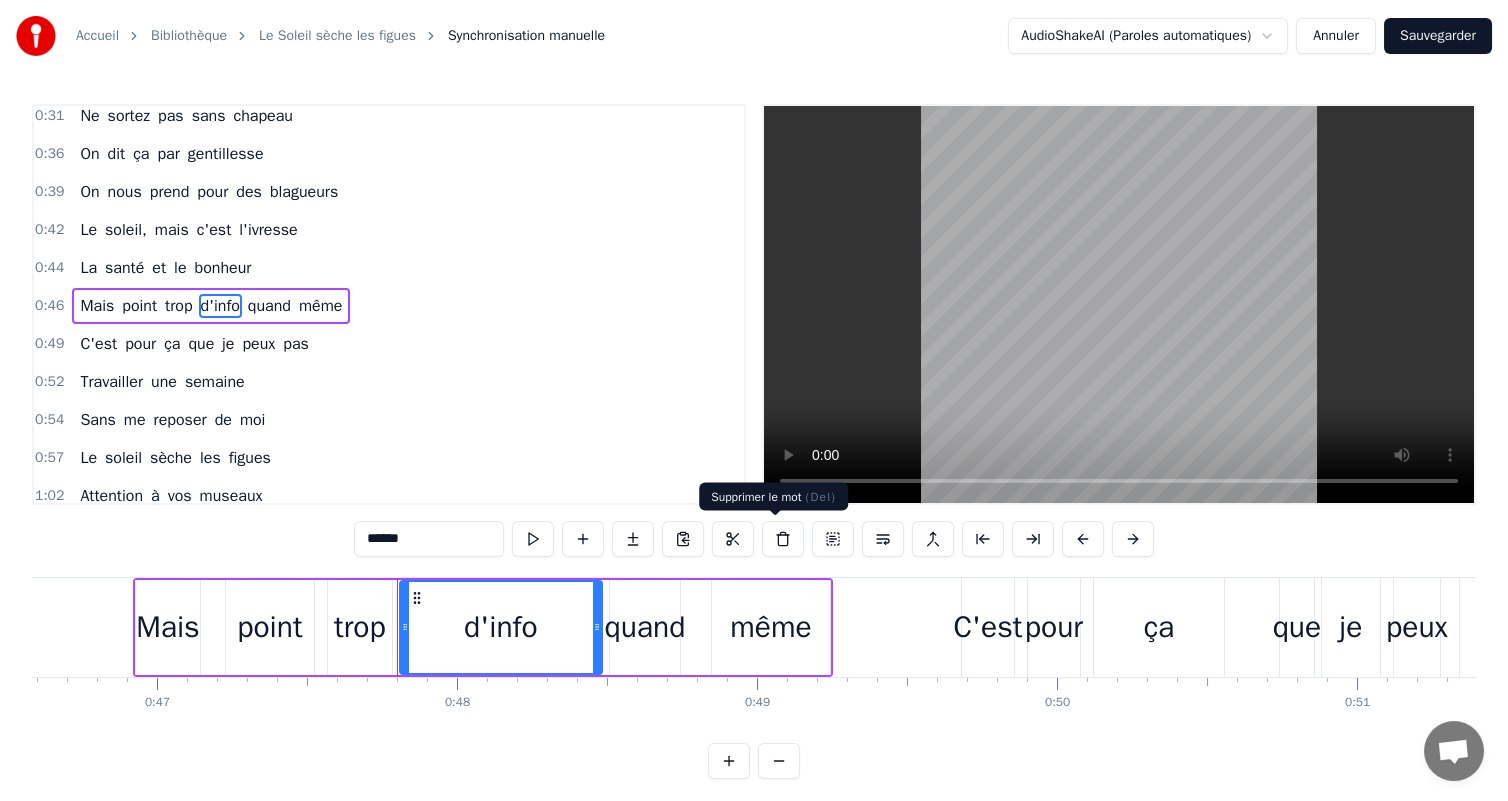 click at bounding box center (783, 539) 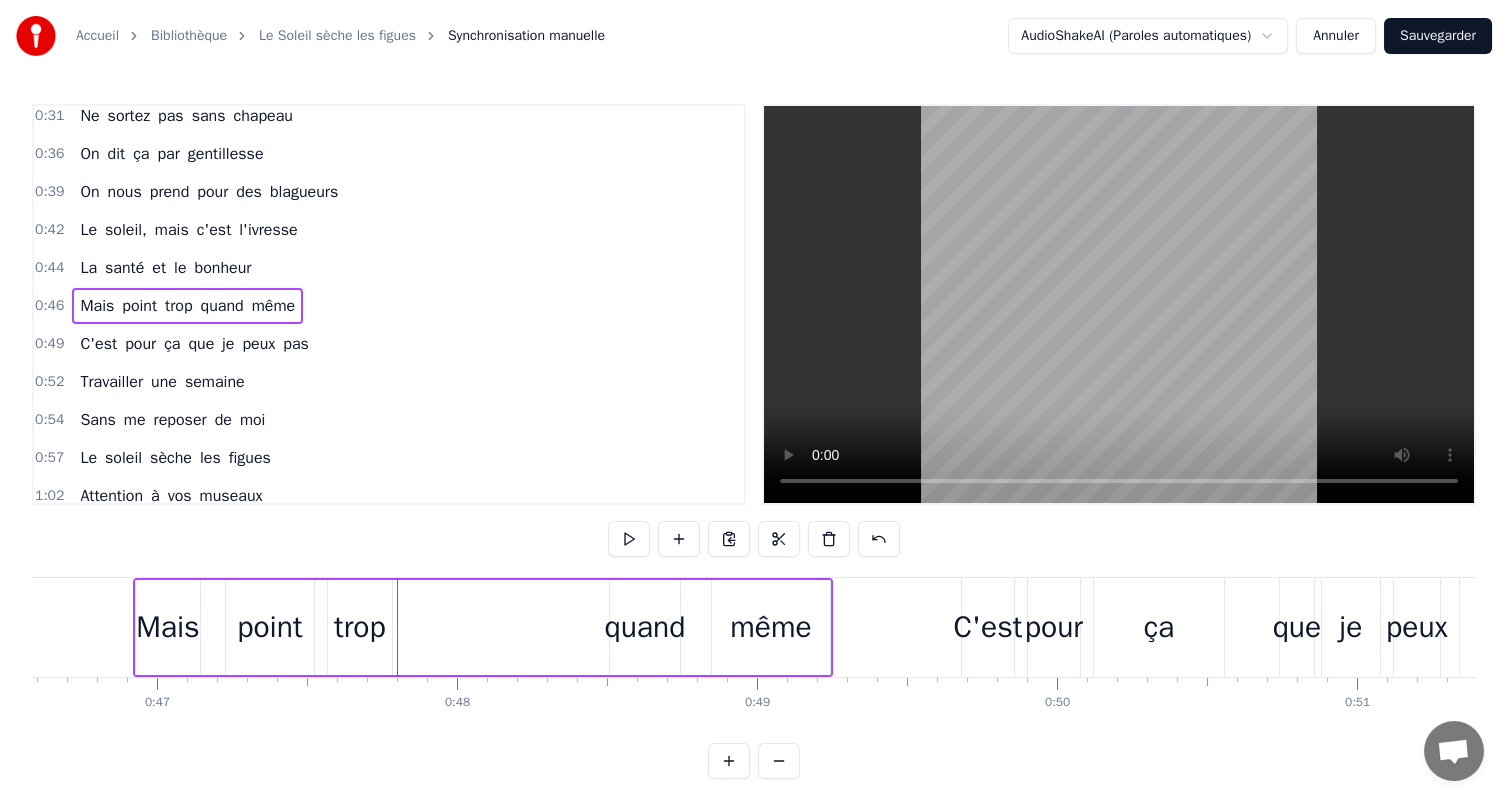 click on "quand" at bounding box center [222, 306] 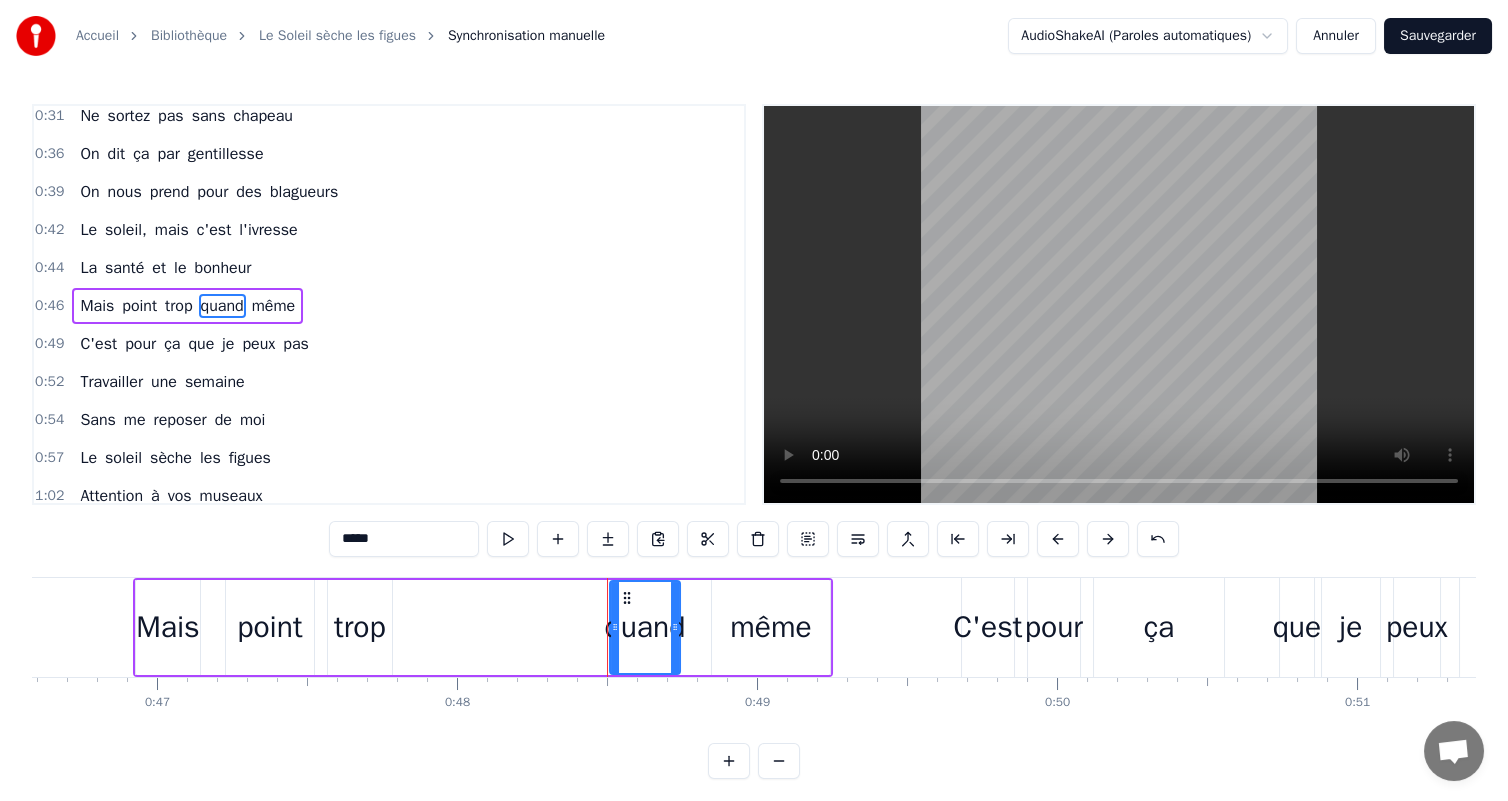 click on "trop" at bounding box center (178, 306) 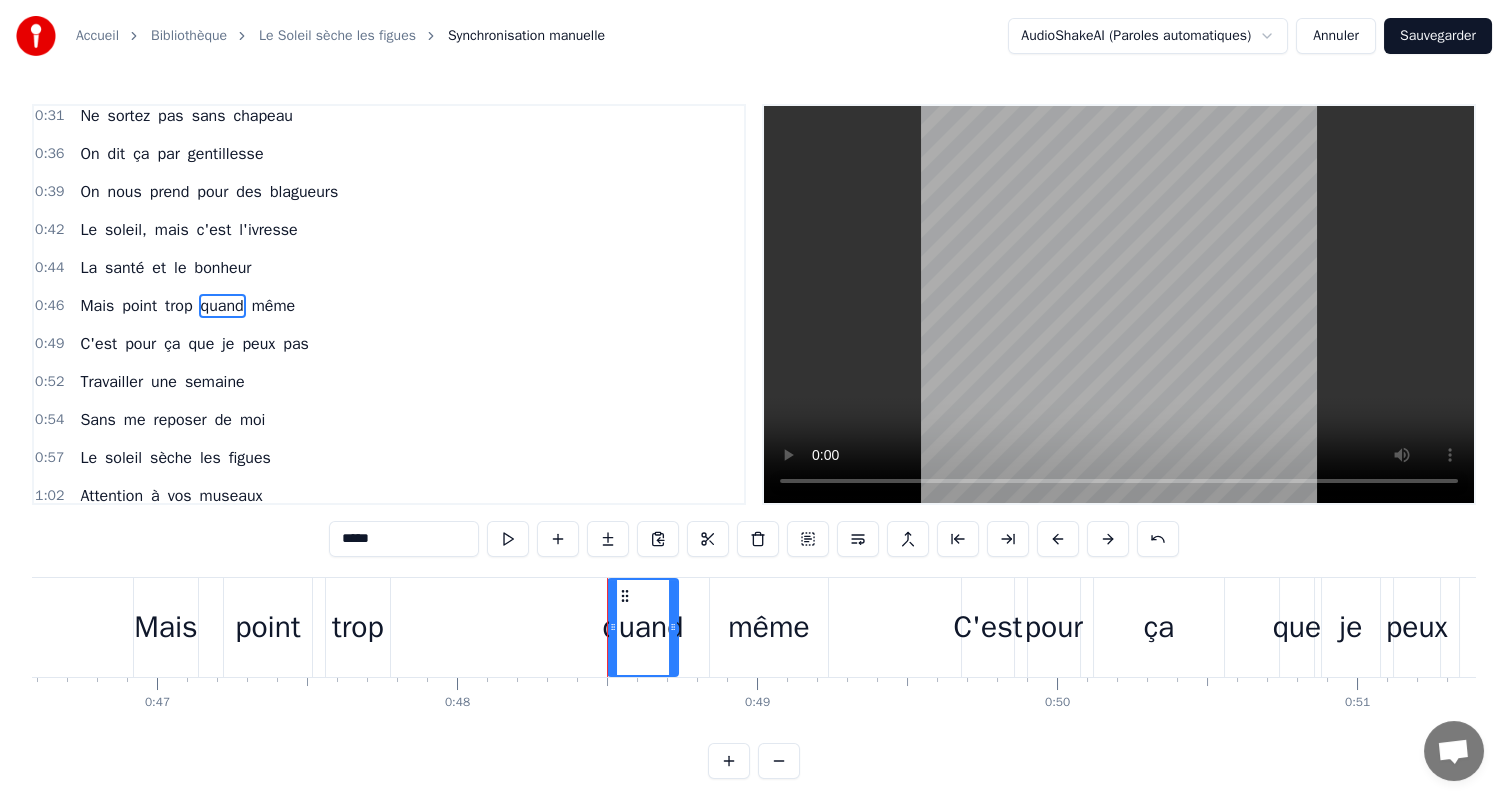 click on "trop" at bounding box center [178, 306] 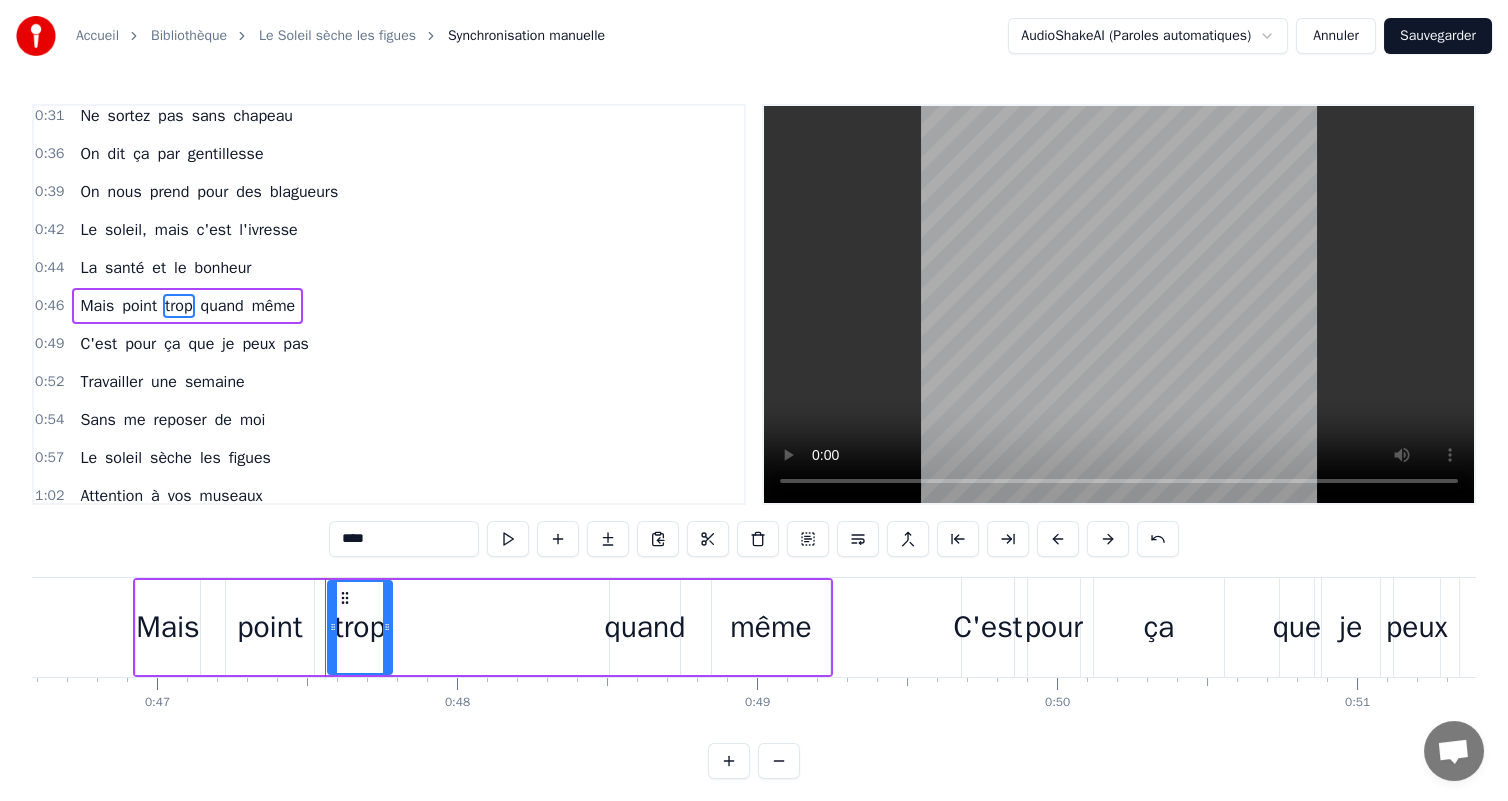 click on "Mais point trop quand même" at bounding box center (187, 306) 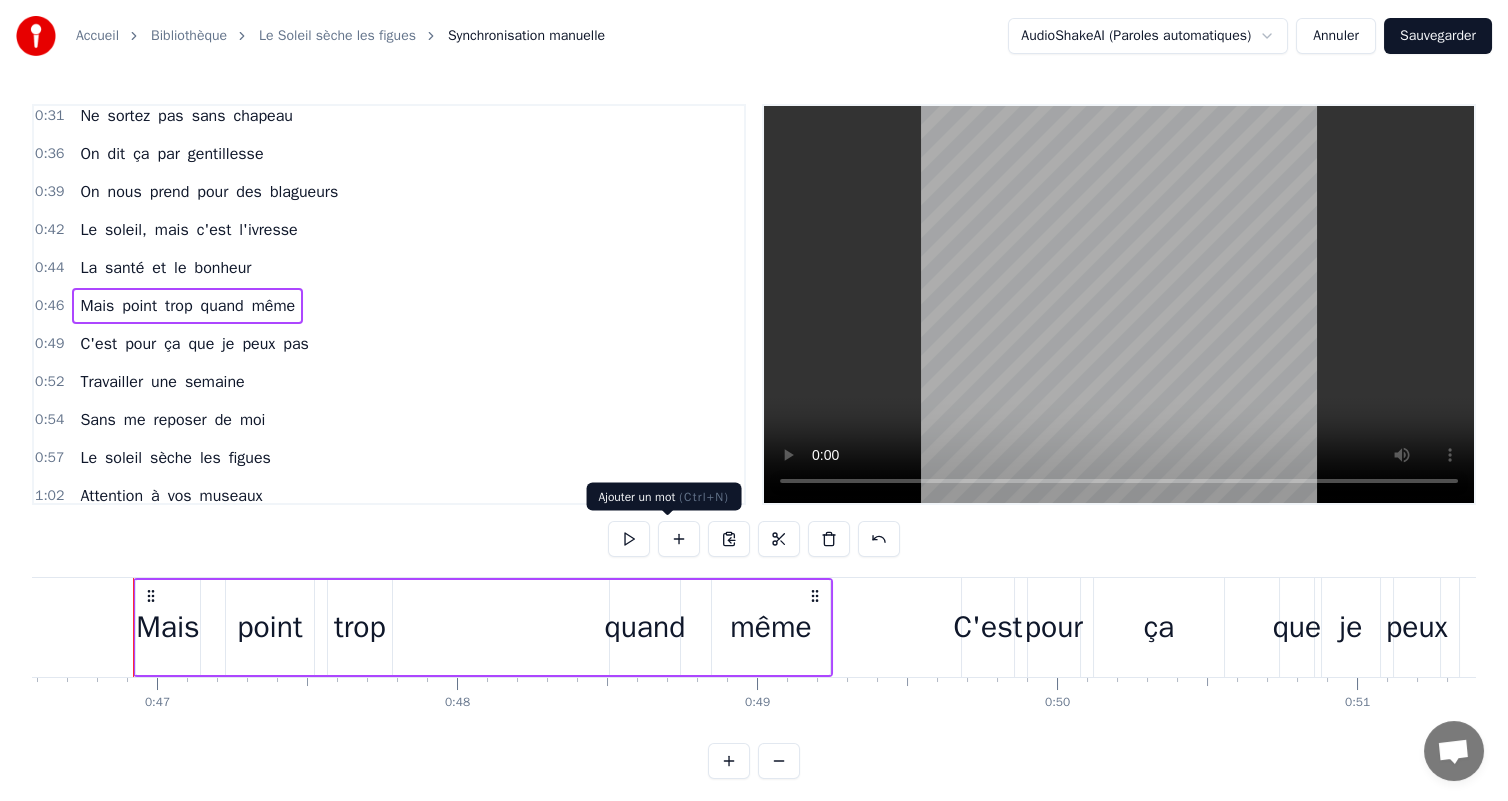 click at bounding box center (679, 539) 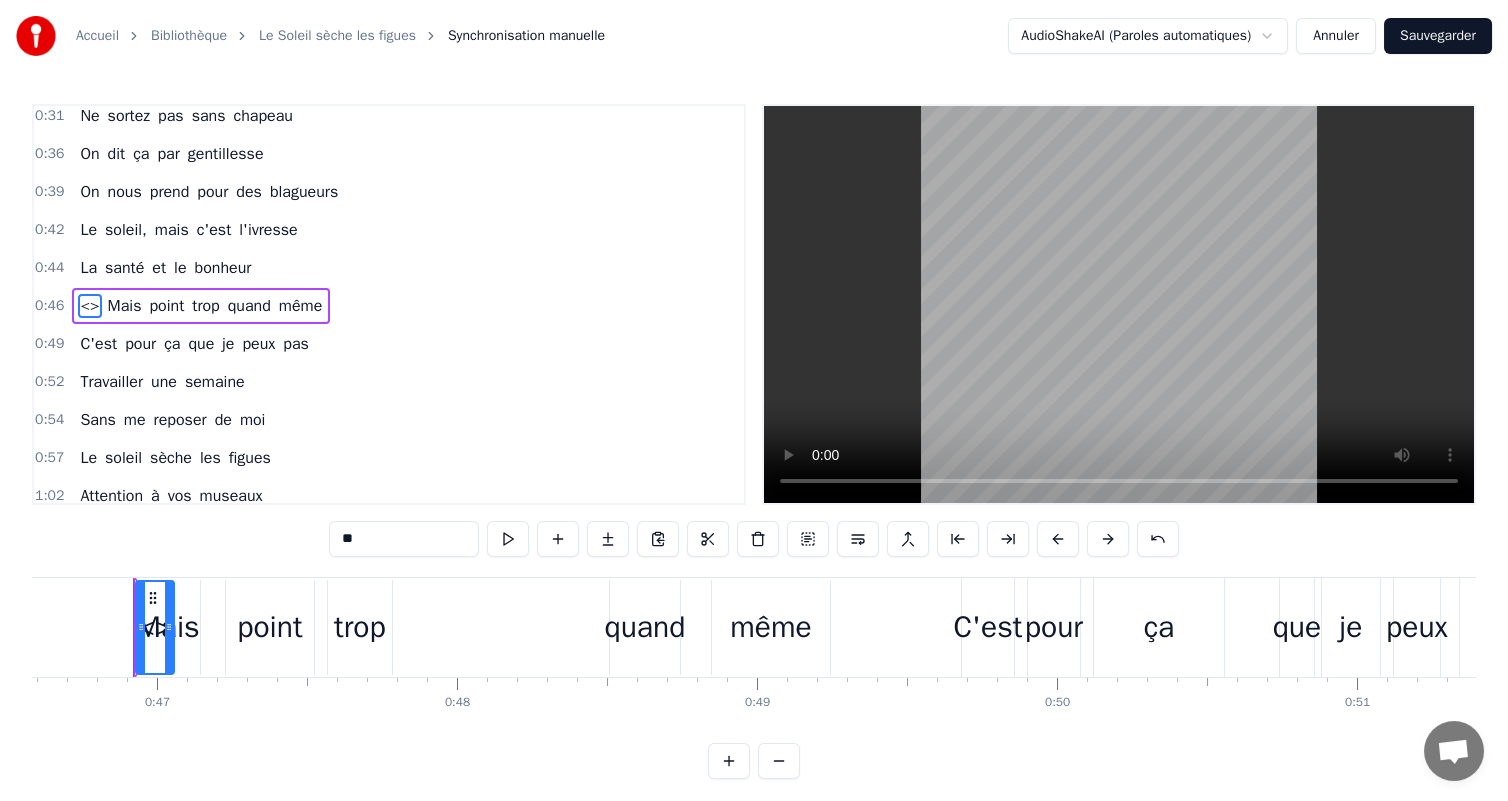 click at bounding box center (758, 539) 